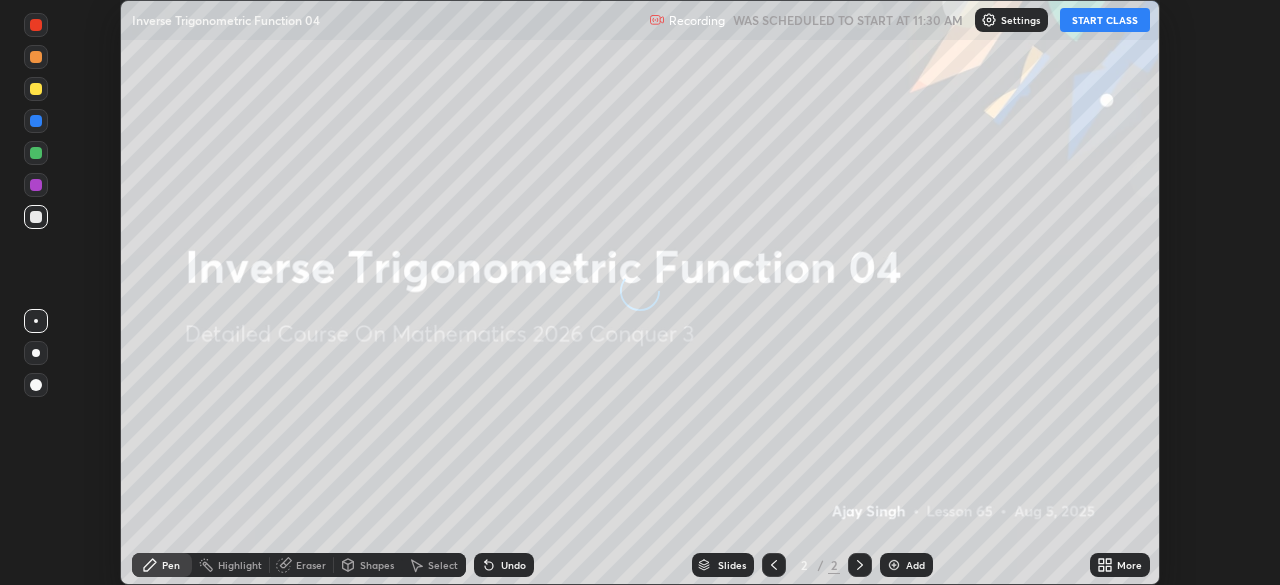 scroll, scrollTop: 0, scrollLeft: 0, axis: both 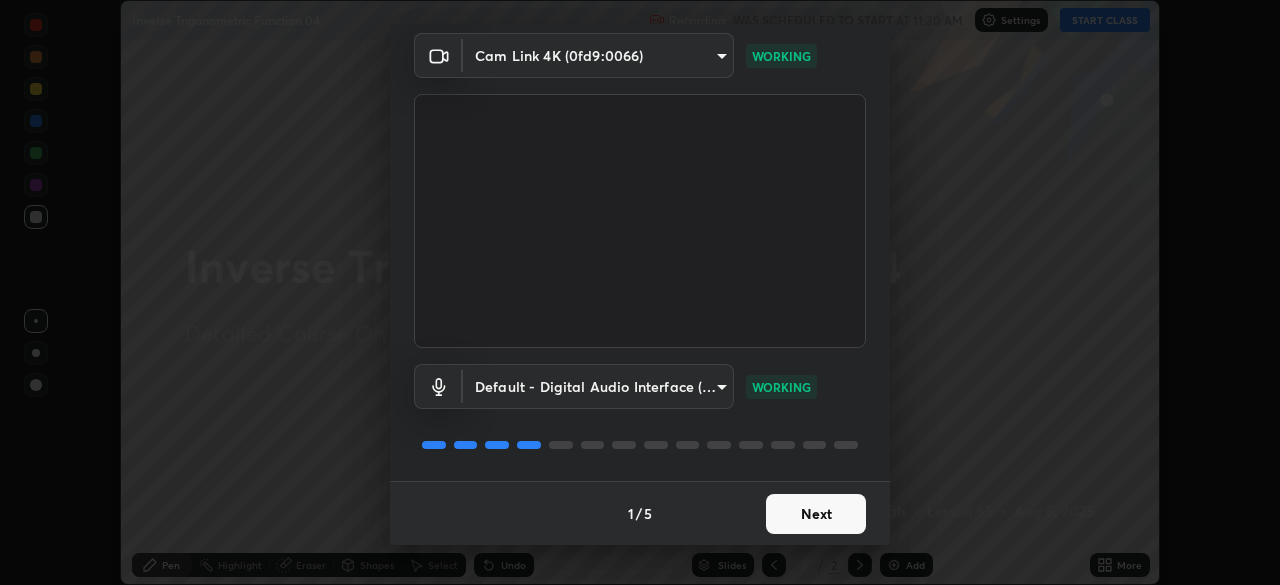 click on "Next" at bounding box center (816, 514) 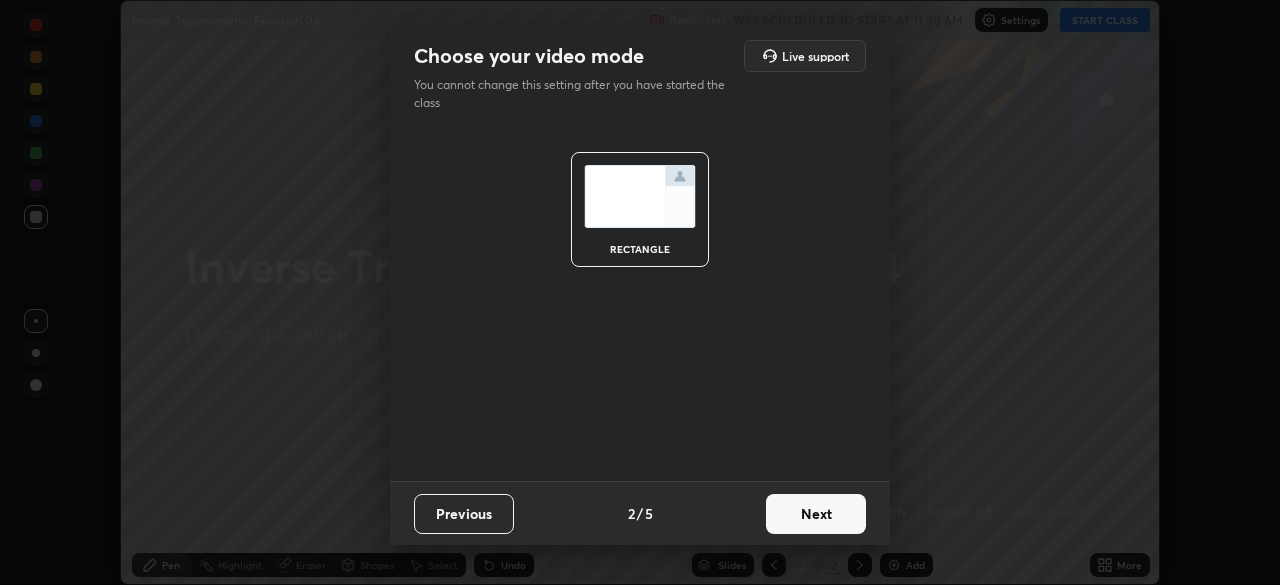 scroll, scrollTop: 0, scrollLeft: 0, axis: both 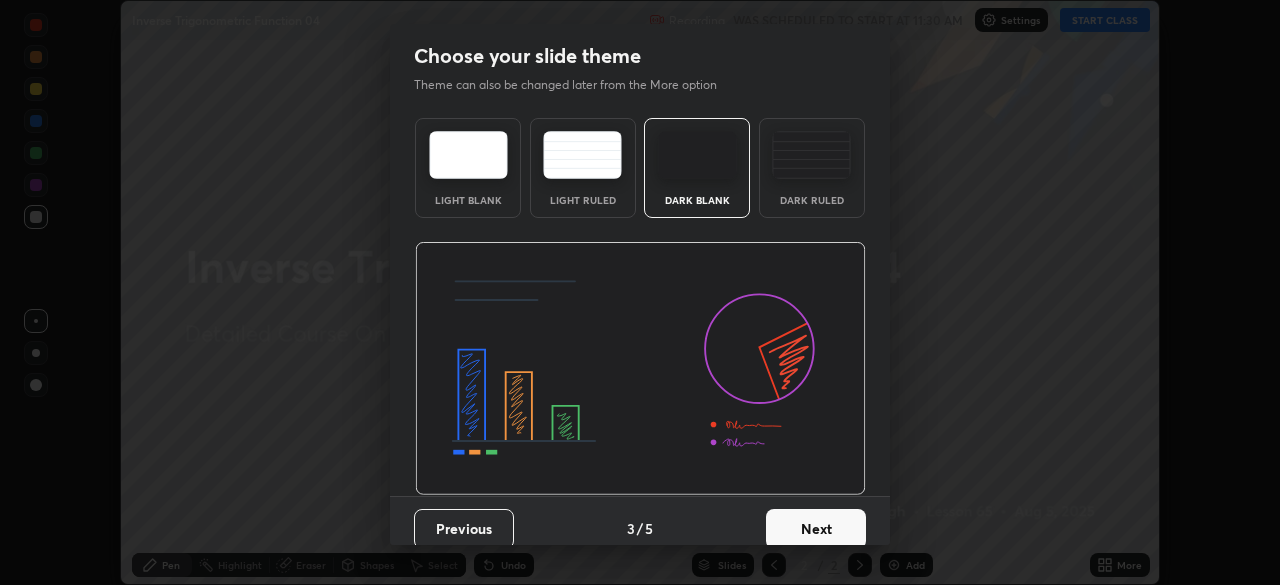 click on "Next" at bounding box center (816, 529) 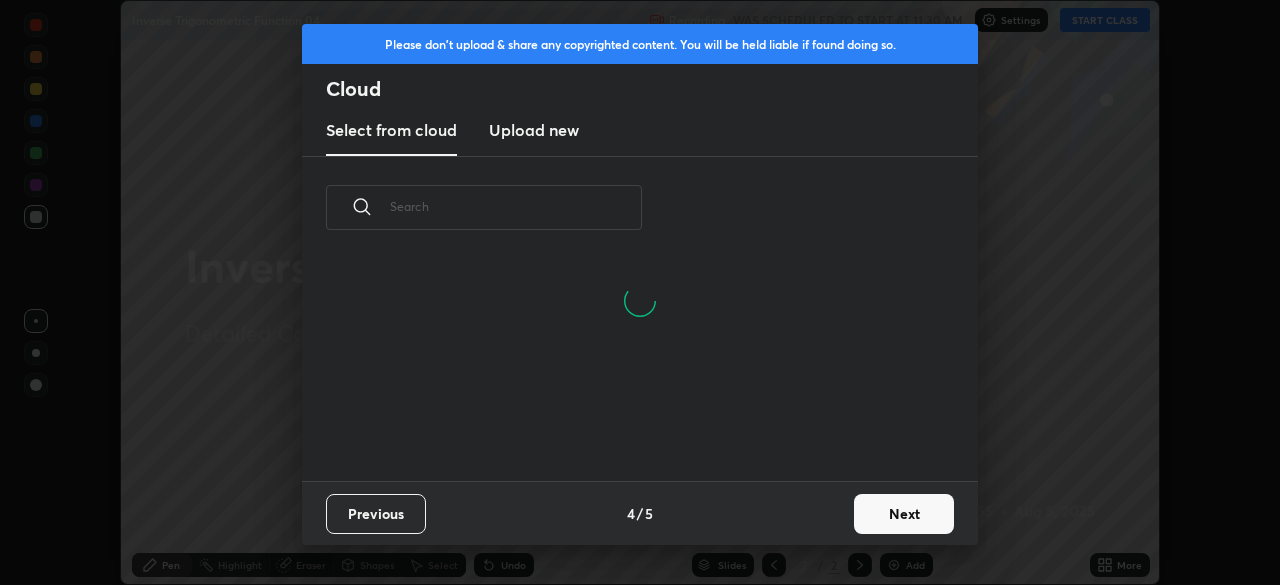 scroll, scrollTop: 7, scrollLeft: 11, axis: both 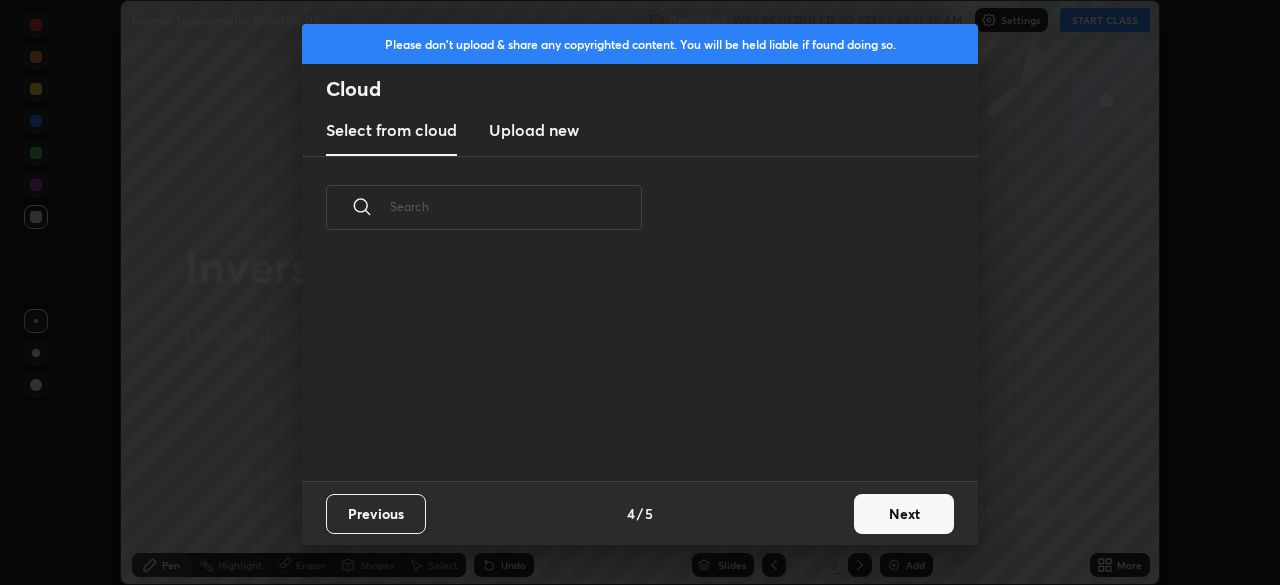 click on "Next" at bounding box center (904, 514) 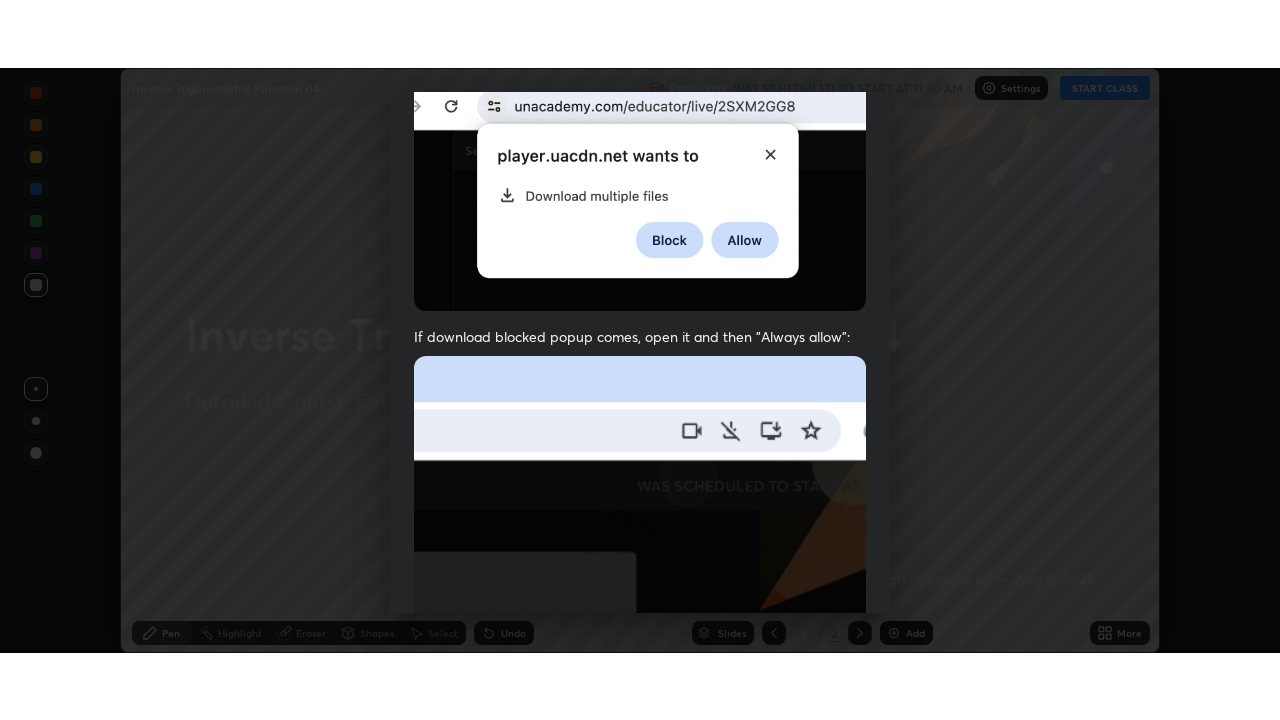 scroll, scrollTop: 479, scrollLeft: 0, axis: vertical 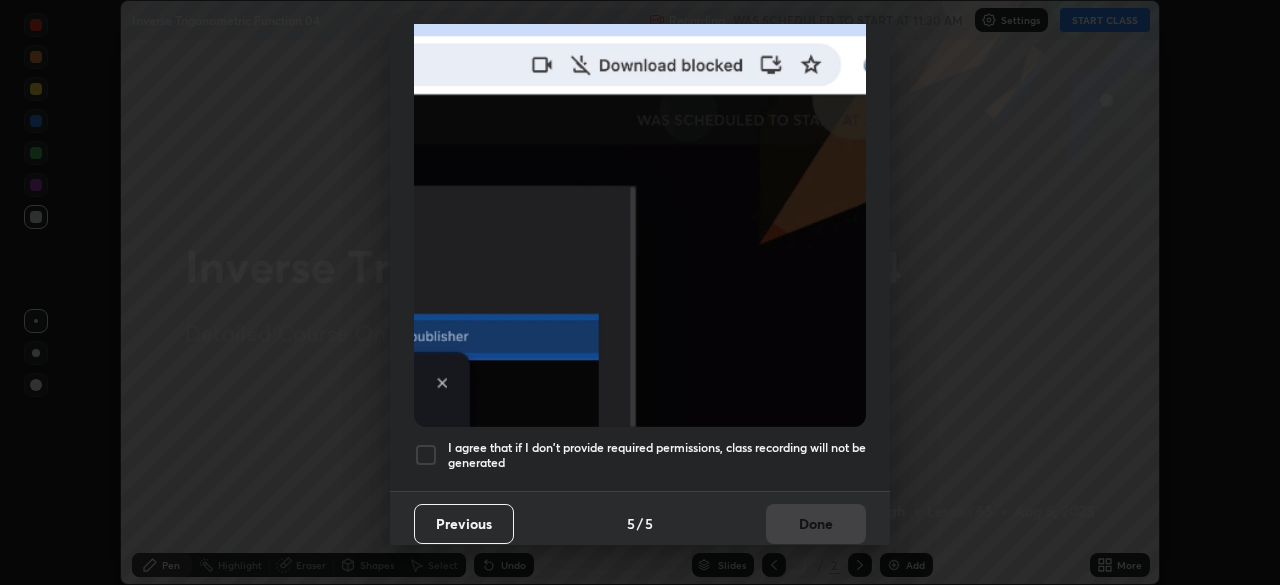 click on "I agree that if I don't provide required permissions, class recording will not be generated" at bounding box center (657, 455) 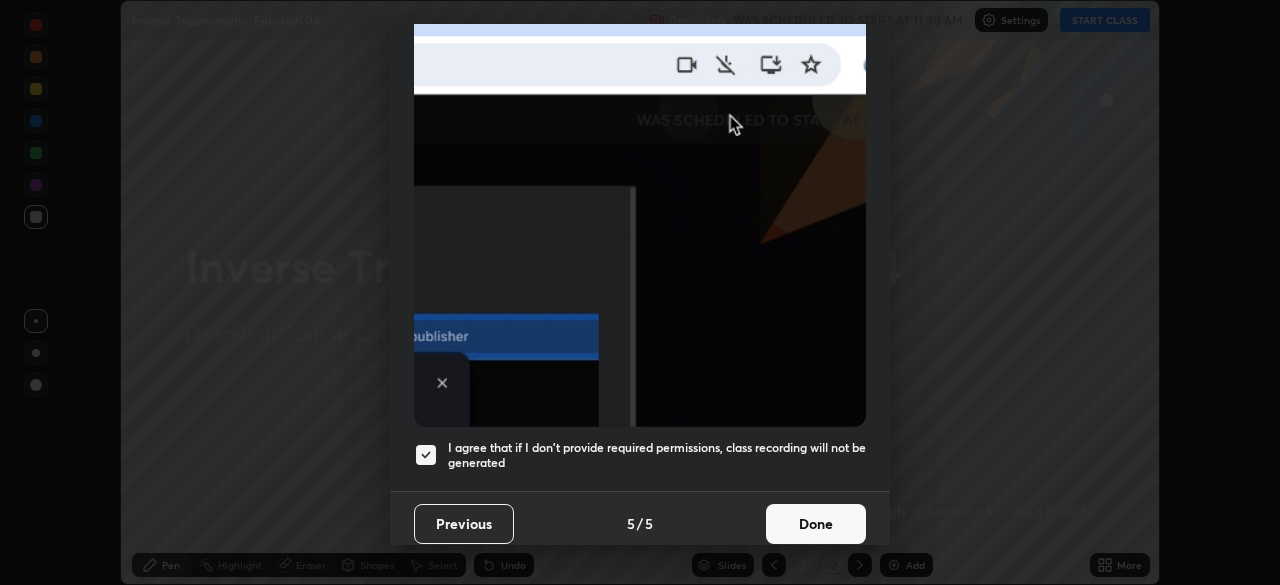 click on "Done" at bounding box center [816, 524] 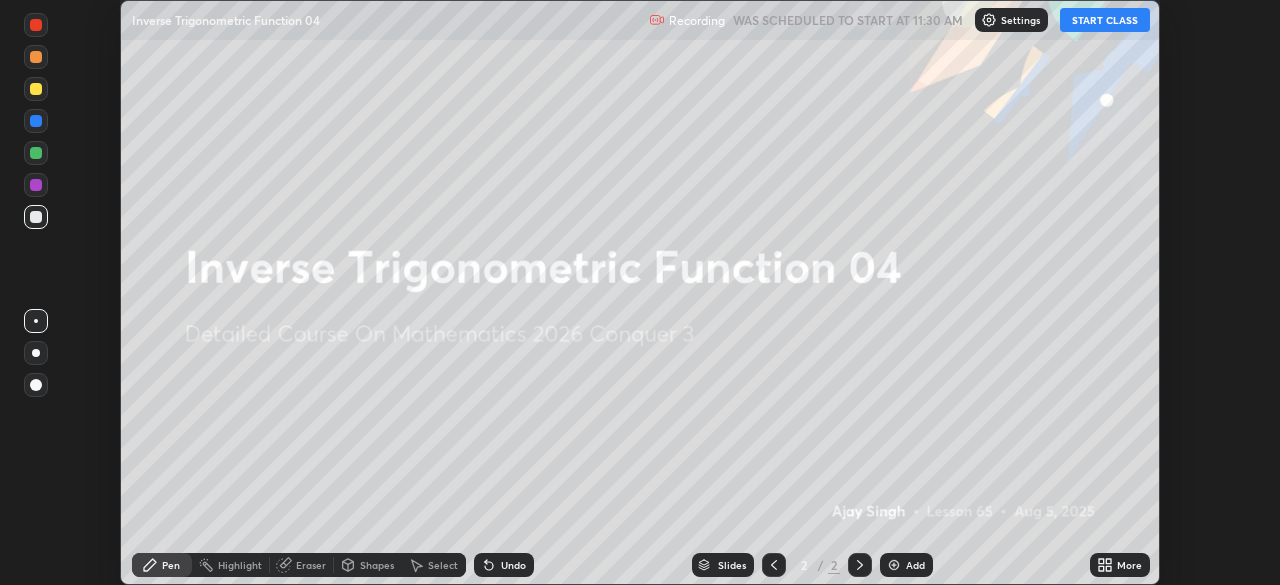 click on "More" at bounding box center (1129, 565) 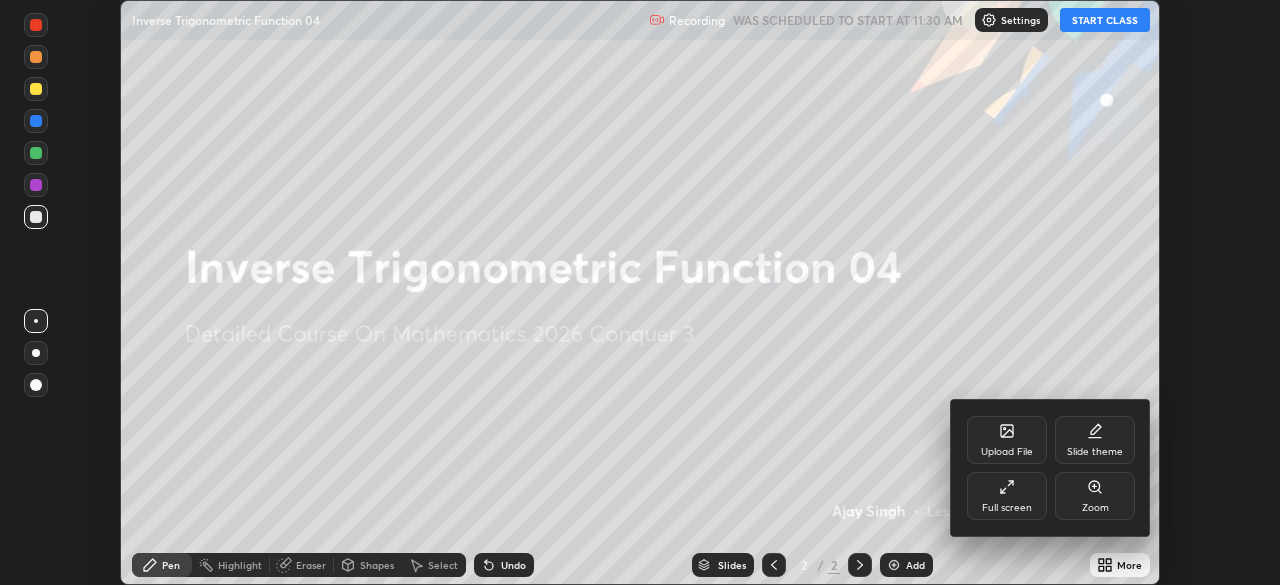 click on "Full screen" at bounding box center (1007, 496) 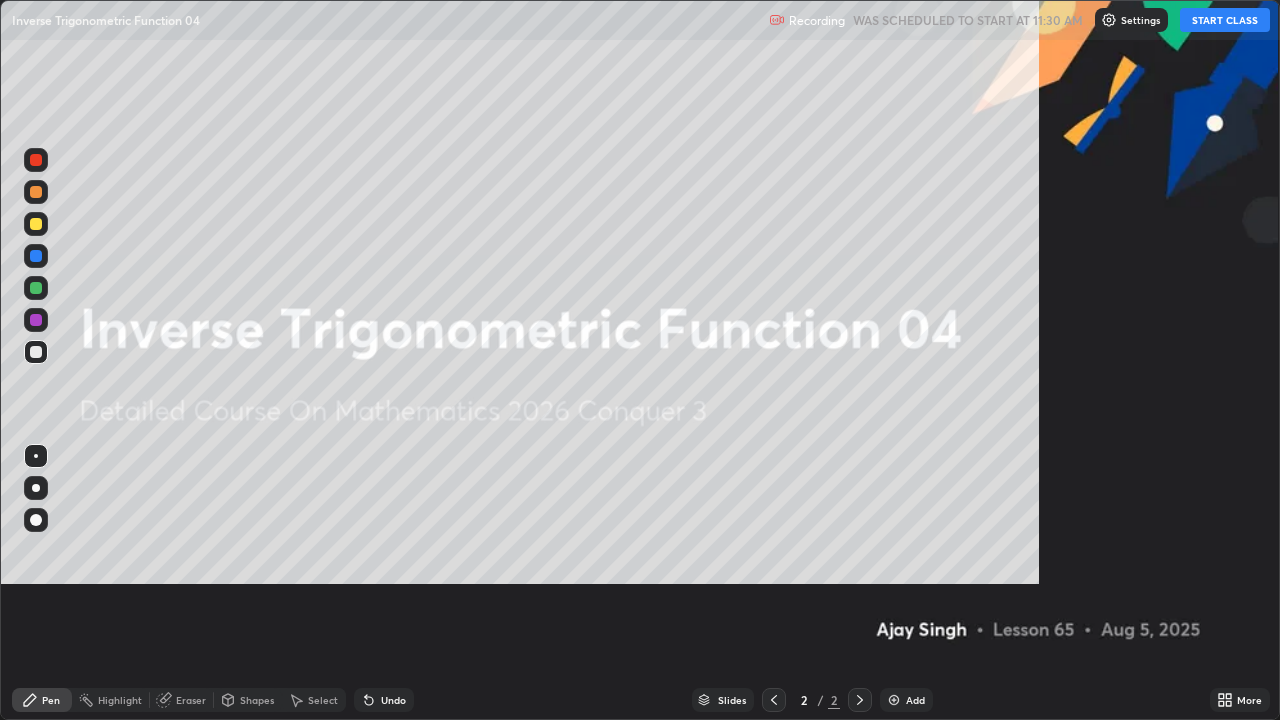scroll, scrollTop: 99280, scrollLeft: 98720, axis: both 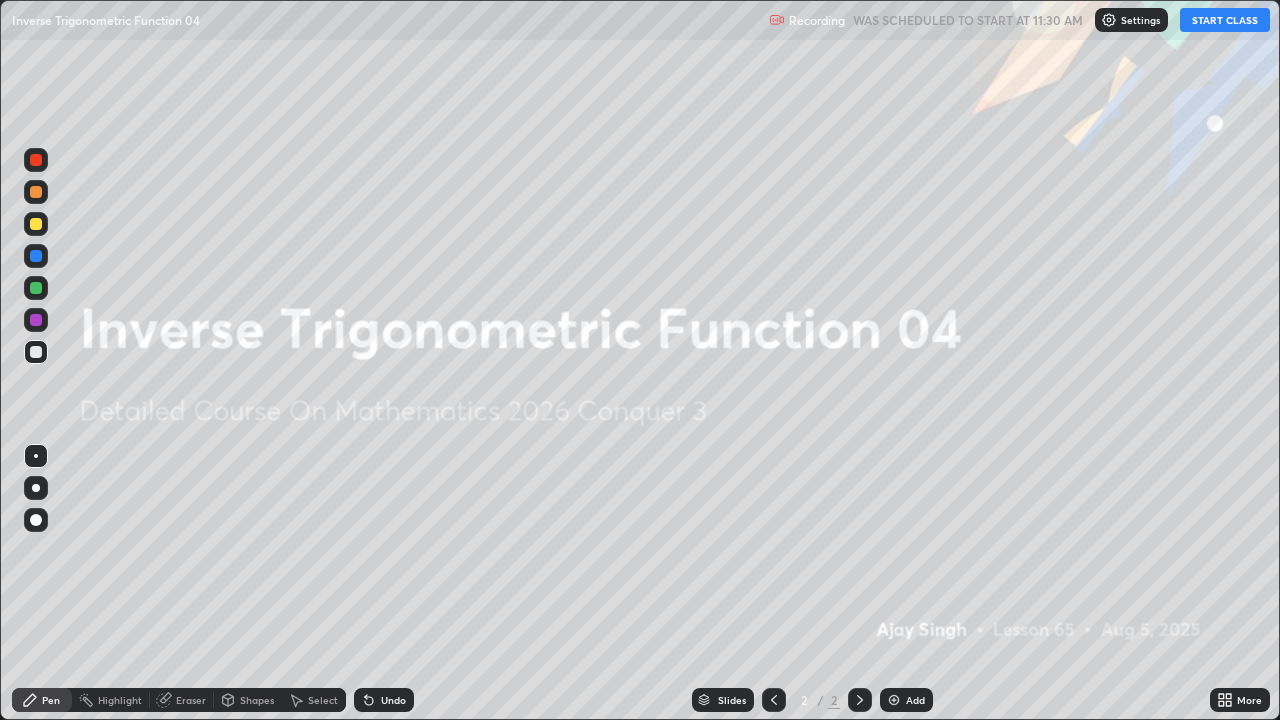 click on "START CLASS" at bounding box center (1225, 20) 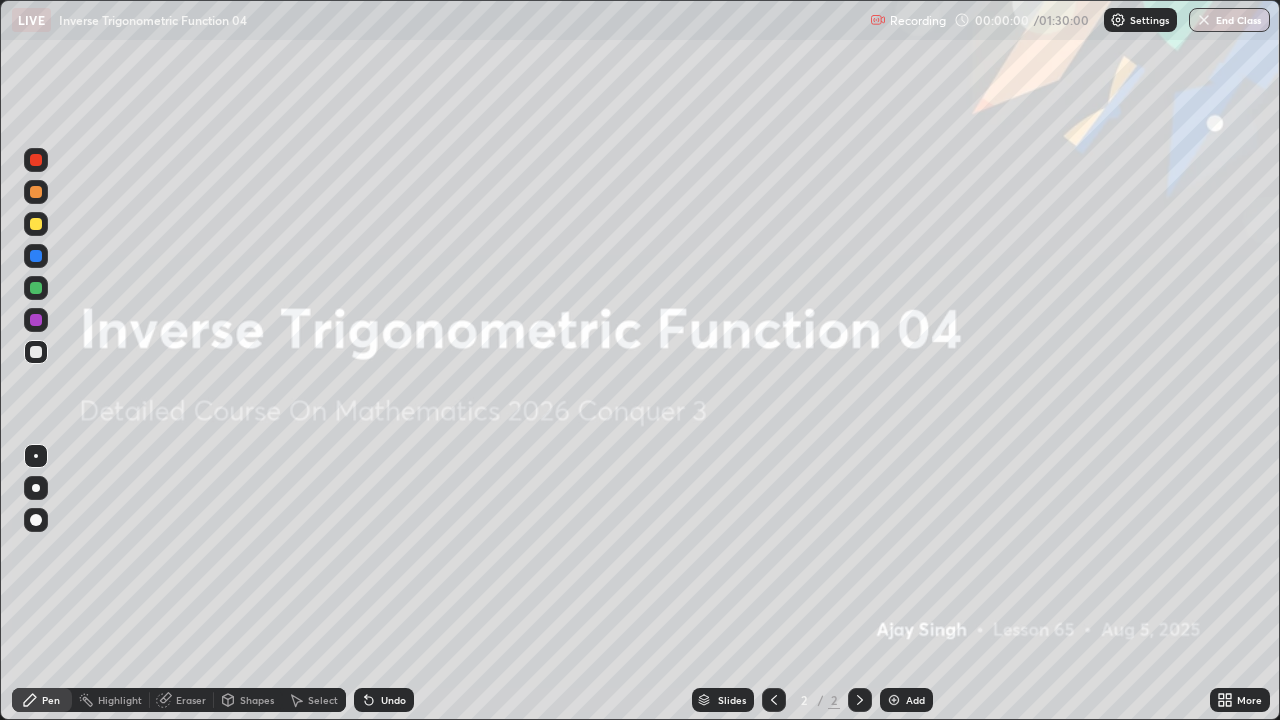 click on "Add" at bounding box center [915, 700] 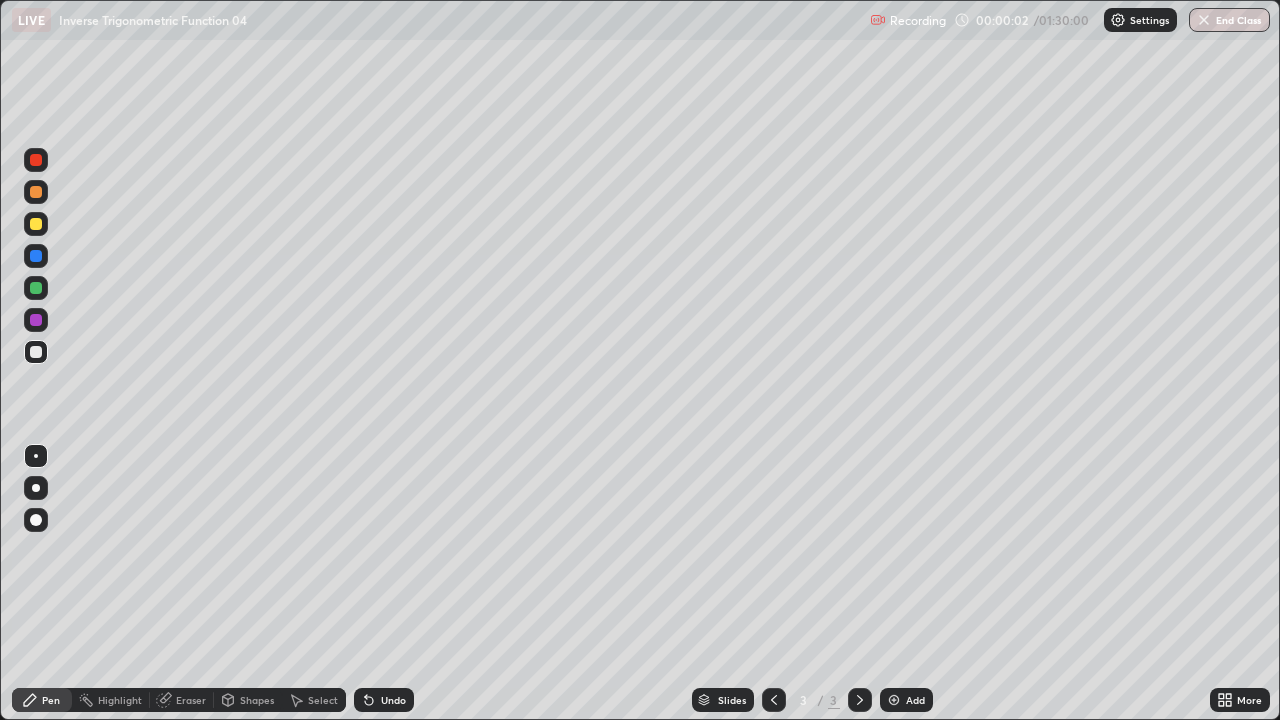 click at bounding box center [36, 488] 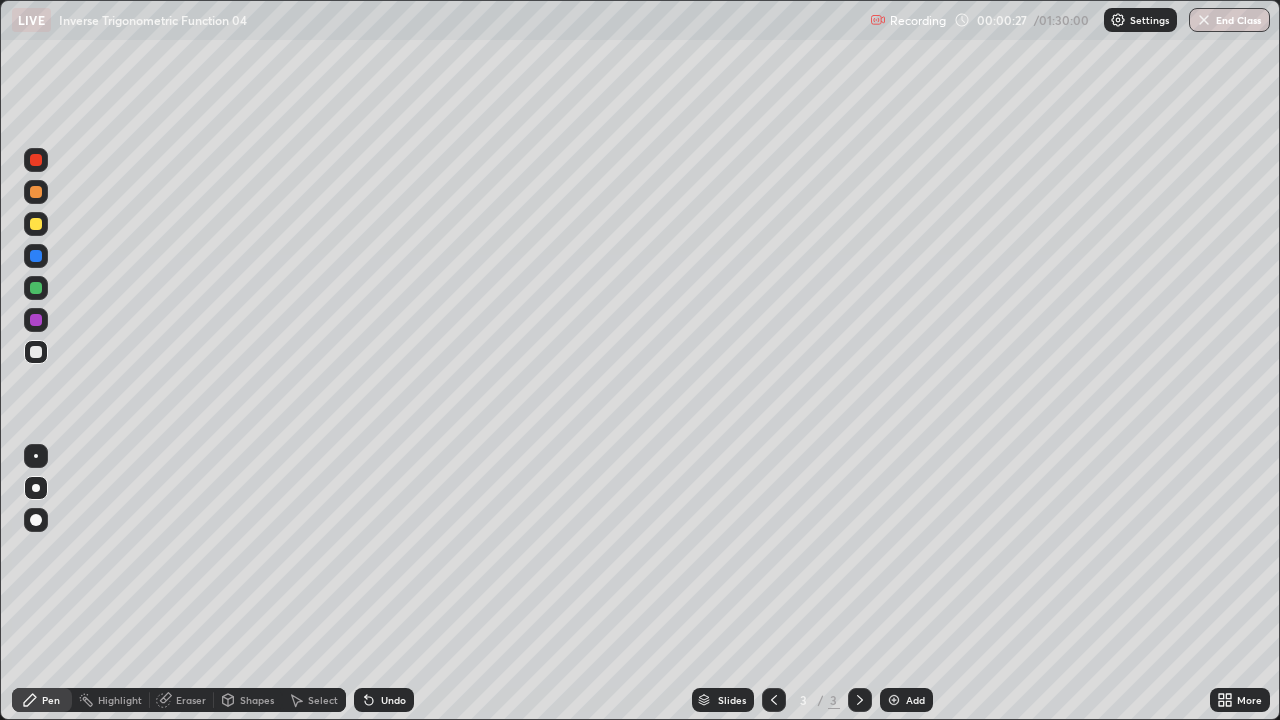 click at bounding box center (36, 488) 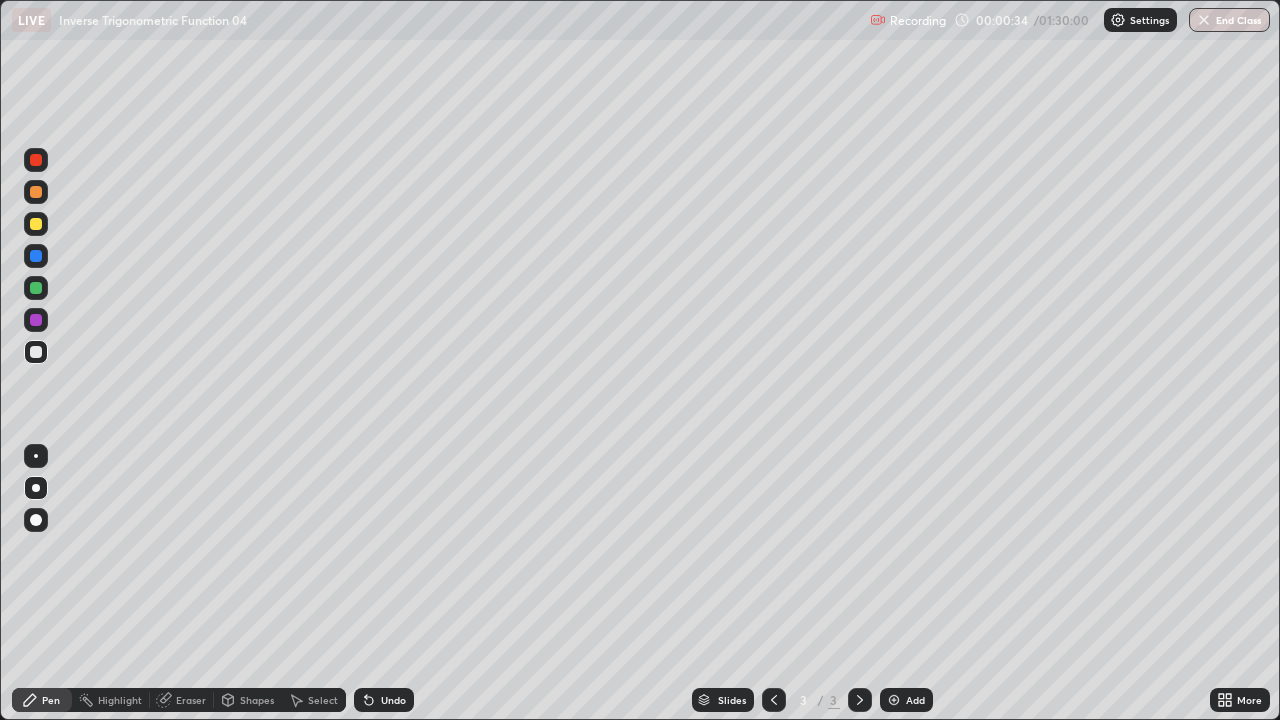click on "Undo" at bounding box center (393, 700) 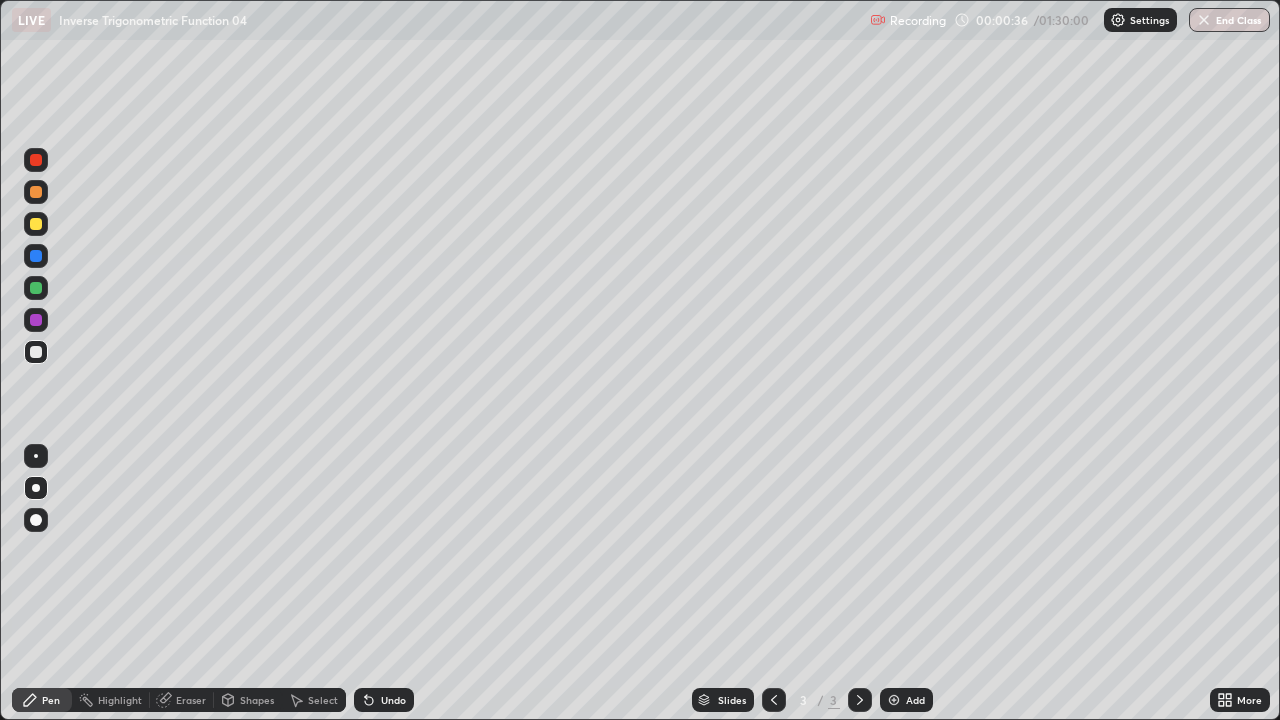 click on "Undo" at bounding box center [384, 700] 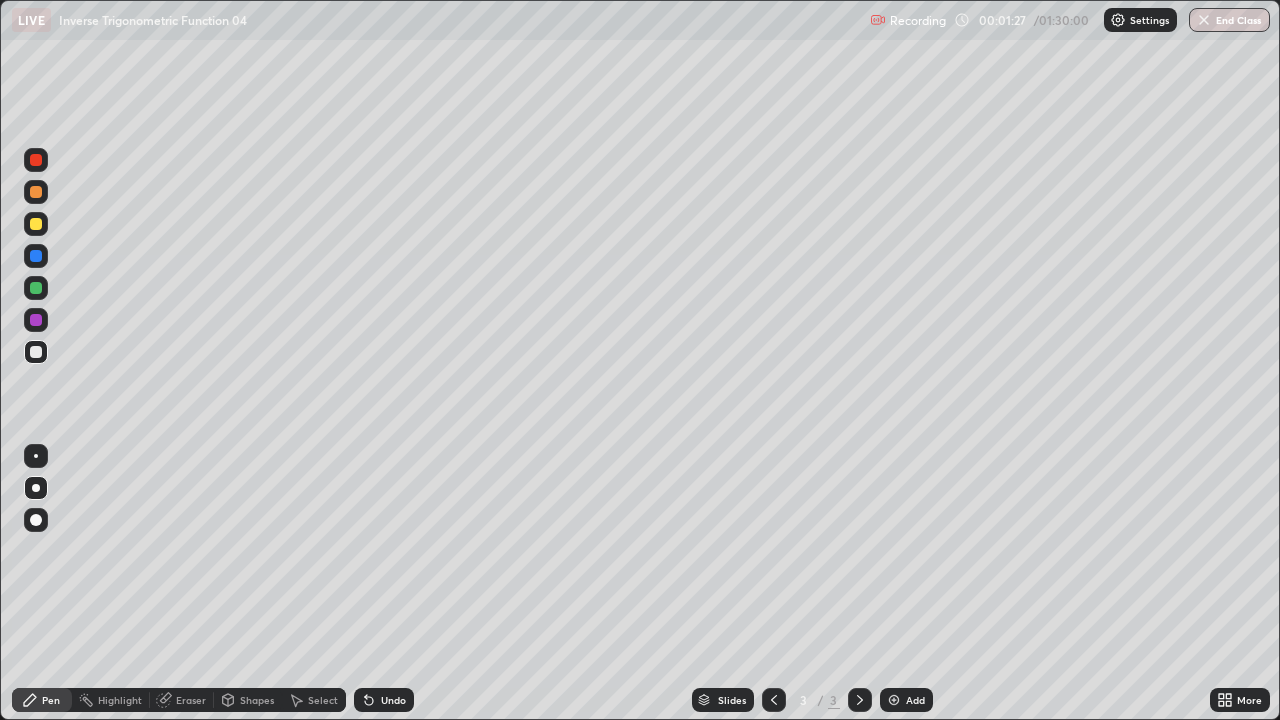 click on "Eraser" at bounding box center [191, 700] 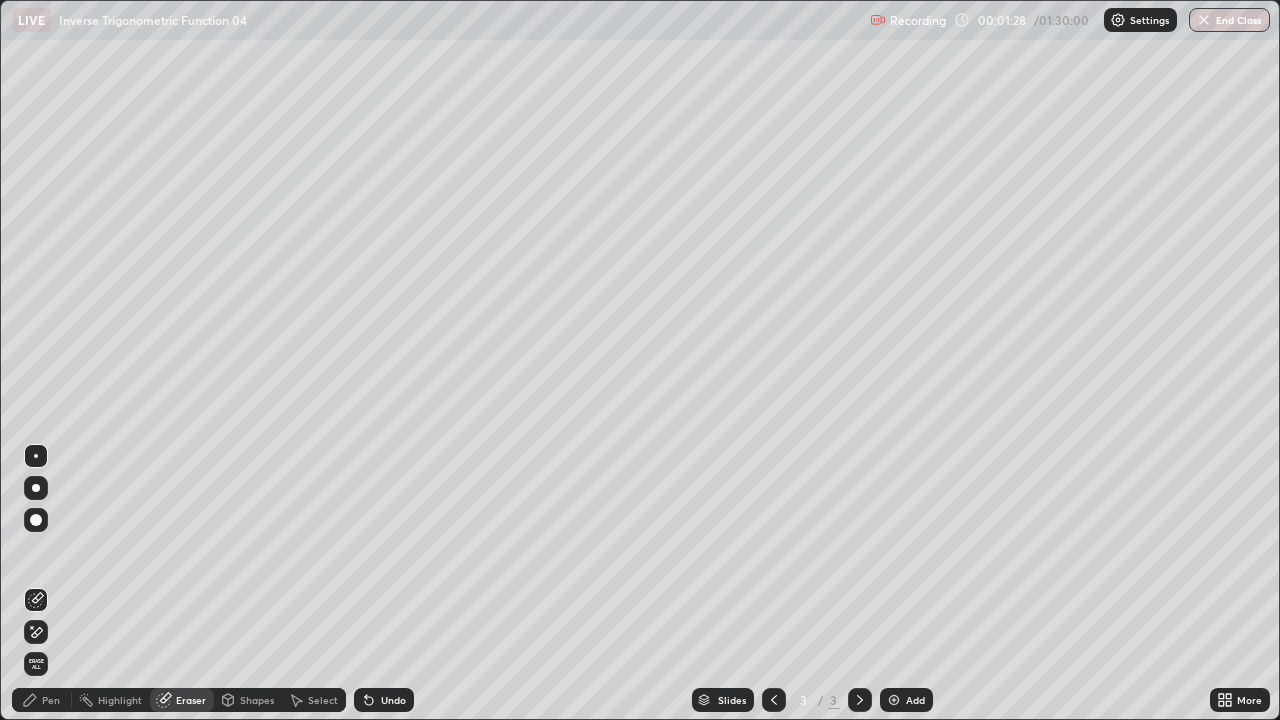 click at bounding box center (36, 632) 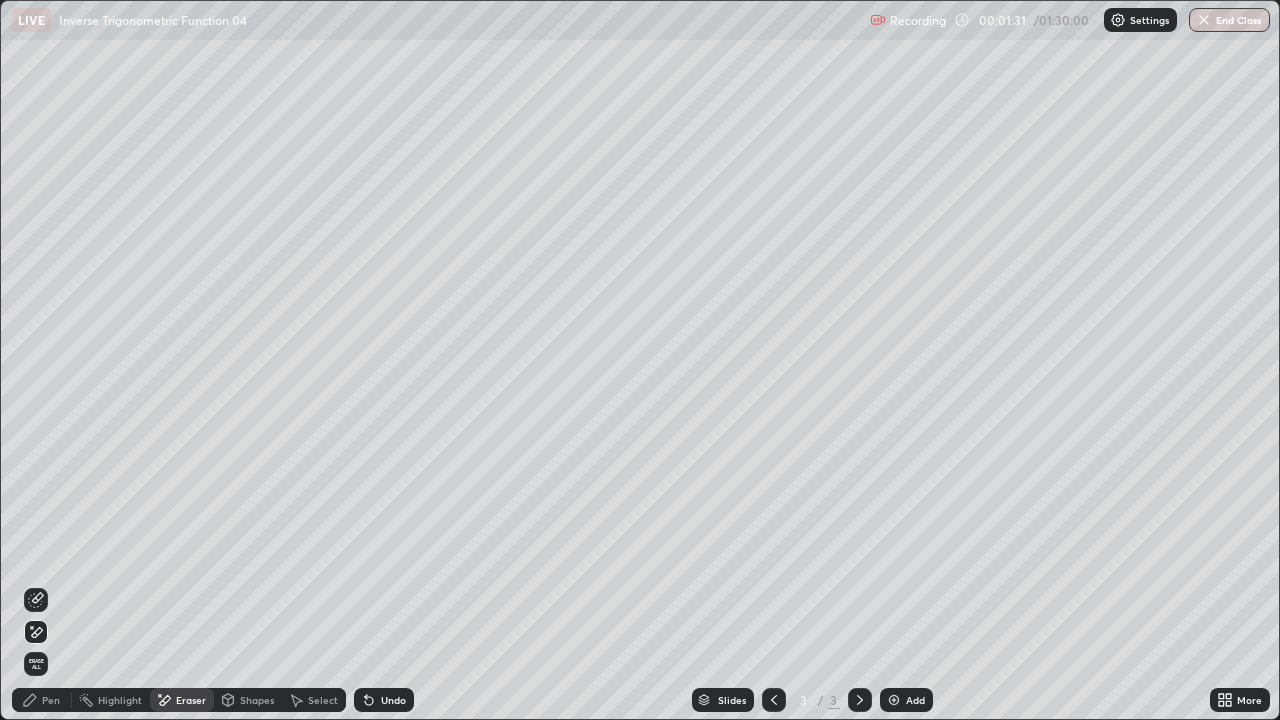 click on "Pen" at bounding box center (51, 700) 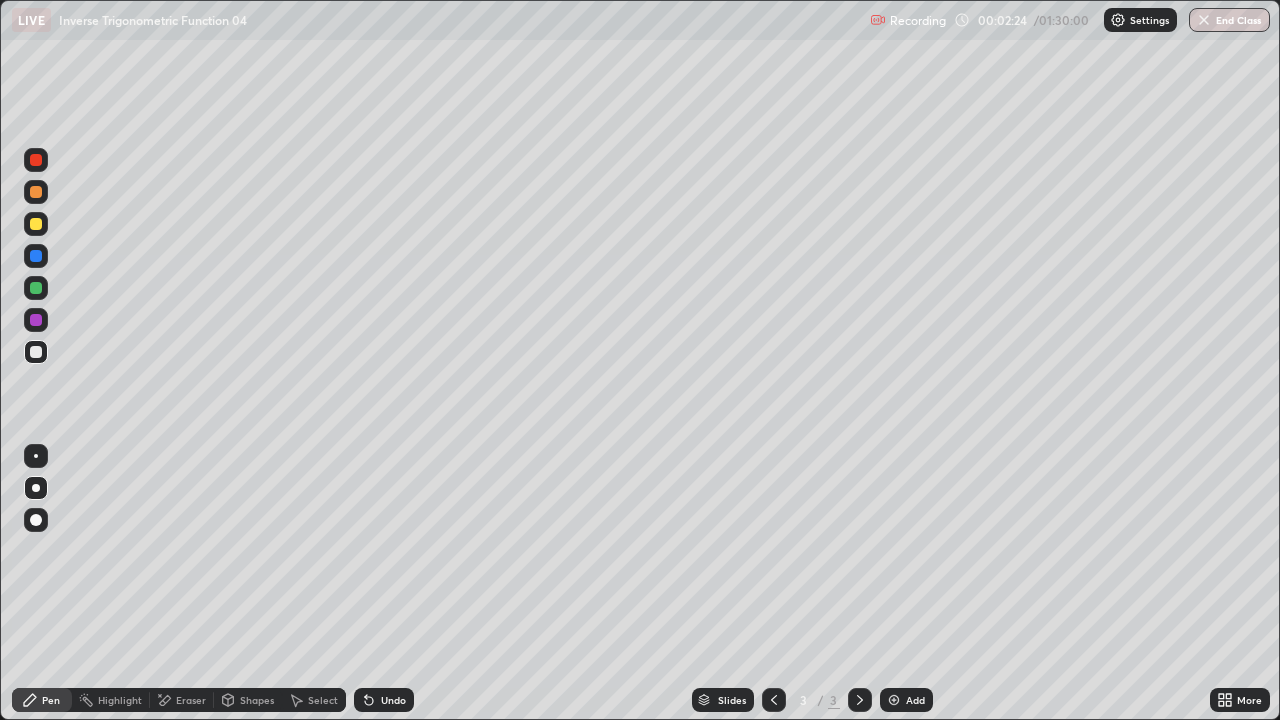 click on "Add" at bounding box center (915, 700) 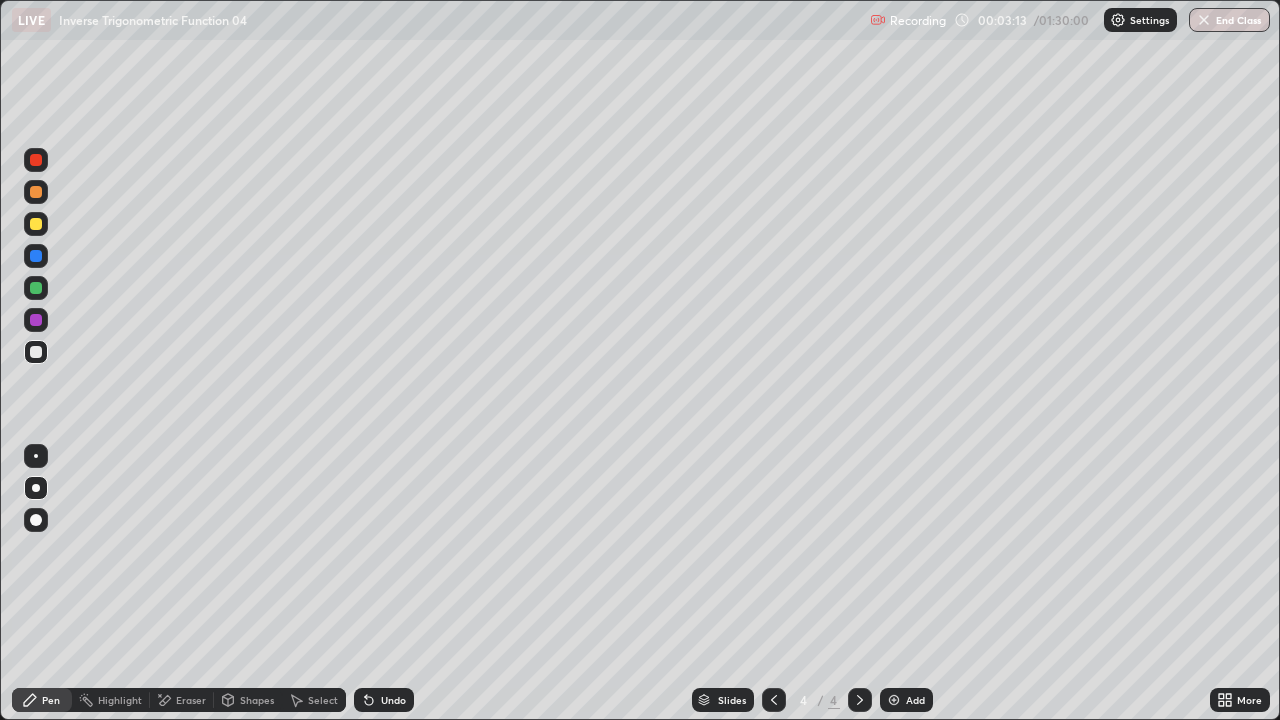 click on "Undo" at bounding box center (393, 700) 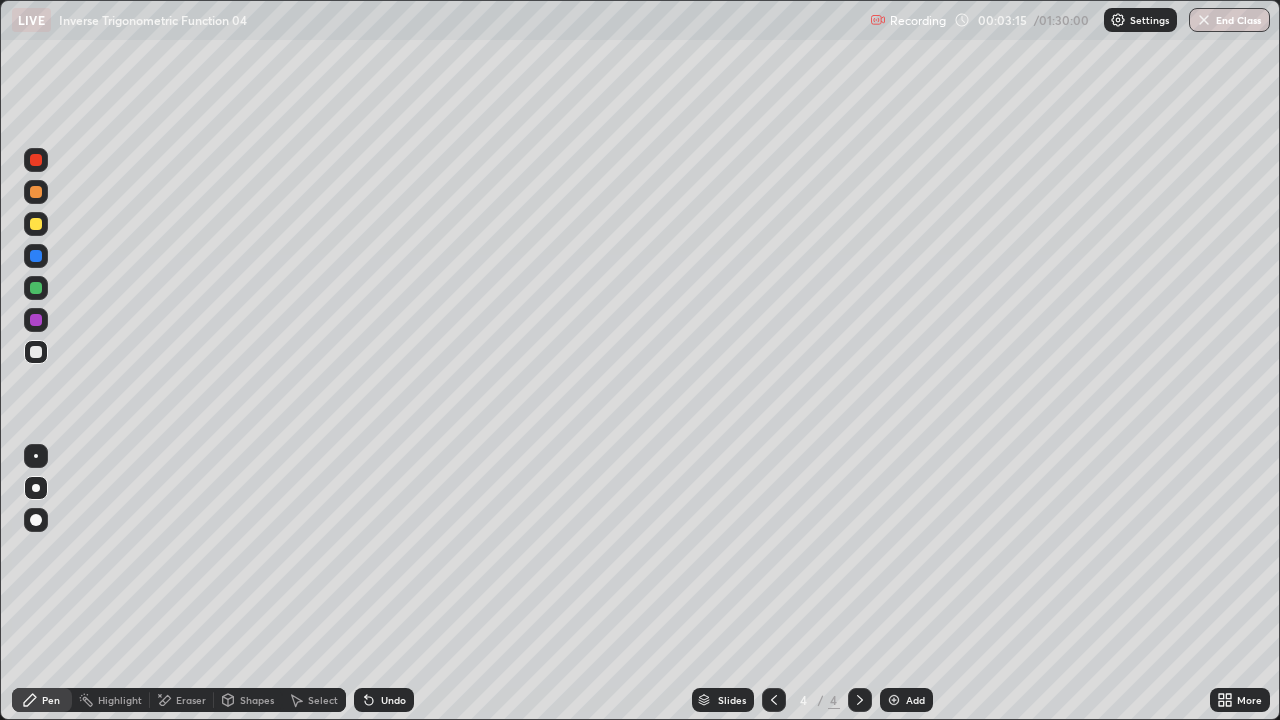 click on "Select" at bounding box center [323, 700] 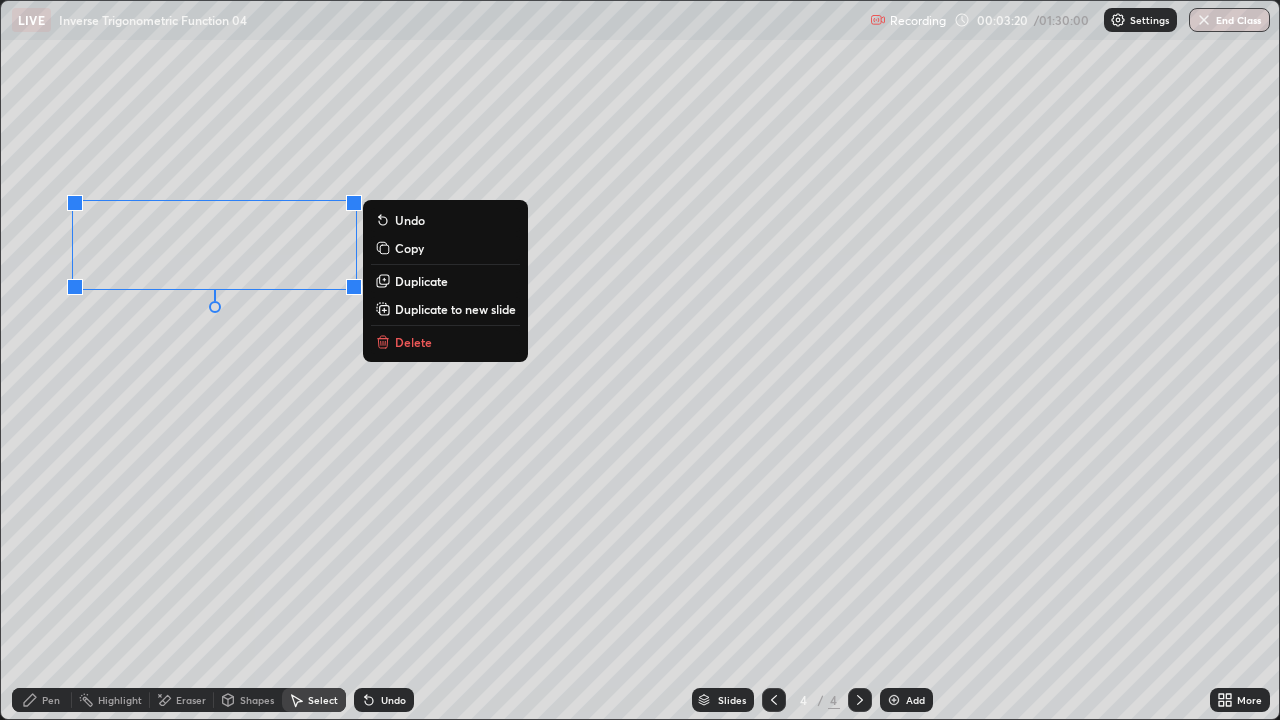 click on "Pen" at bounding box center (51, 700) 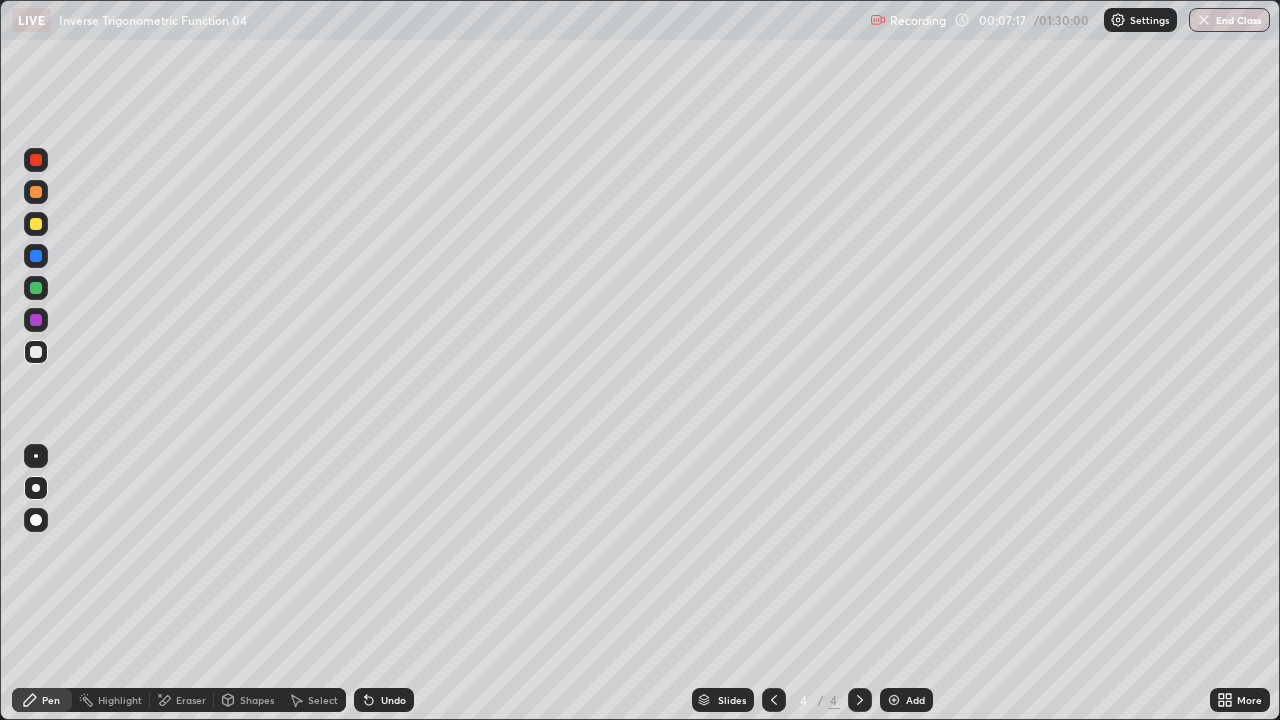 click at bounding box center (36, 288) 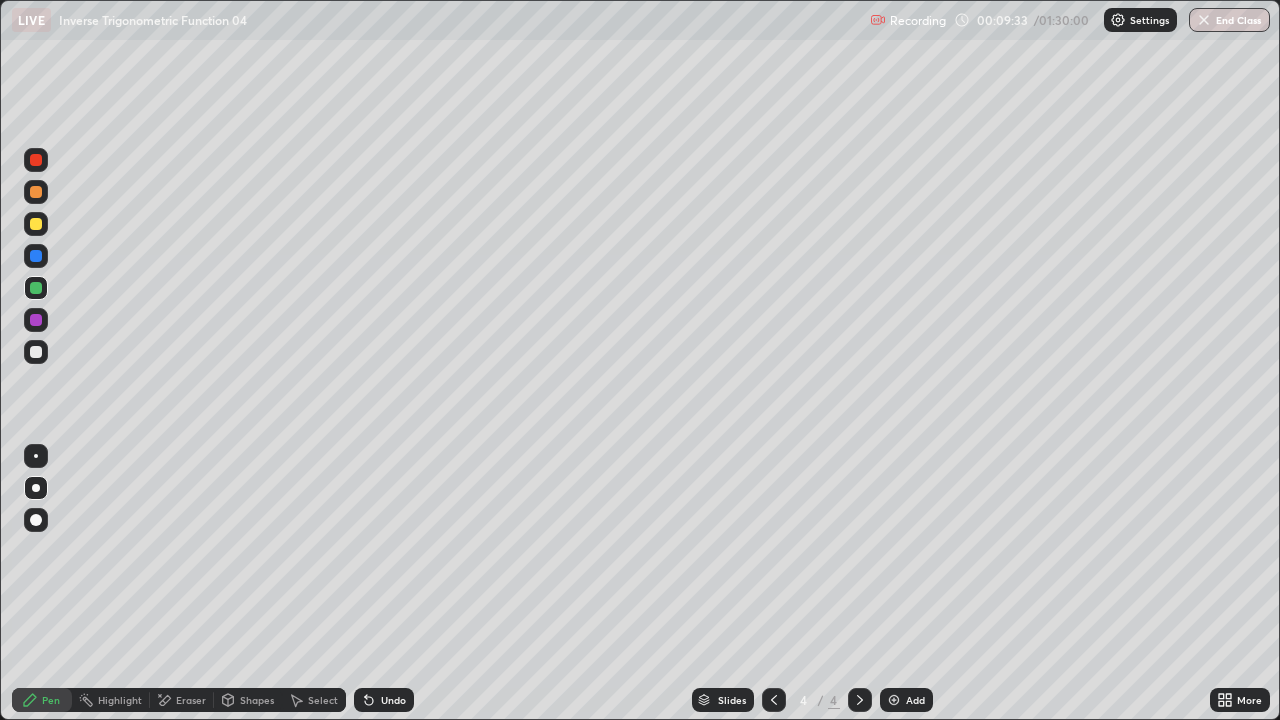 click on "Add" at bounding box center (906, 700) 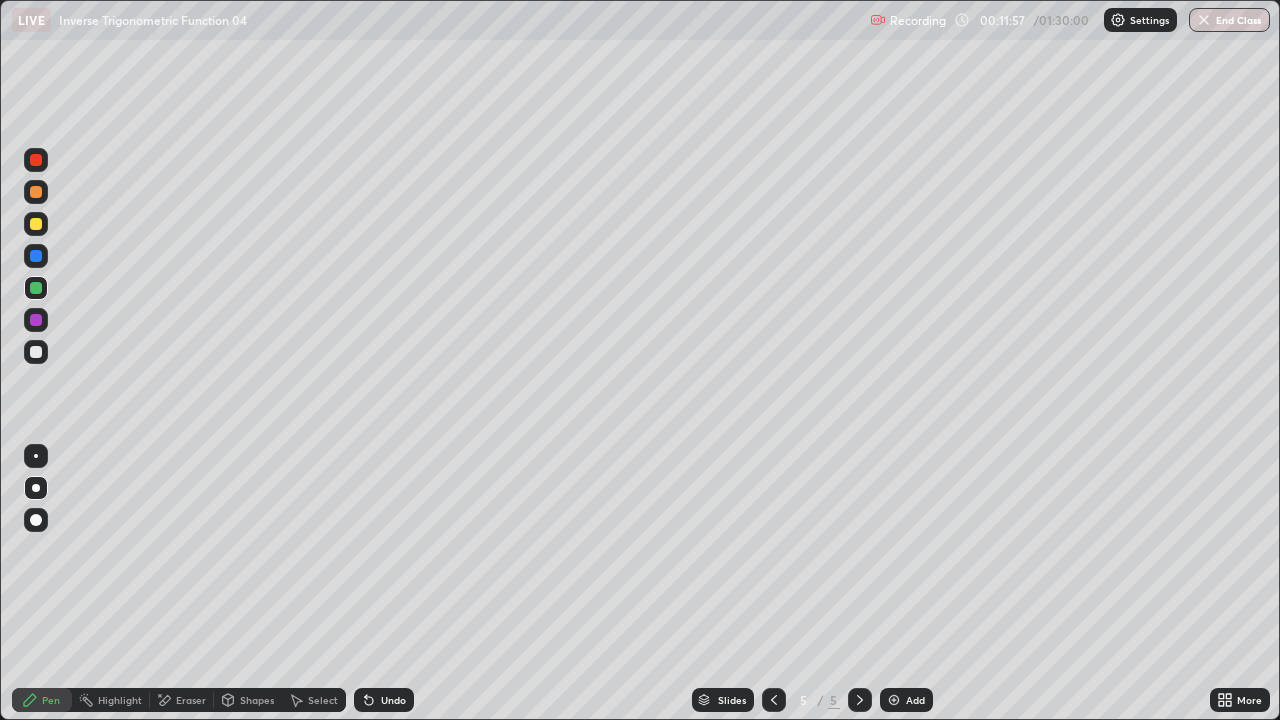 click on "Add" at bounding box center [915, 700] 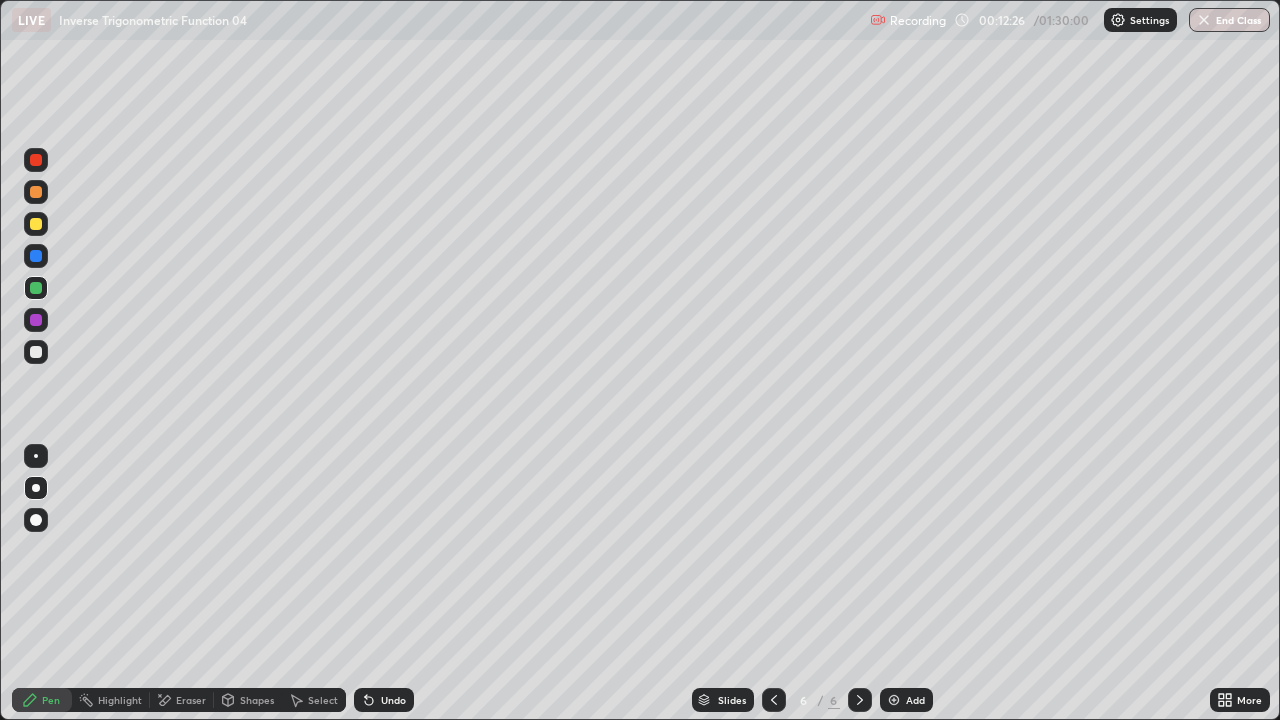 click on "Add" at bounding box center [915, 700] 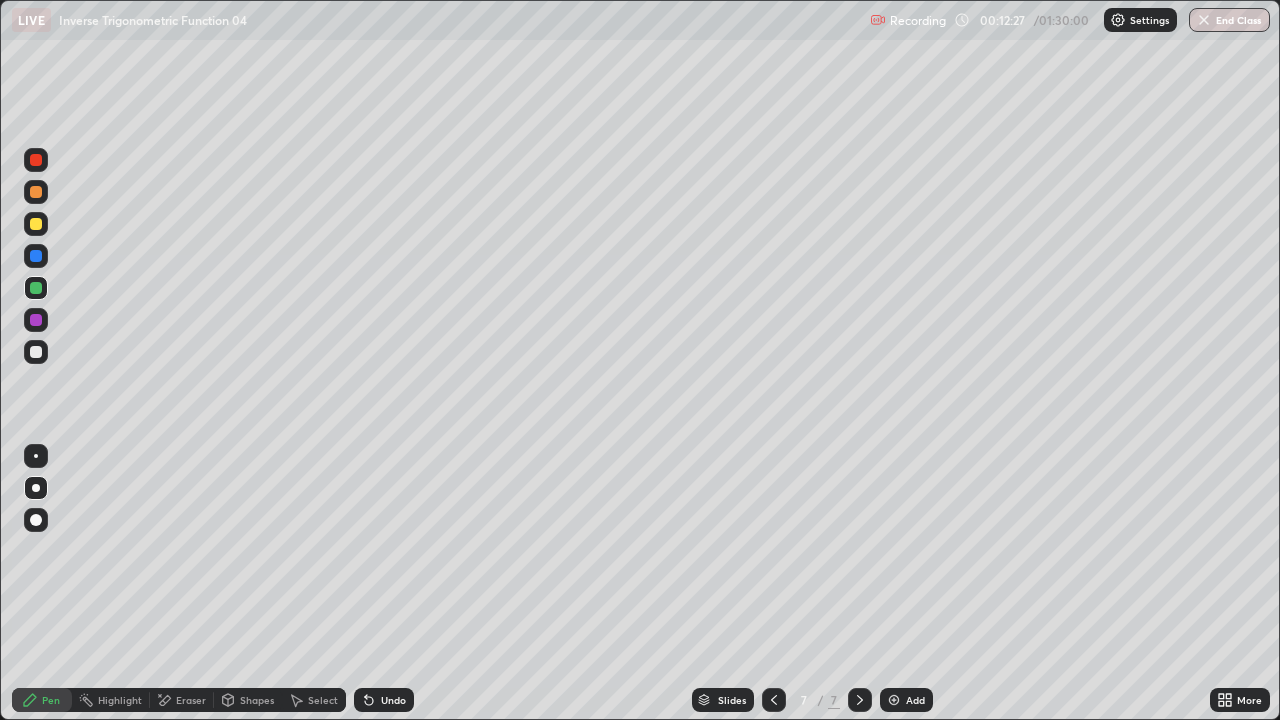 click at bounding box center (36, 224) 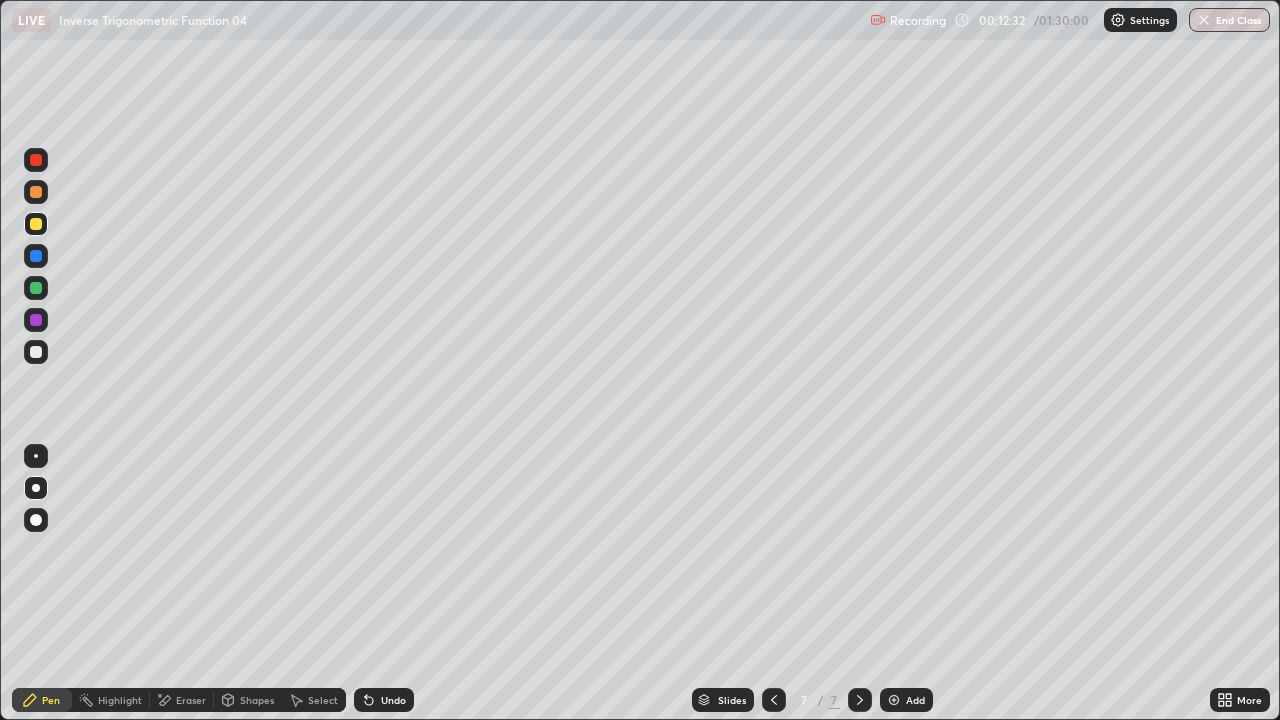 click at bounding box center [774, 700] 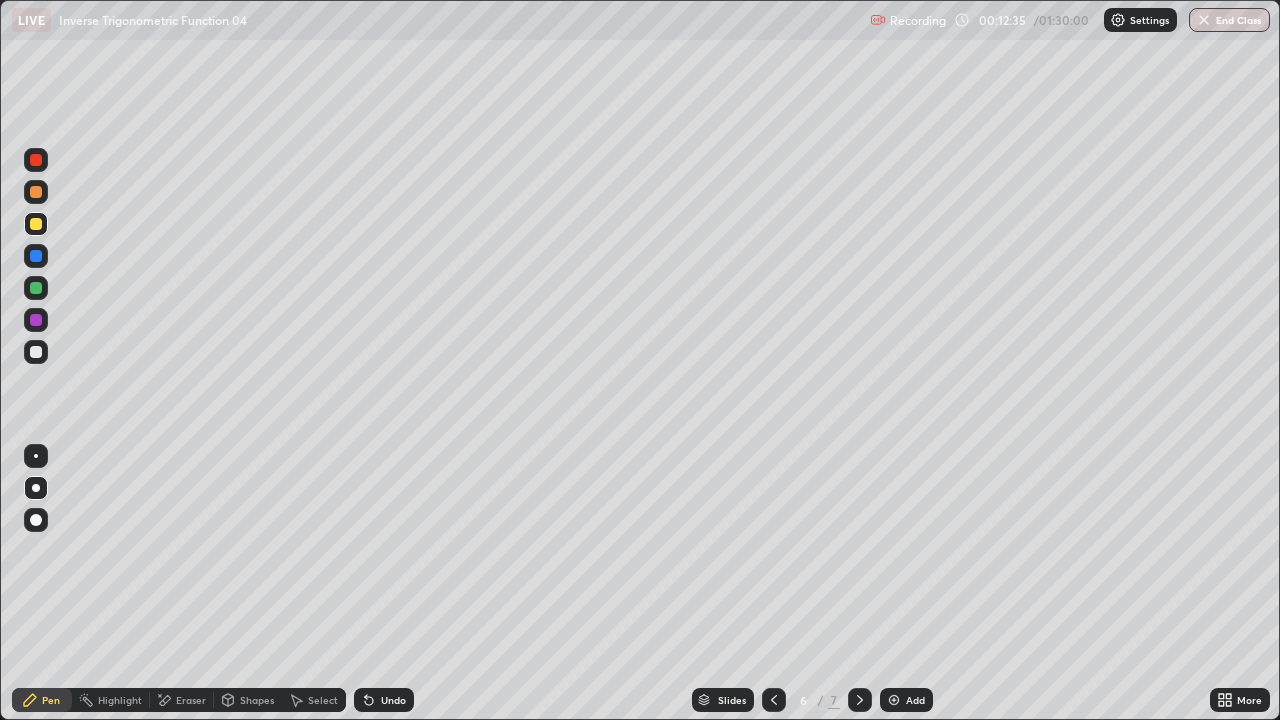 click 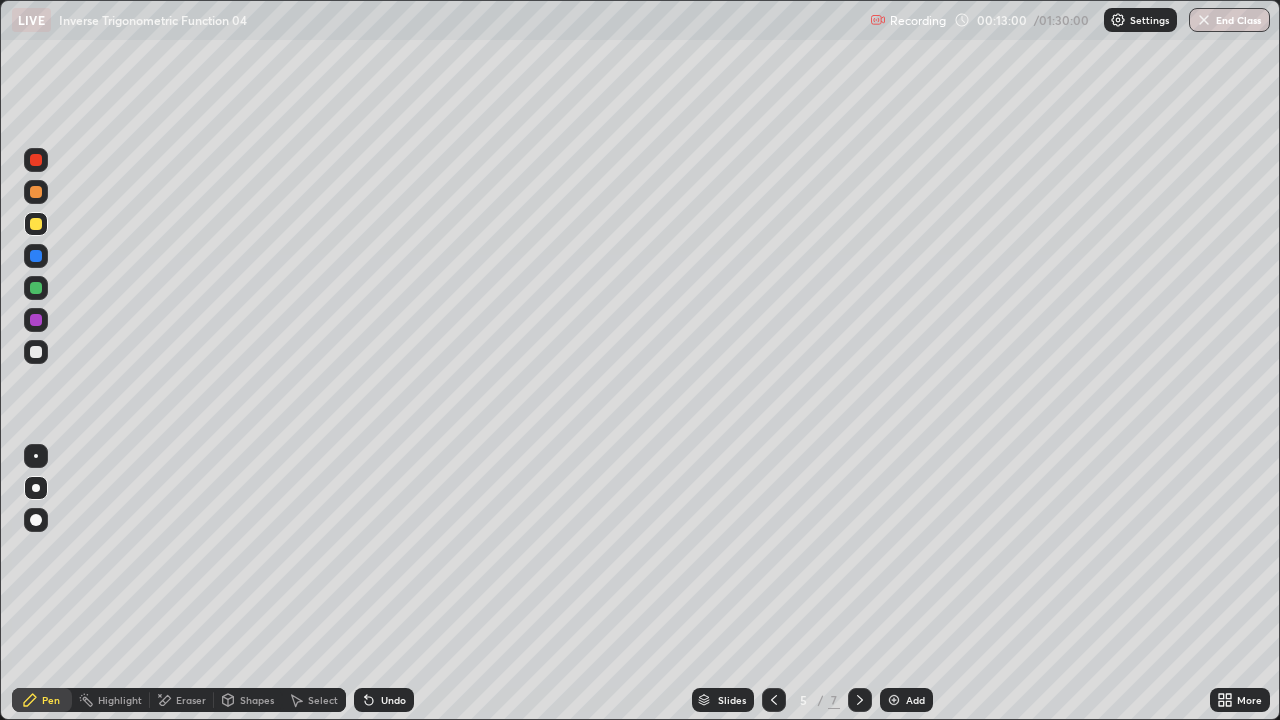 click 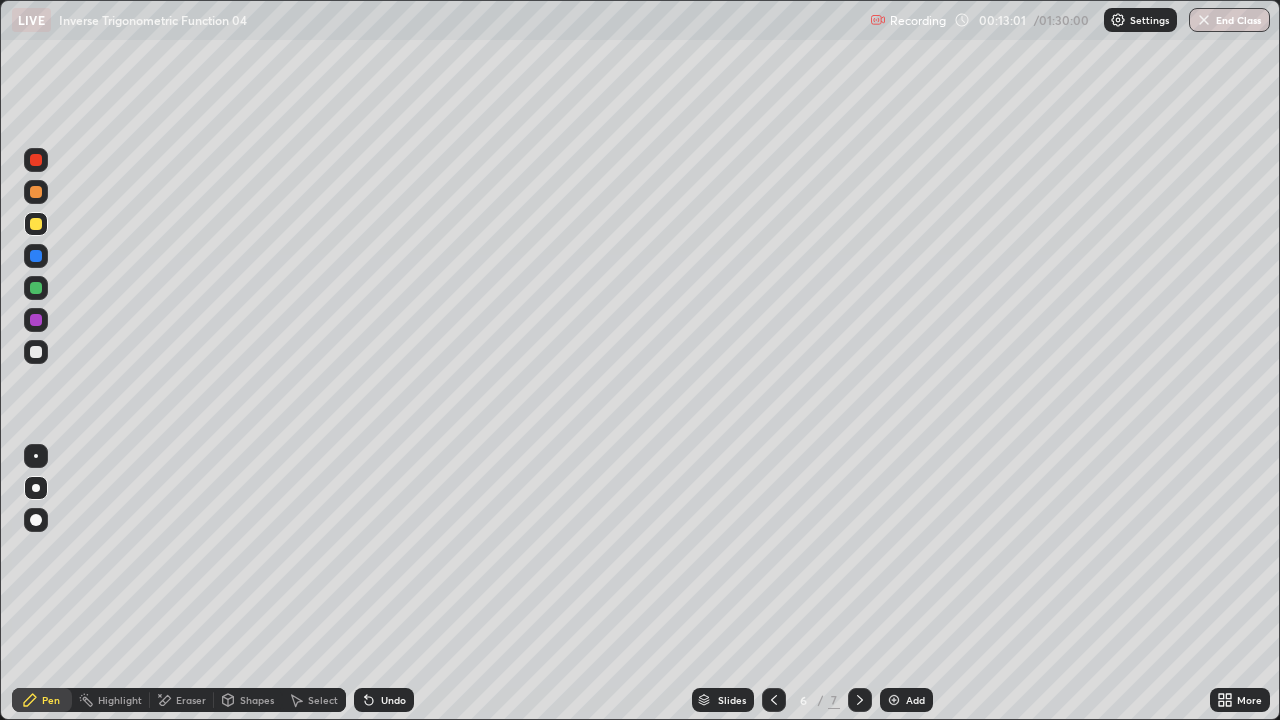 click at bounding box center [860, 700] 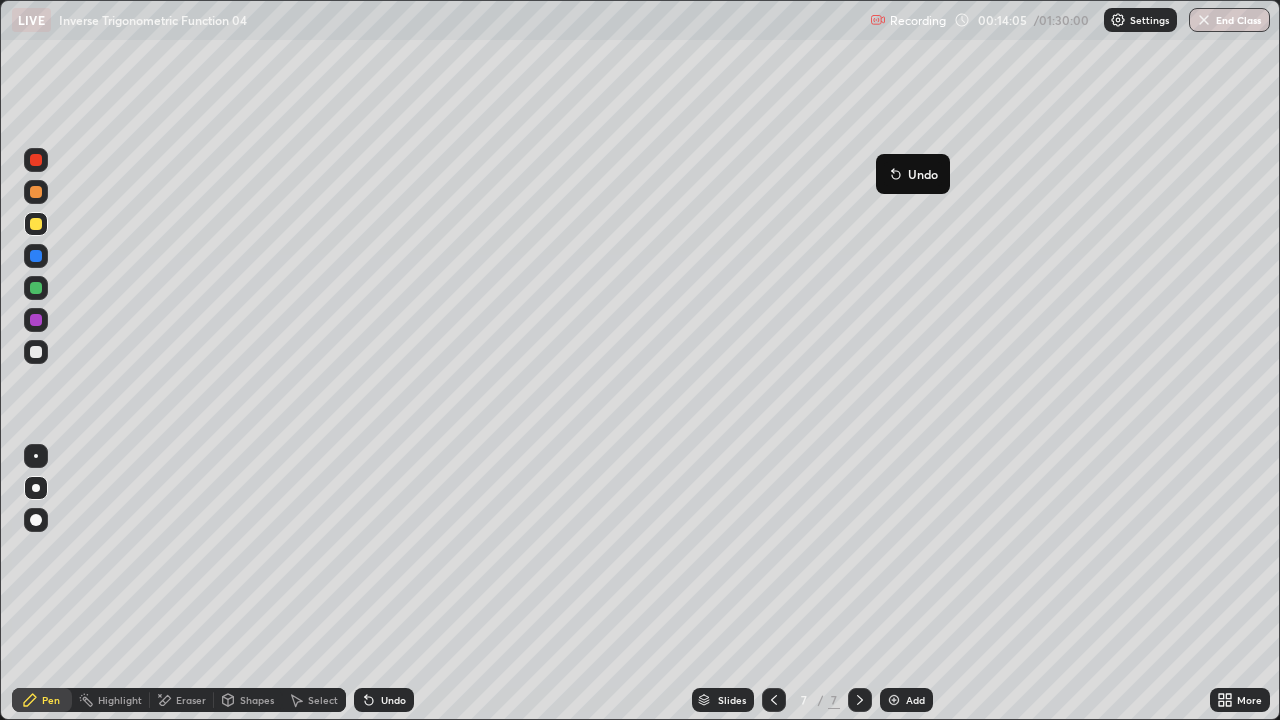 click at bounding box center [36, 192] 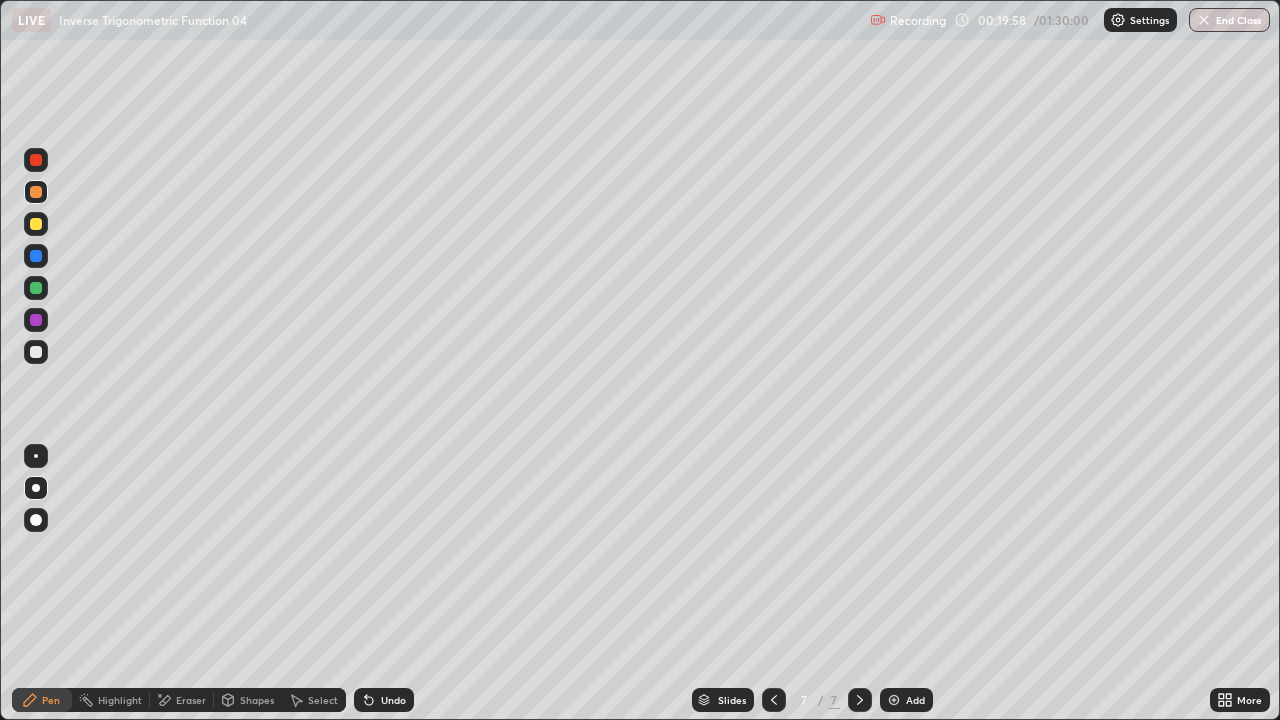 click at bounding box center [36, 352] 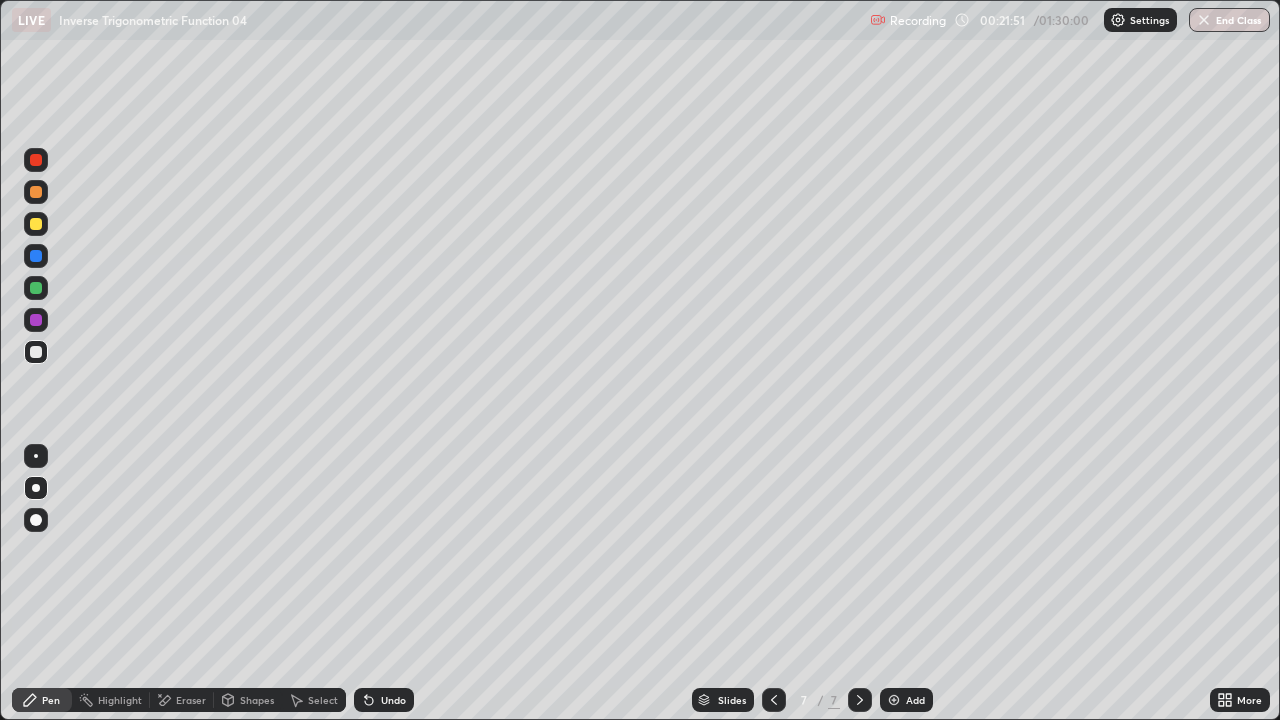 click on "Add" at bounding box center (906, 700) 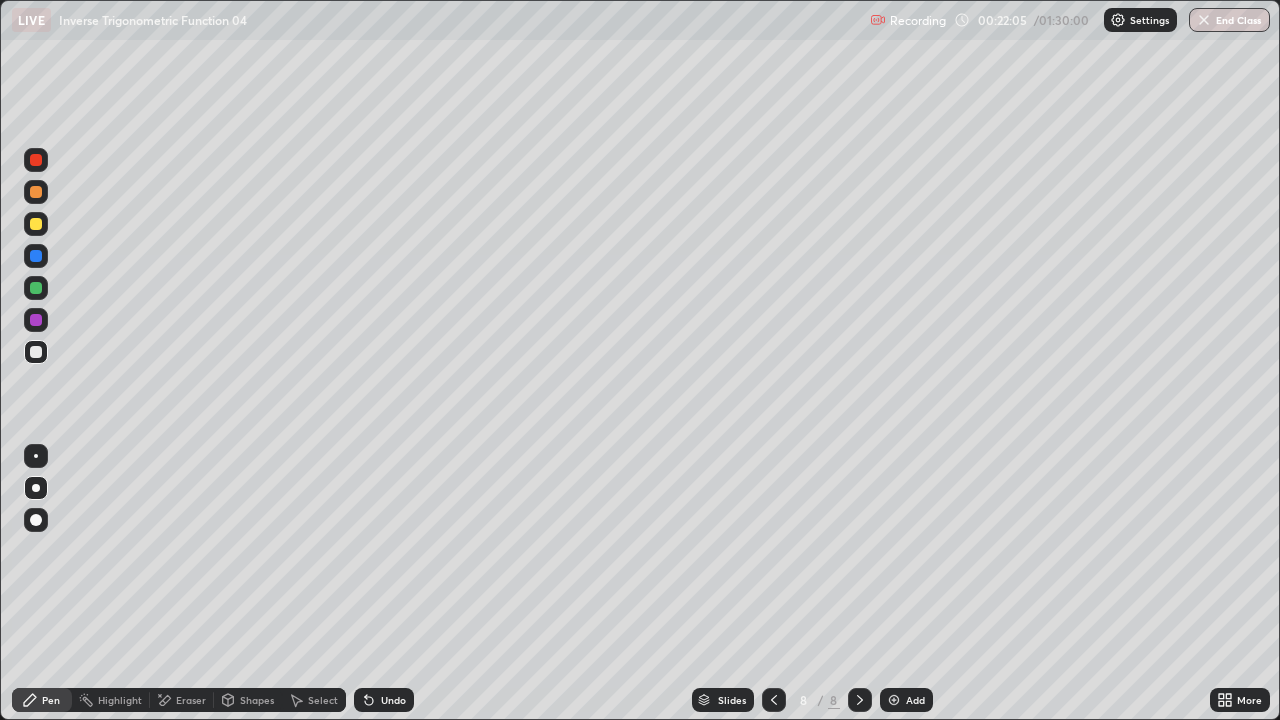 click on "Undo" at bounding box center (393, 700) 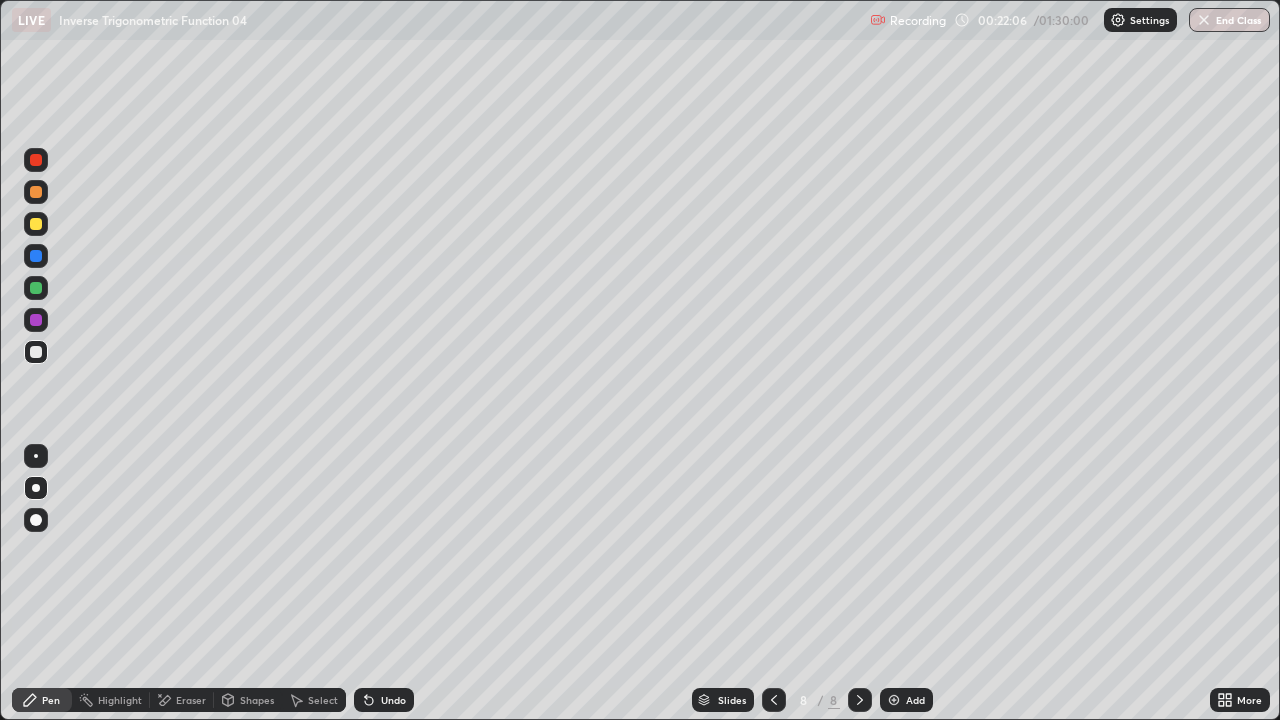 click on "Undo" at bounding box center (393, 700) 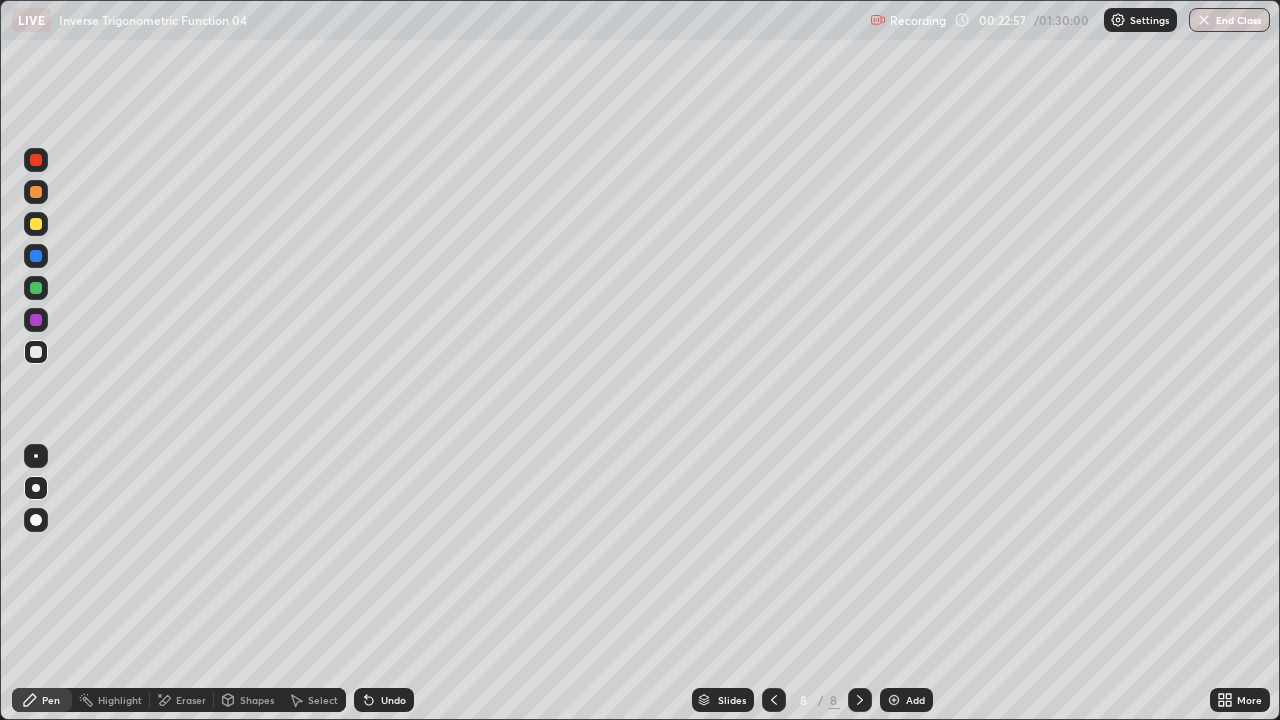 click on "Eraser" at bounding box center [191, 700] 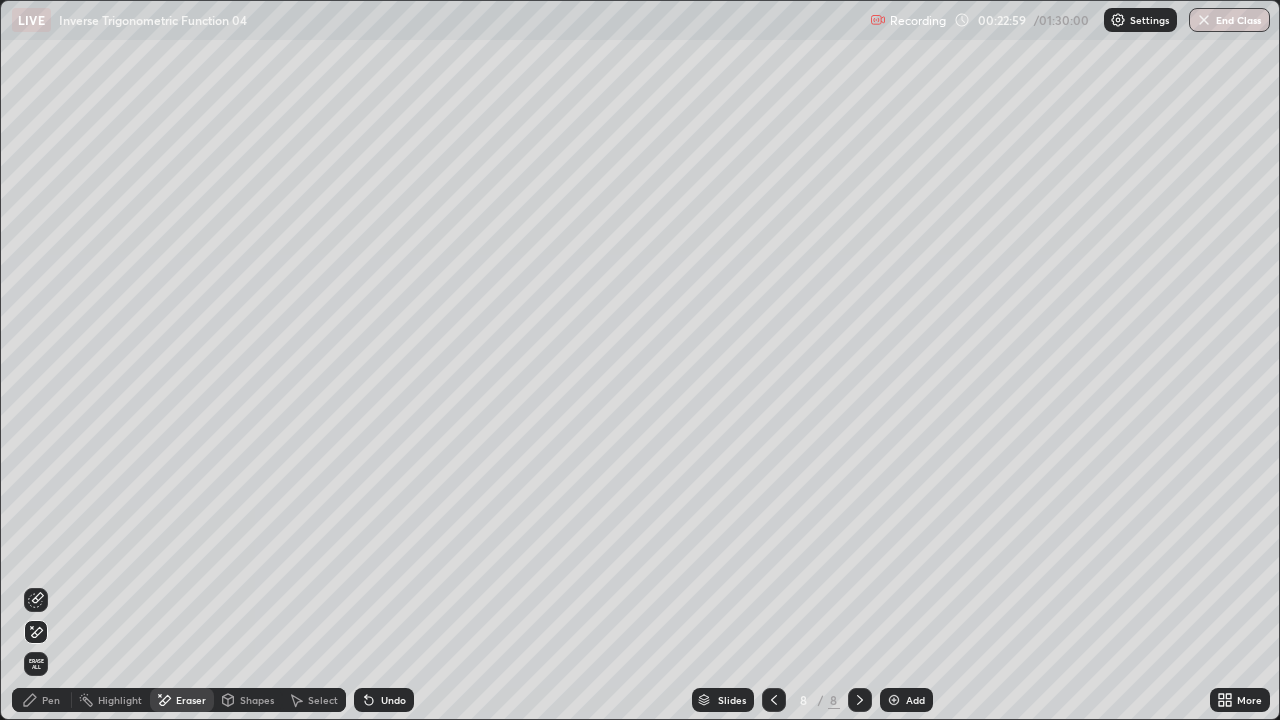 click on "Pen" at bounding box center (42, 700) 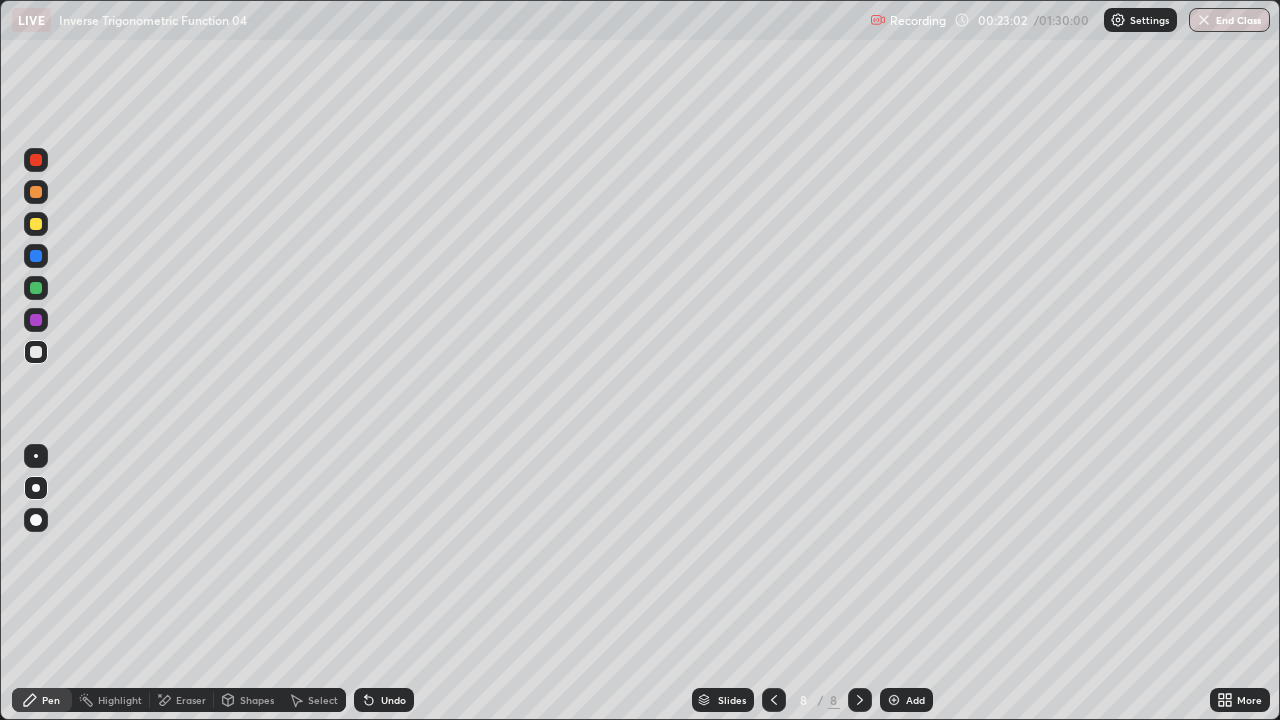 click on "Select" at bounding box center (323, 700) 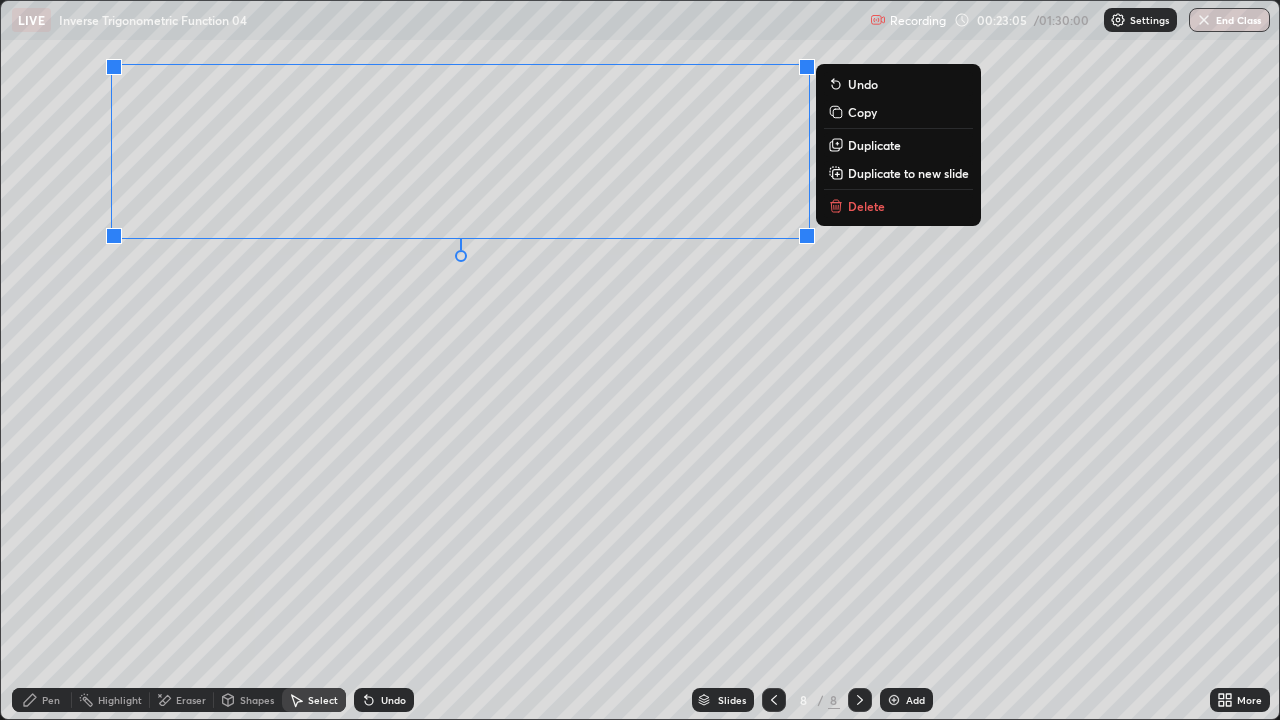click on "Duplicate" at bounding box center [898, 145] 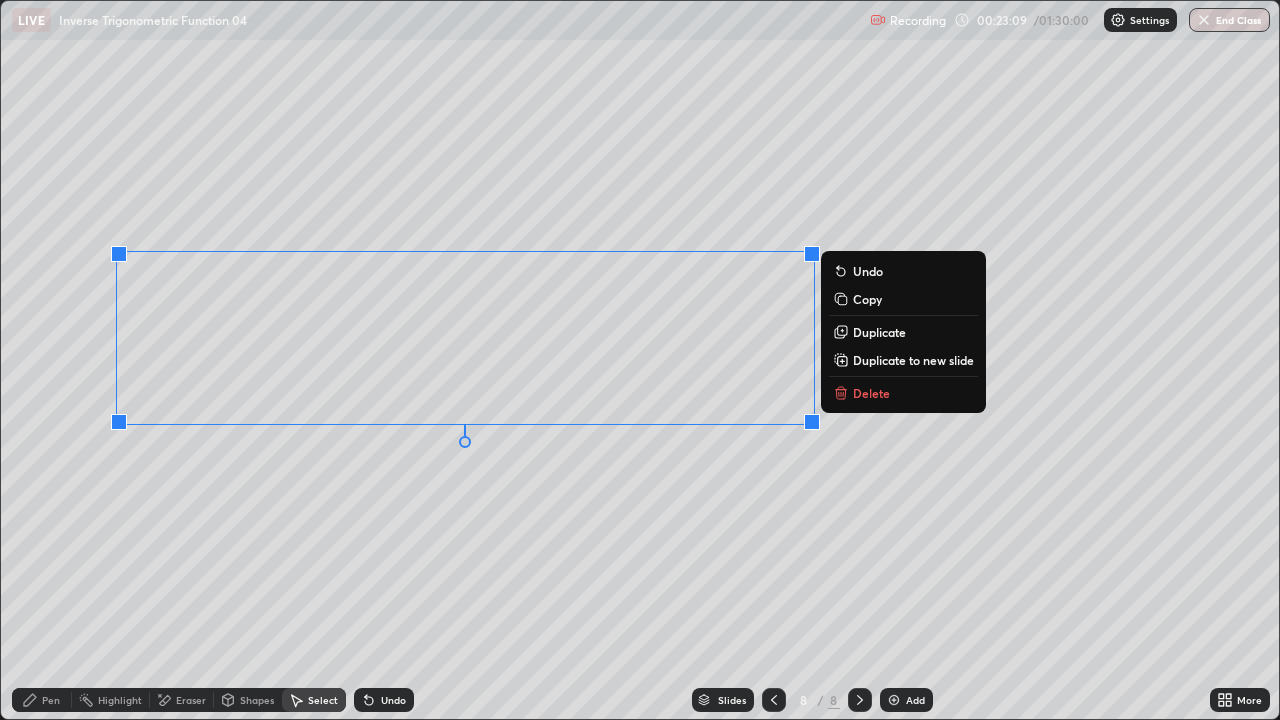 click on "Eraser" at bounding box center (191, 700) 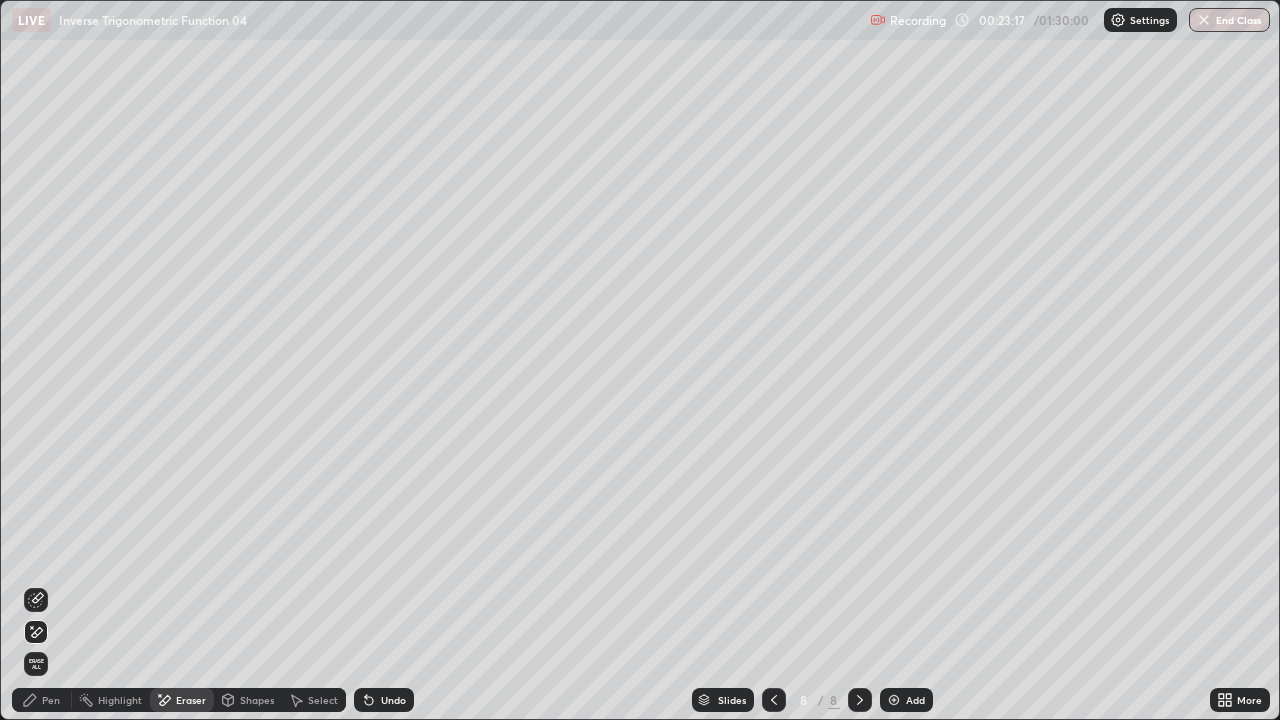 click on "Pen" at bounding box center (51, 700) 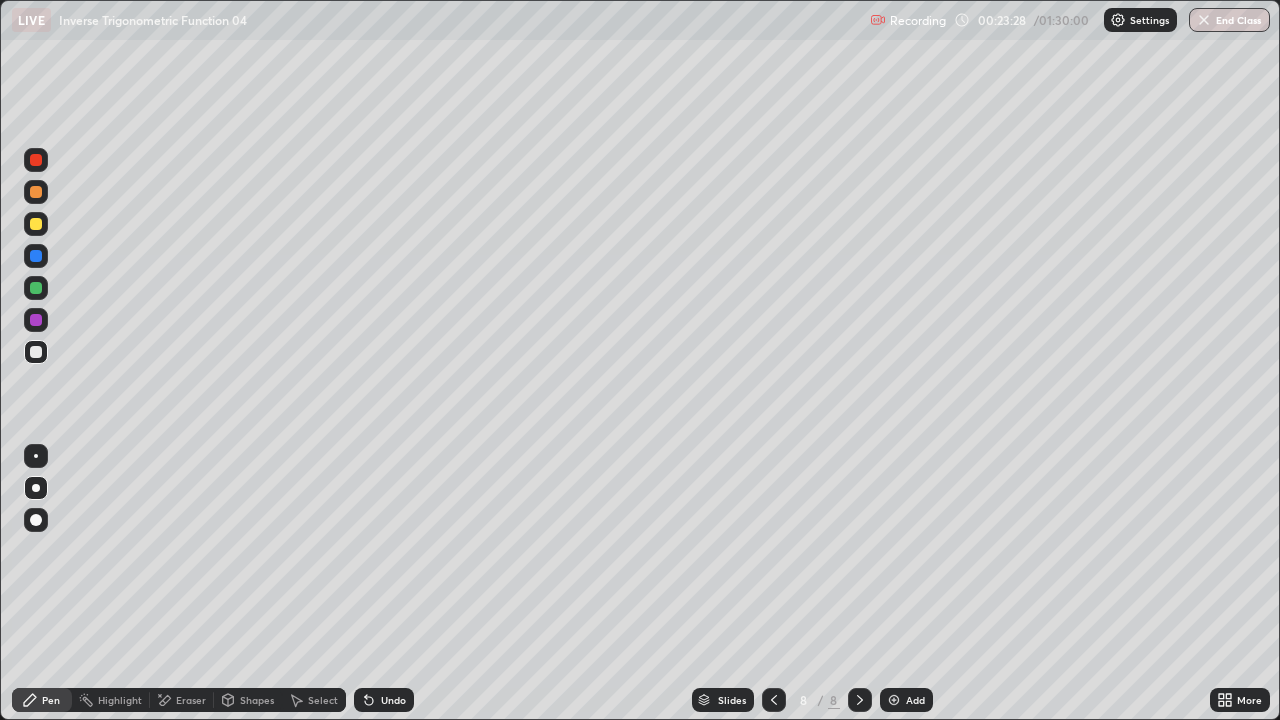 click on "Select" at bounding box center [323, 700] 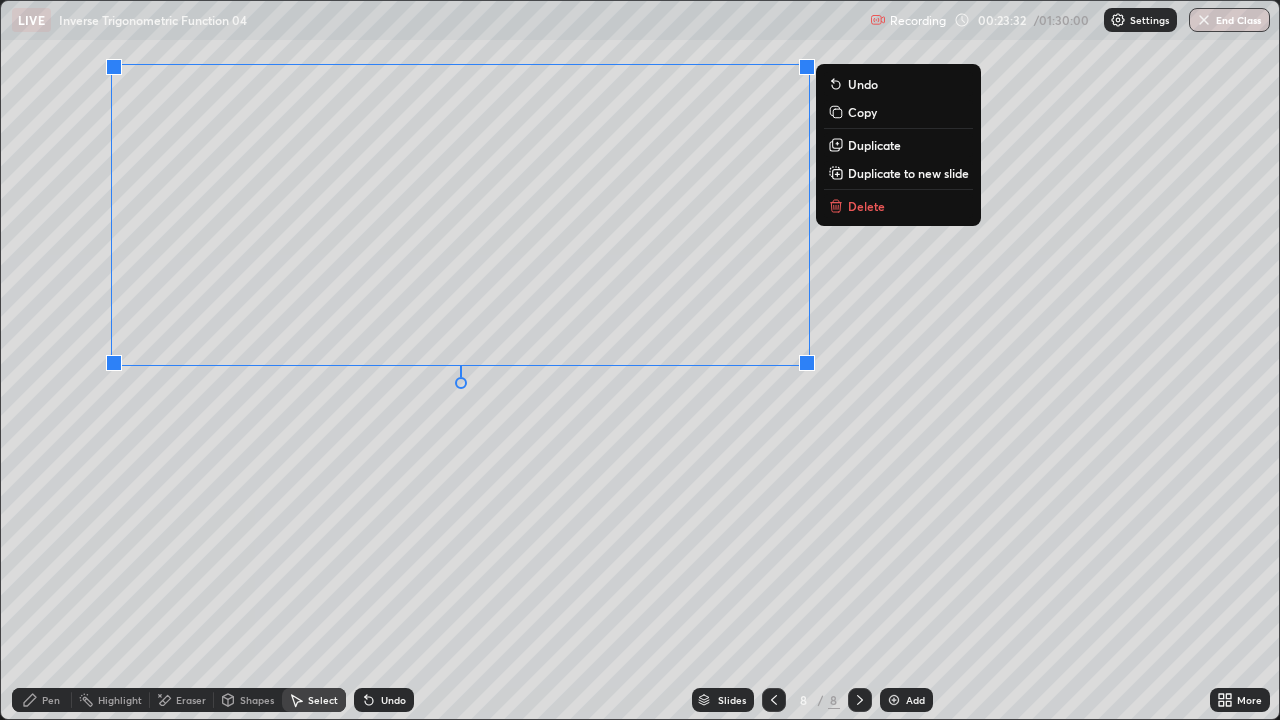 click on "Duplicate" at bounding box center (898, 145) 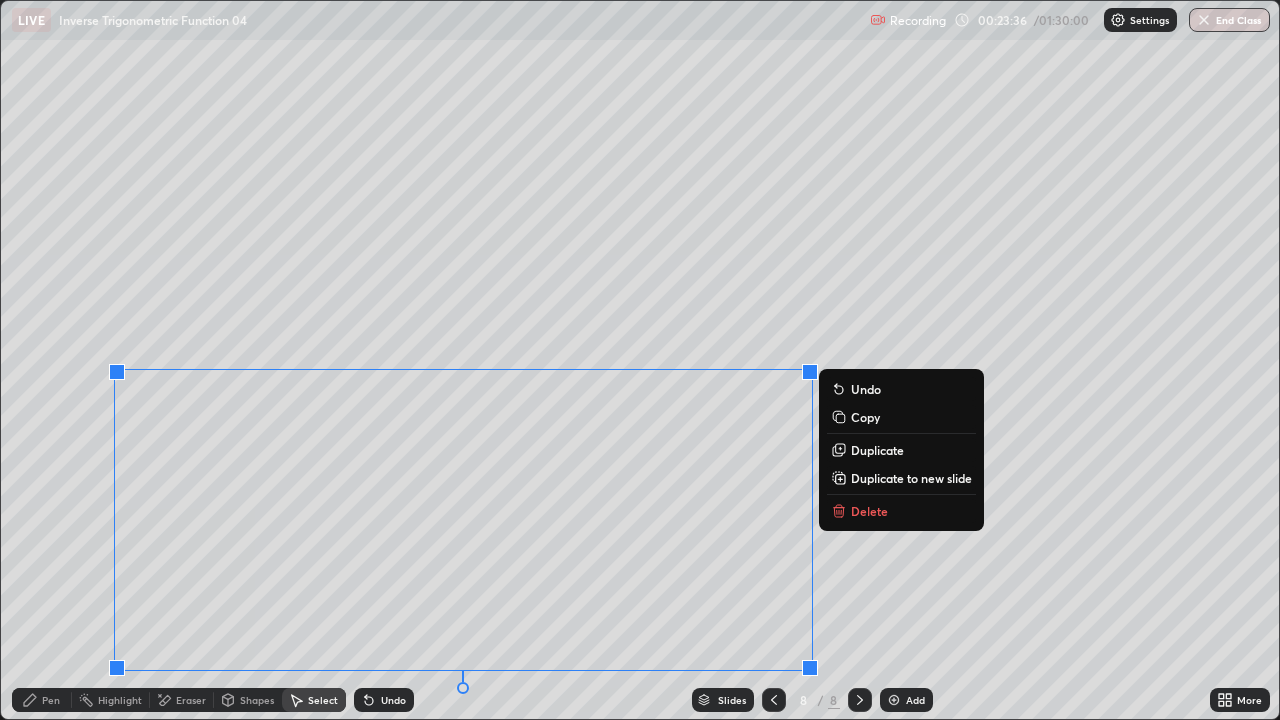 click on "0 ° Undo Copy Duplicate Duplicate to new slide Delete" at bounding box center [640, 360] 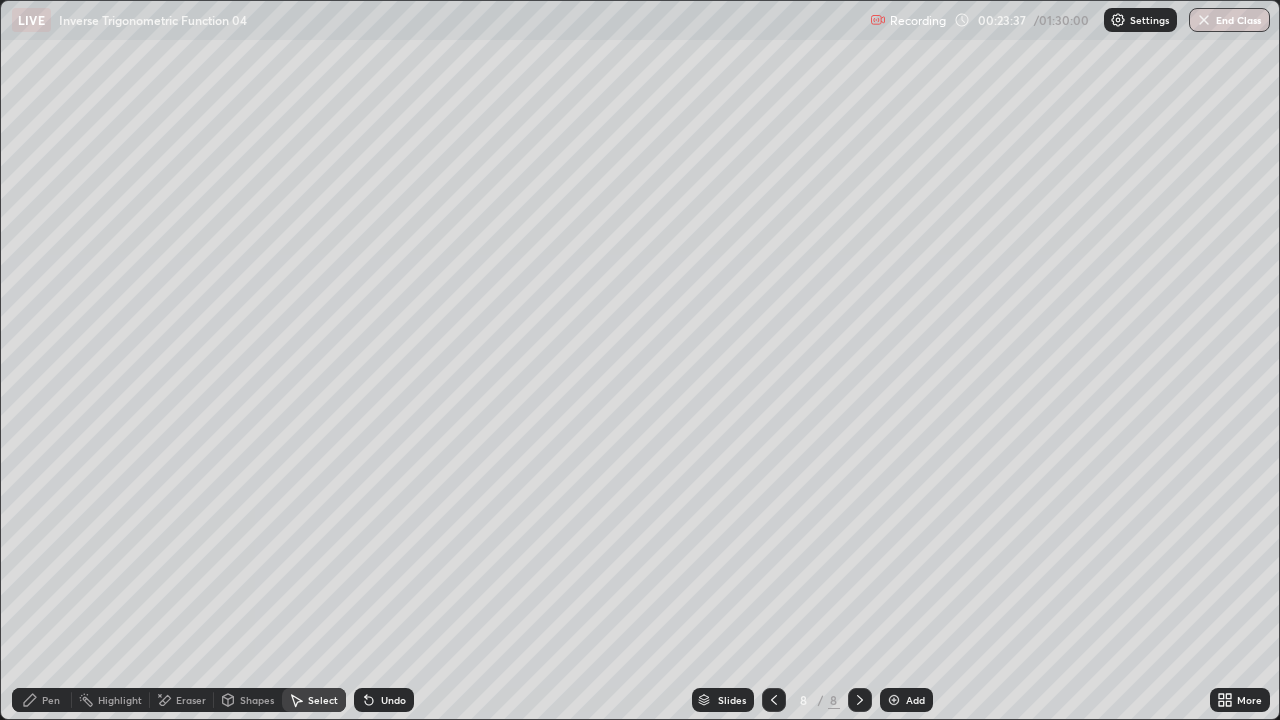 click on "Eraser" at bounding box center (191, 700) 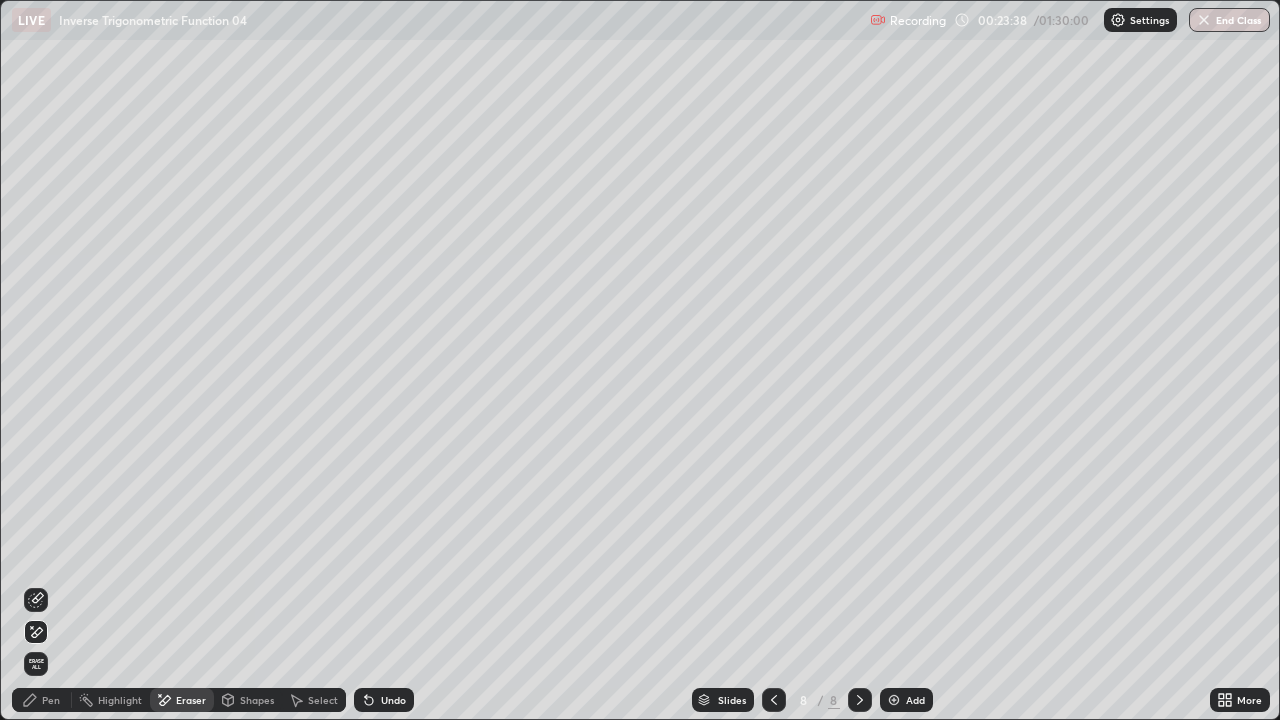 click on "Eraser" at bounding box center (191, 700) 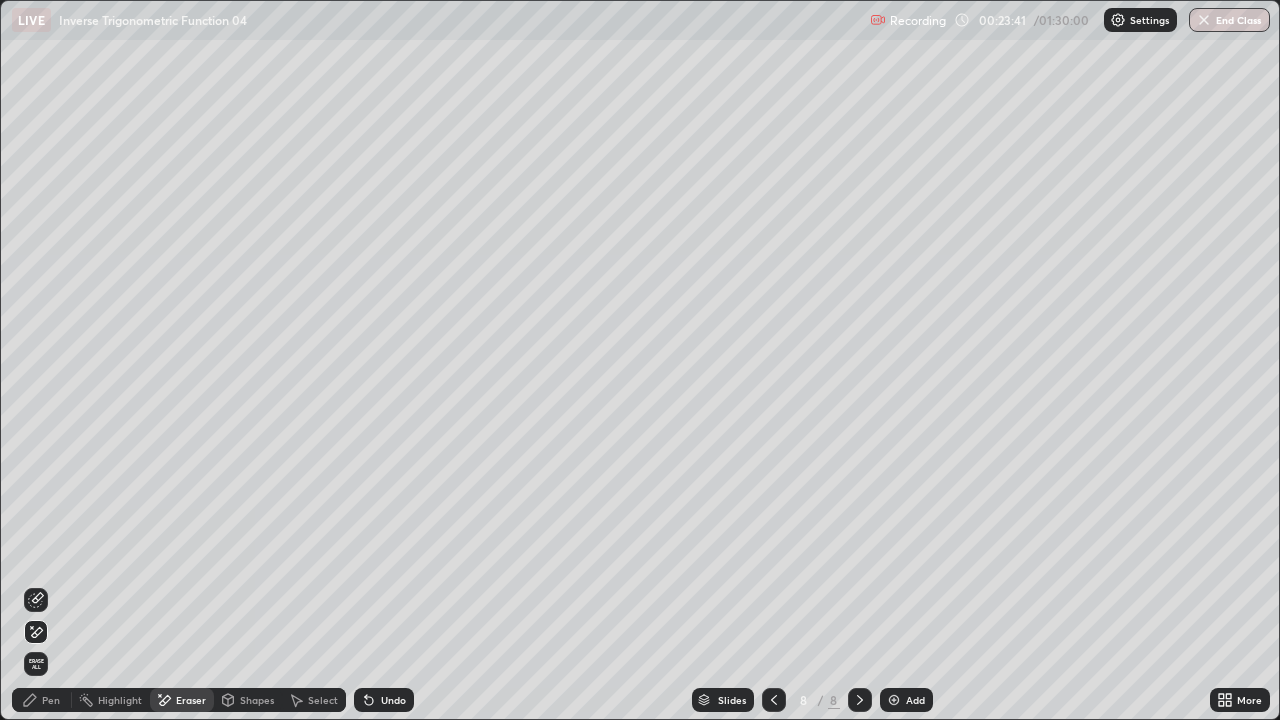 click on "Pen" at bounding box center (51, 700) 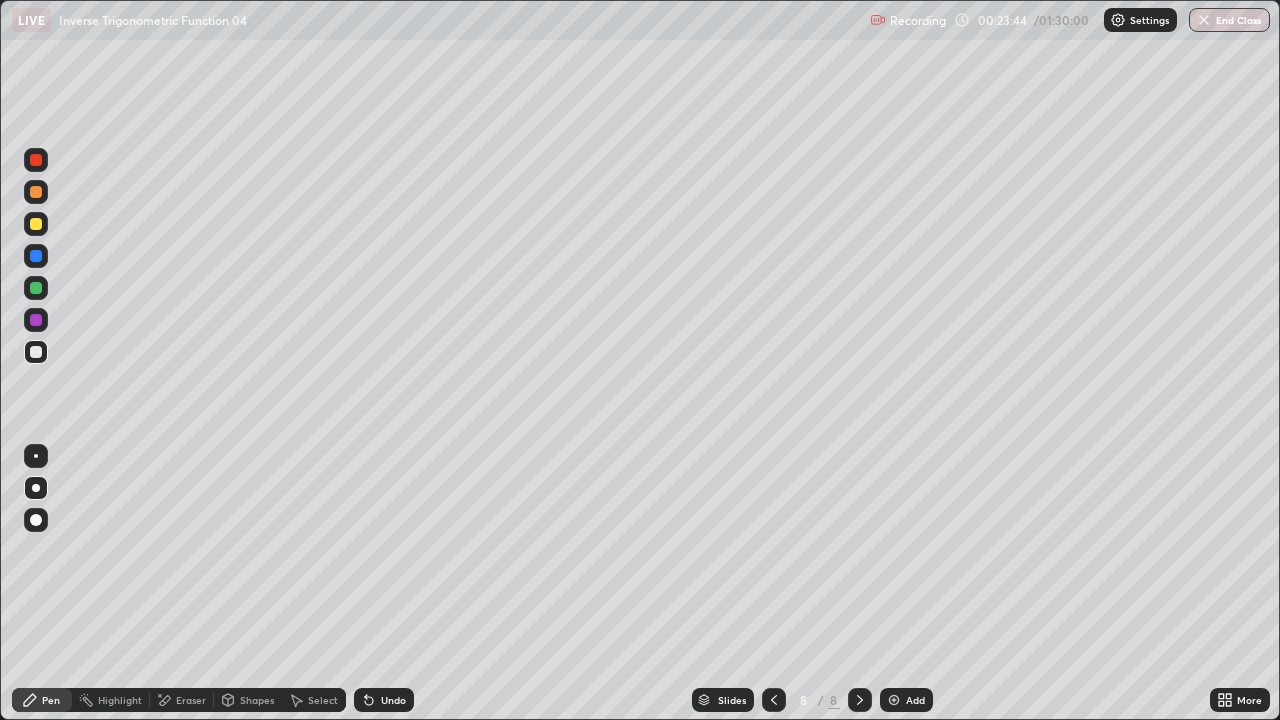 click on "Eraser" at bounding box center (191, 700) 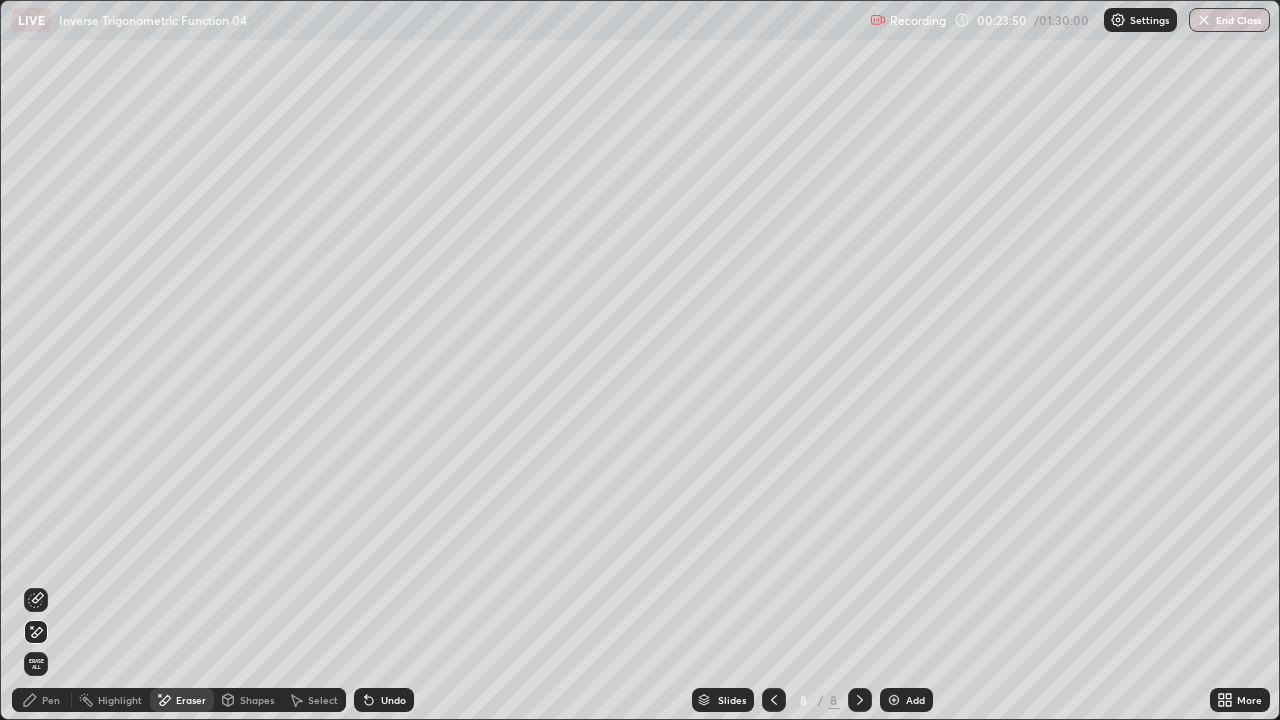 click on "Pen" at bounding box center (42, 700) 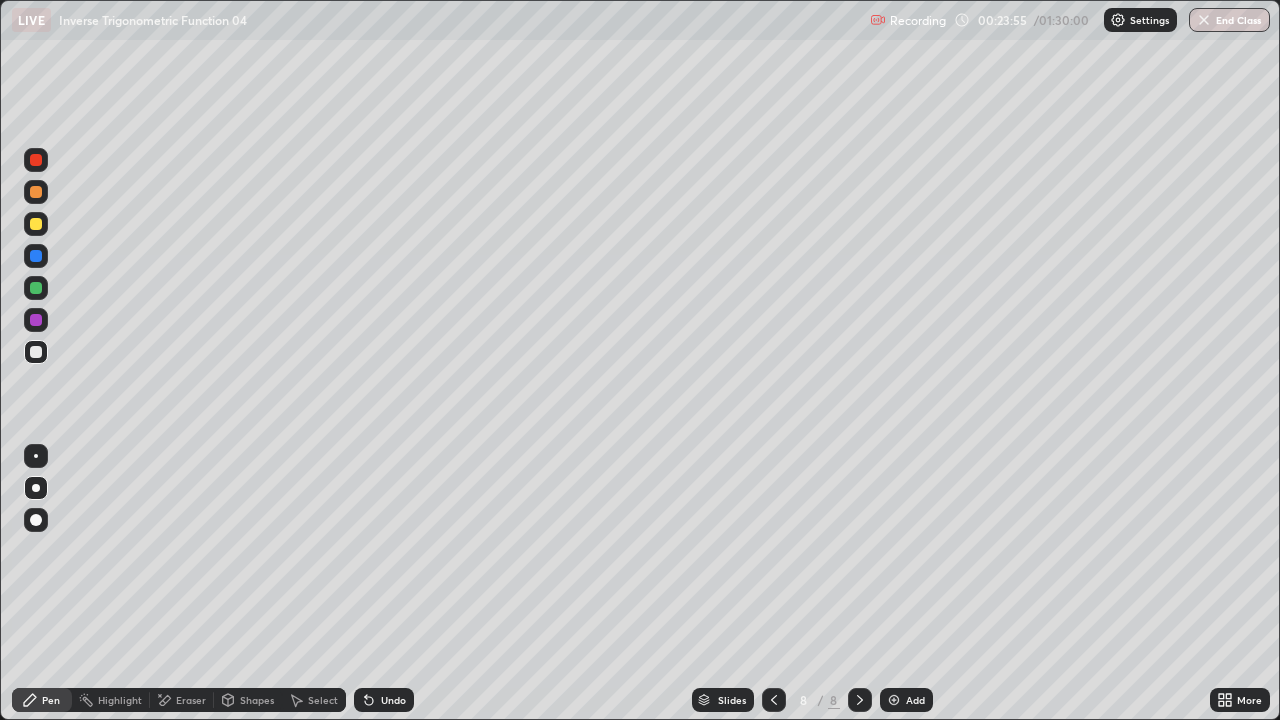 click 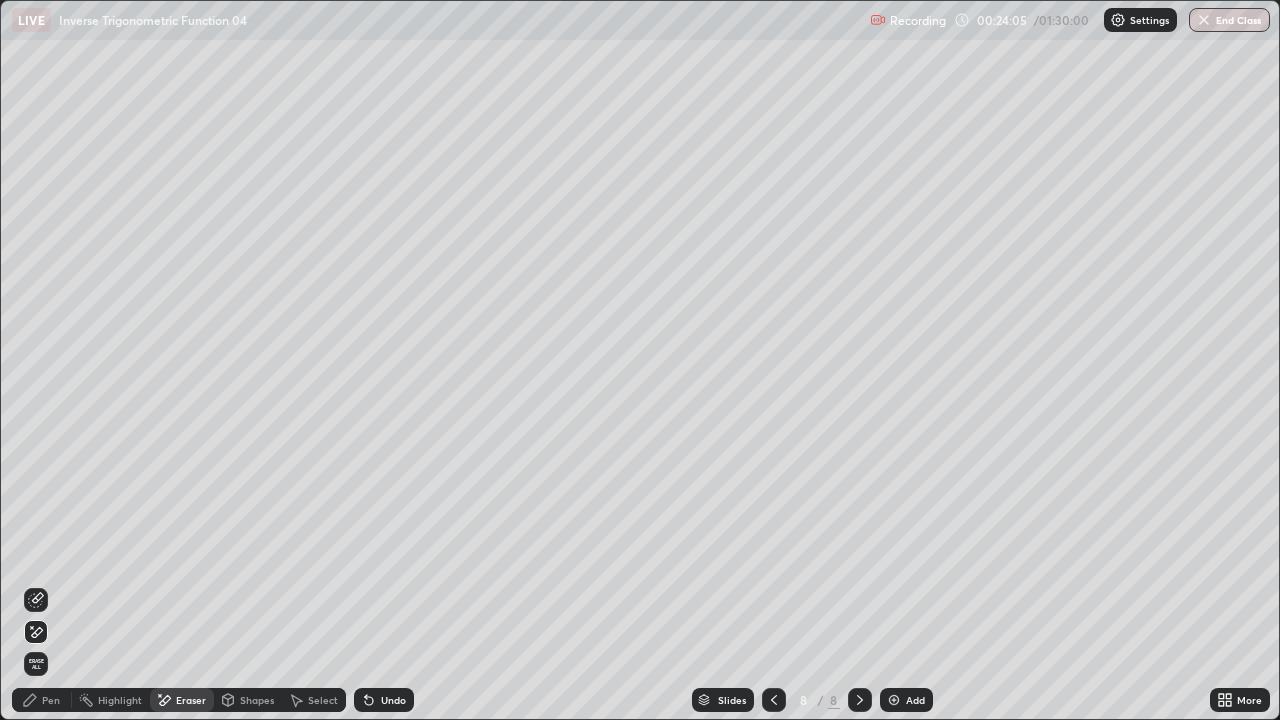 click on "Pen" at bounding box center (42, 700) 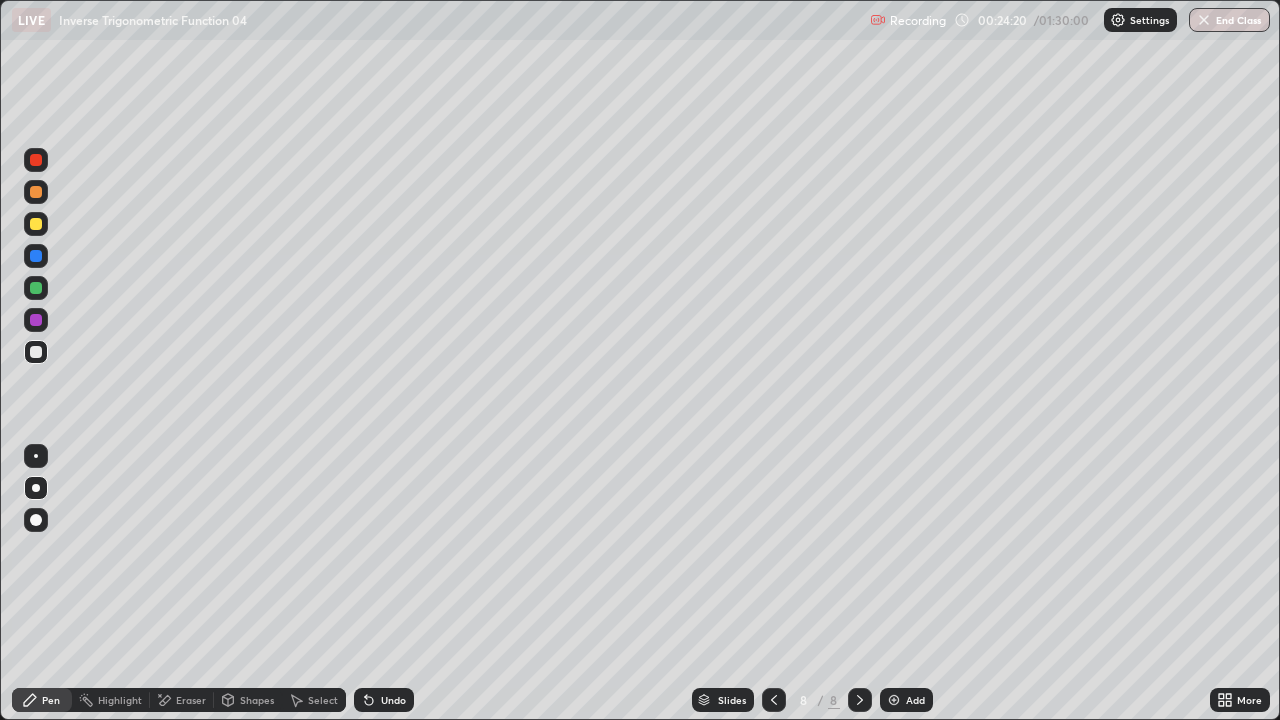 click on "Eraser" at bounding box center (191, 700) 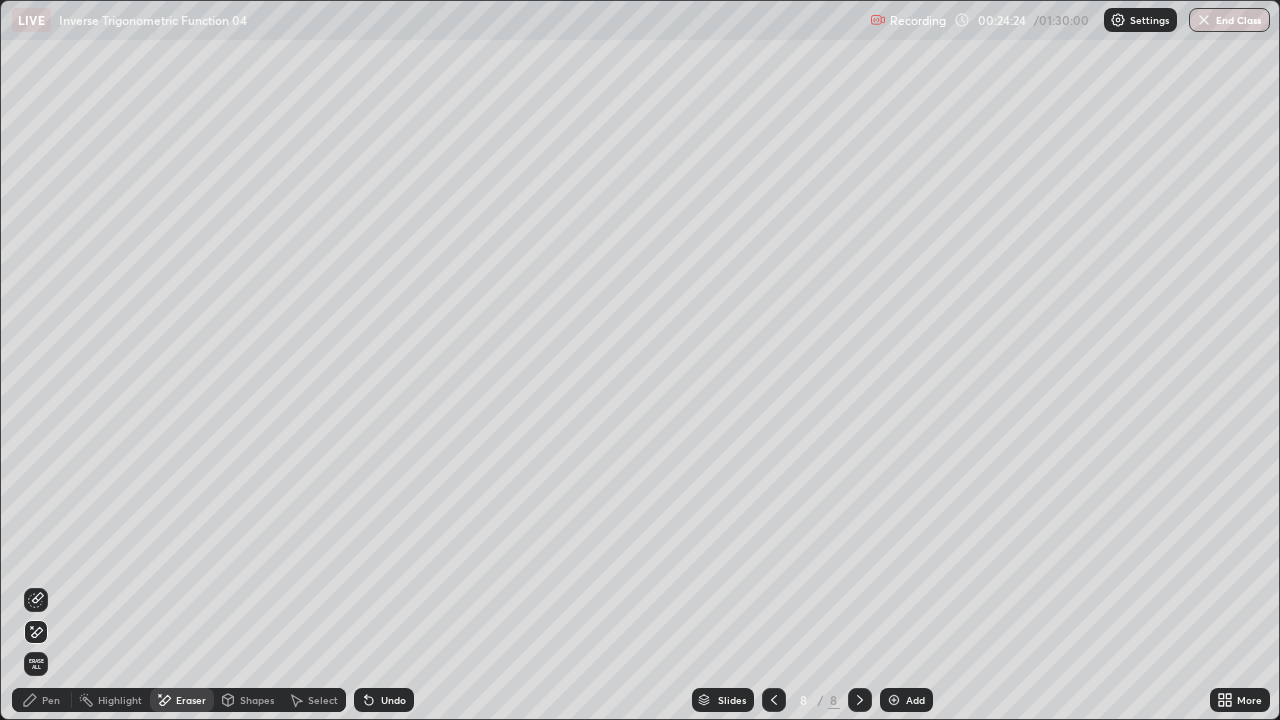 click on "Pen" at bounding box center [51, 700] 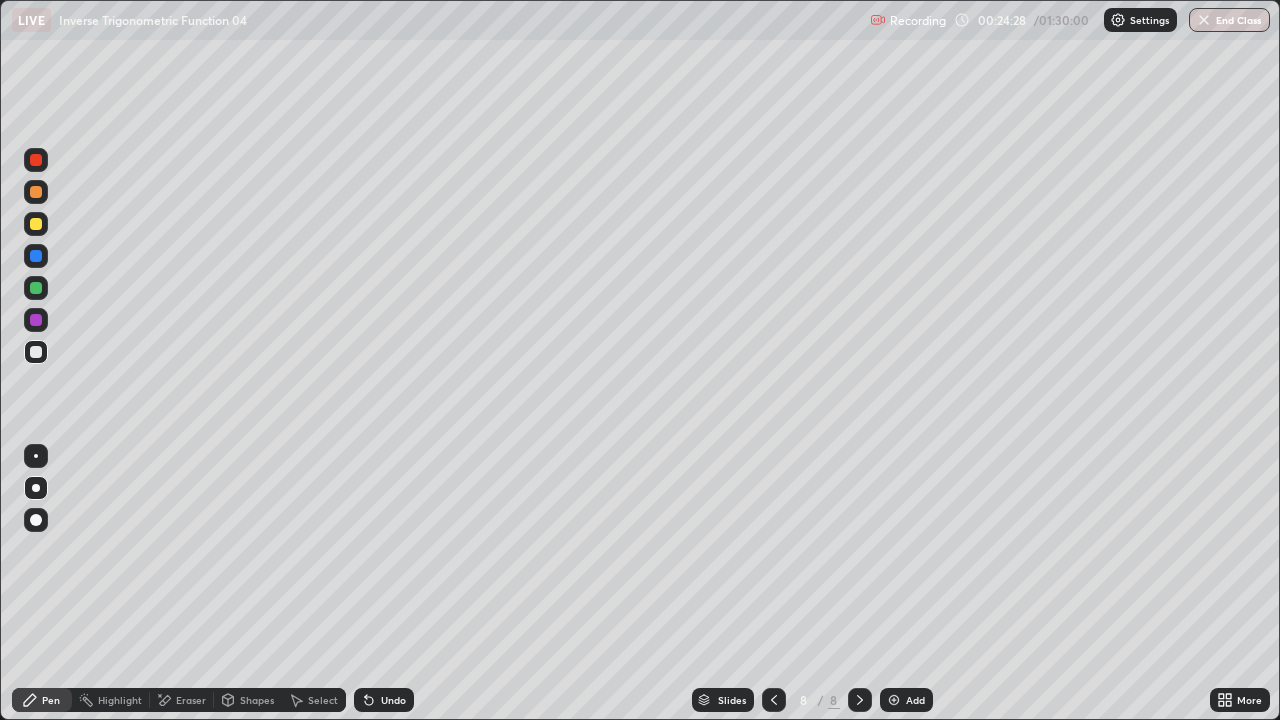 click on "Eraser" at bounding box center (191, 700) 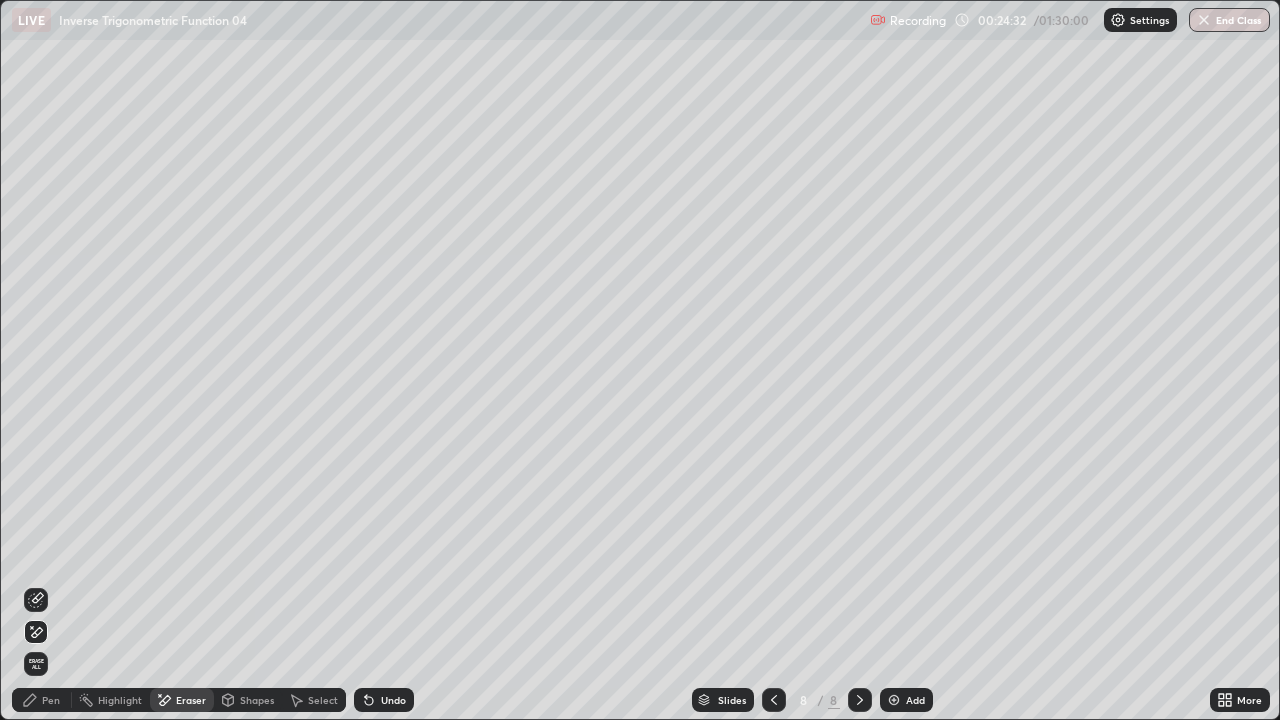 click on "Pen" at bounding box center (51, 700) 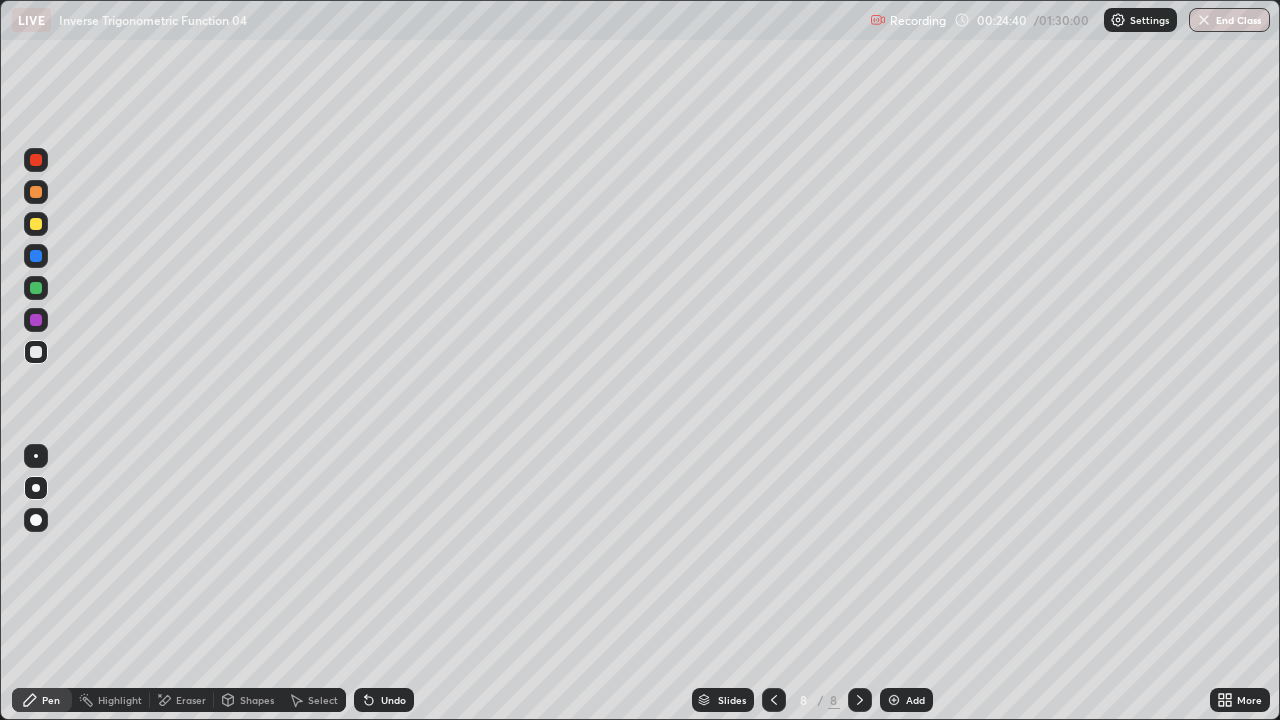 click on "Eraser" at bounding box center (191, 700) 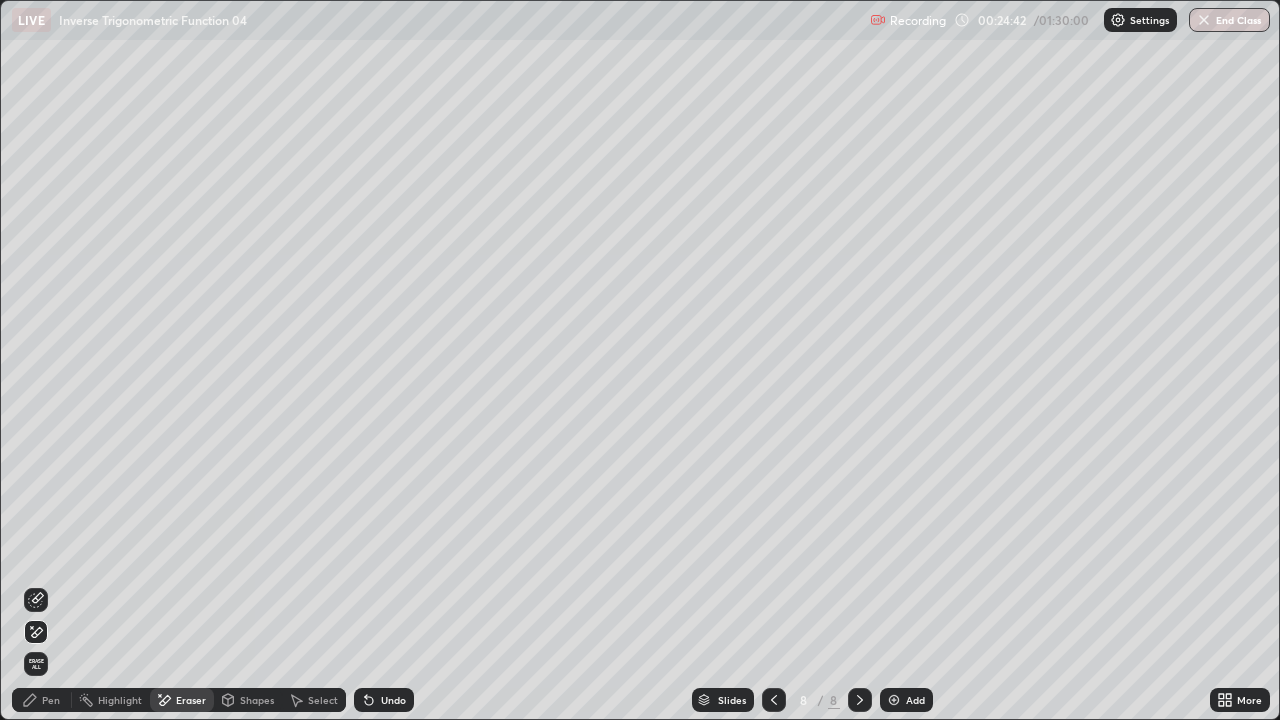 click on "Pen" at bounding box center [51, 700] 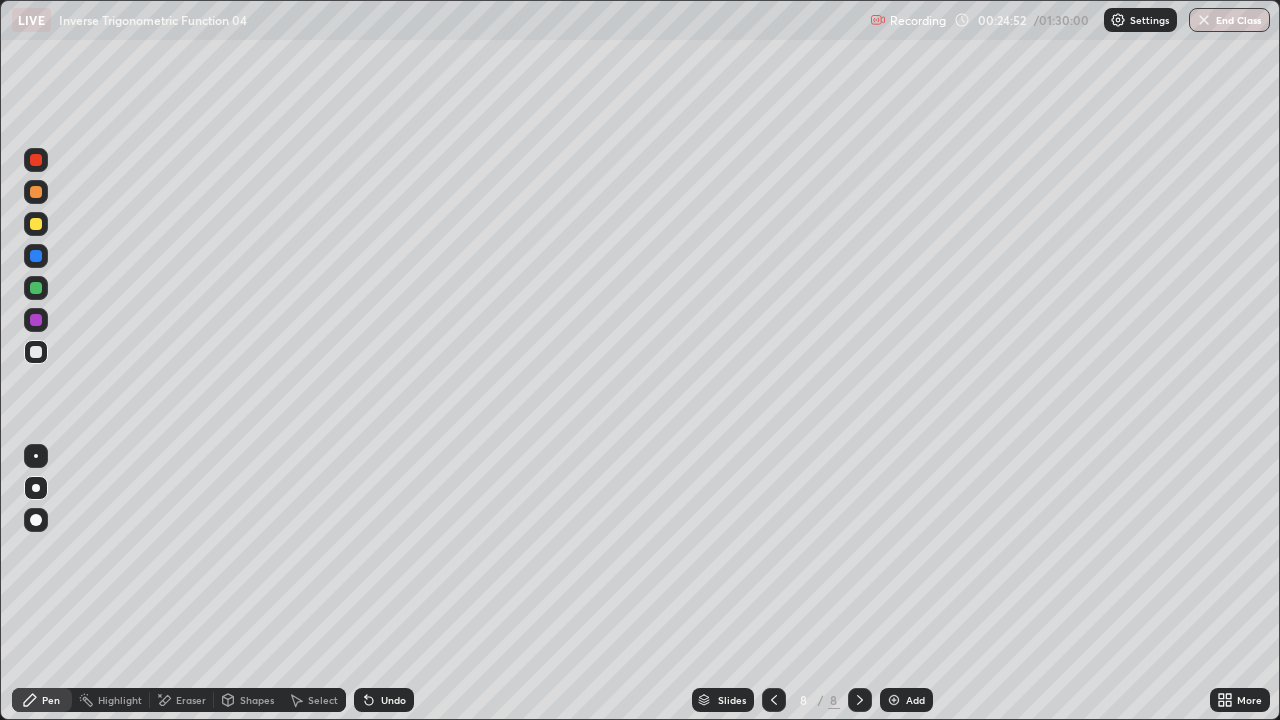 click on "Eraser" at bounding box center (191, 700) 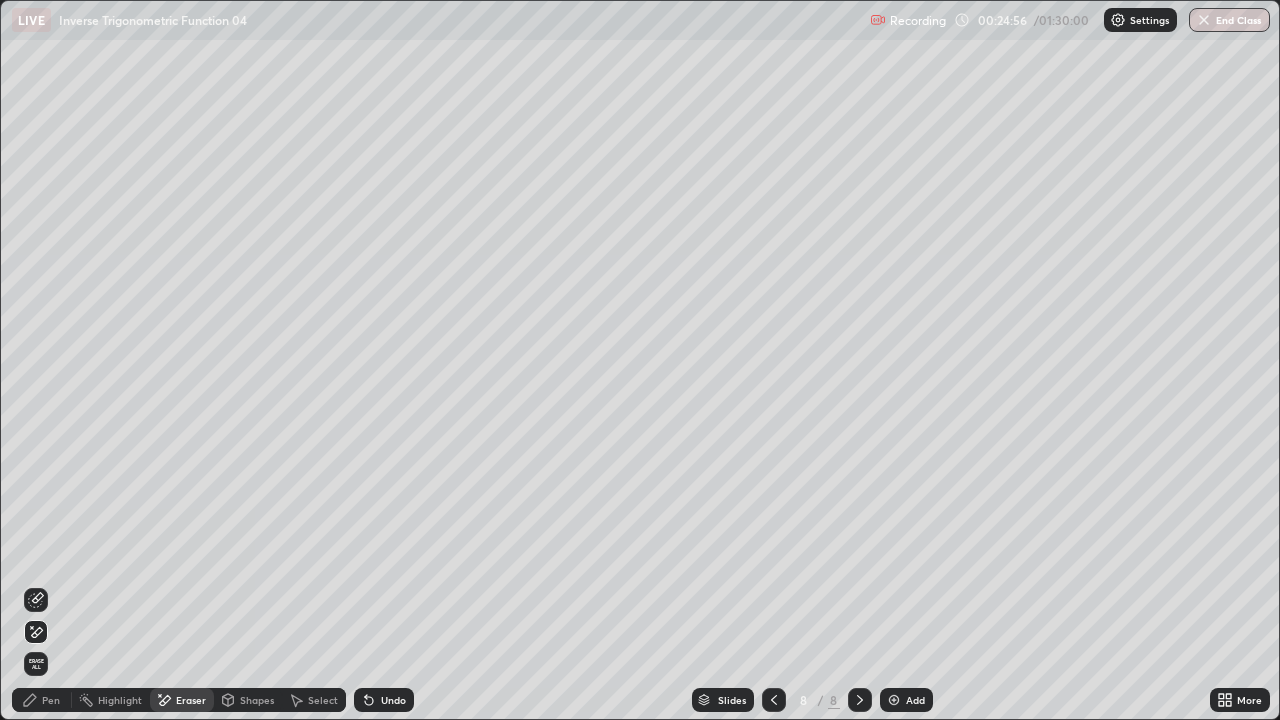 click 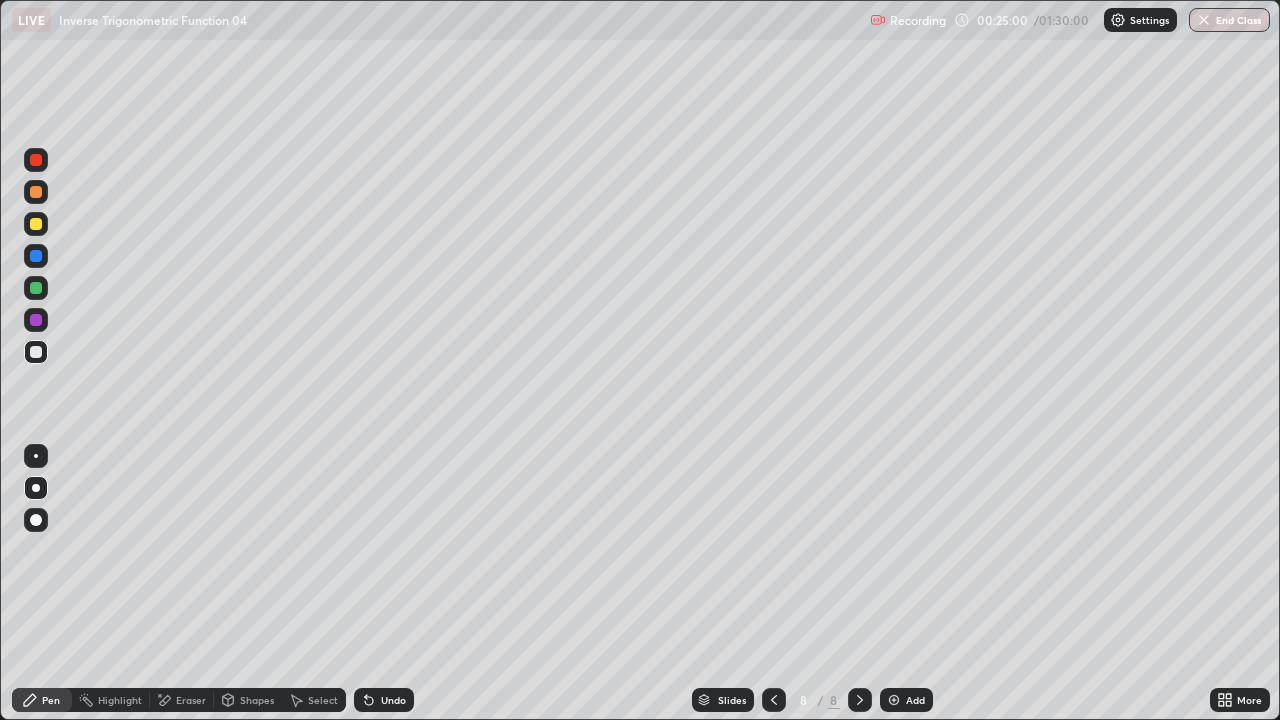 click on "Eraser" at bounding box center (191, 700) 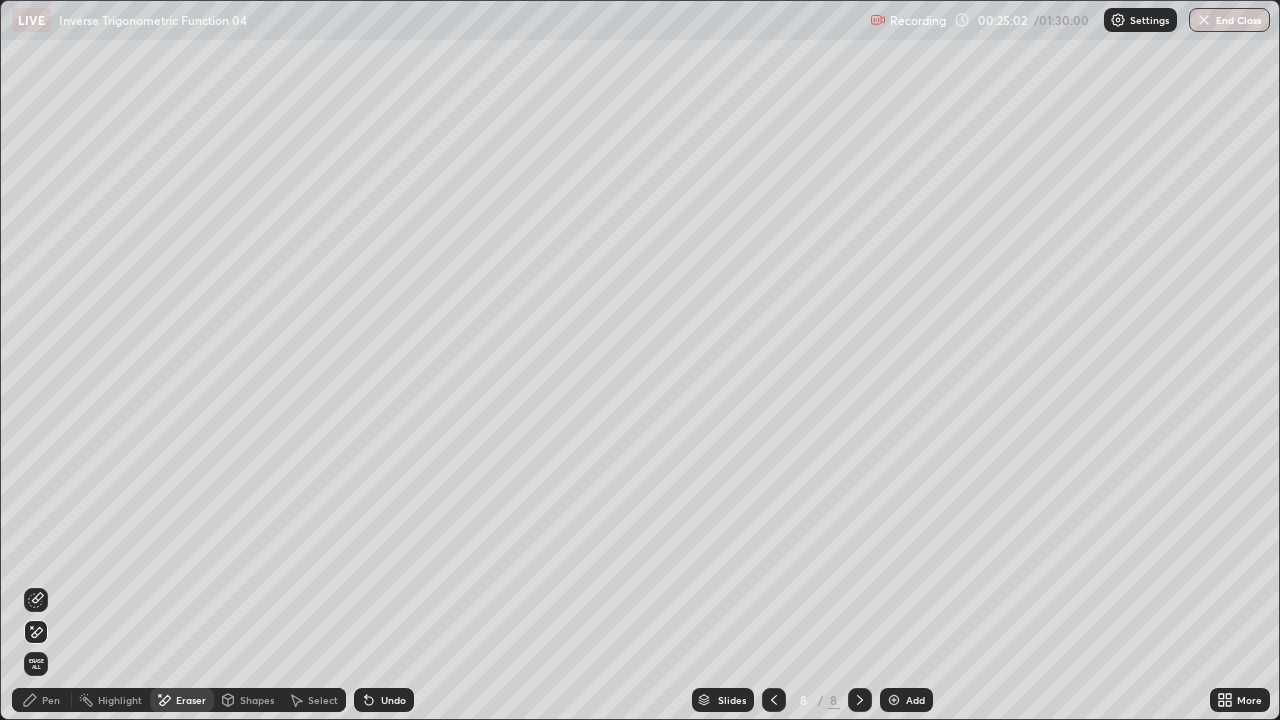 click on "Pen" at bounding box center [42, 700] 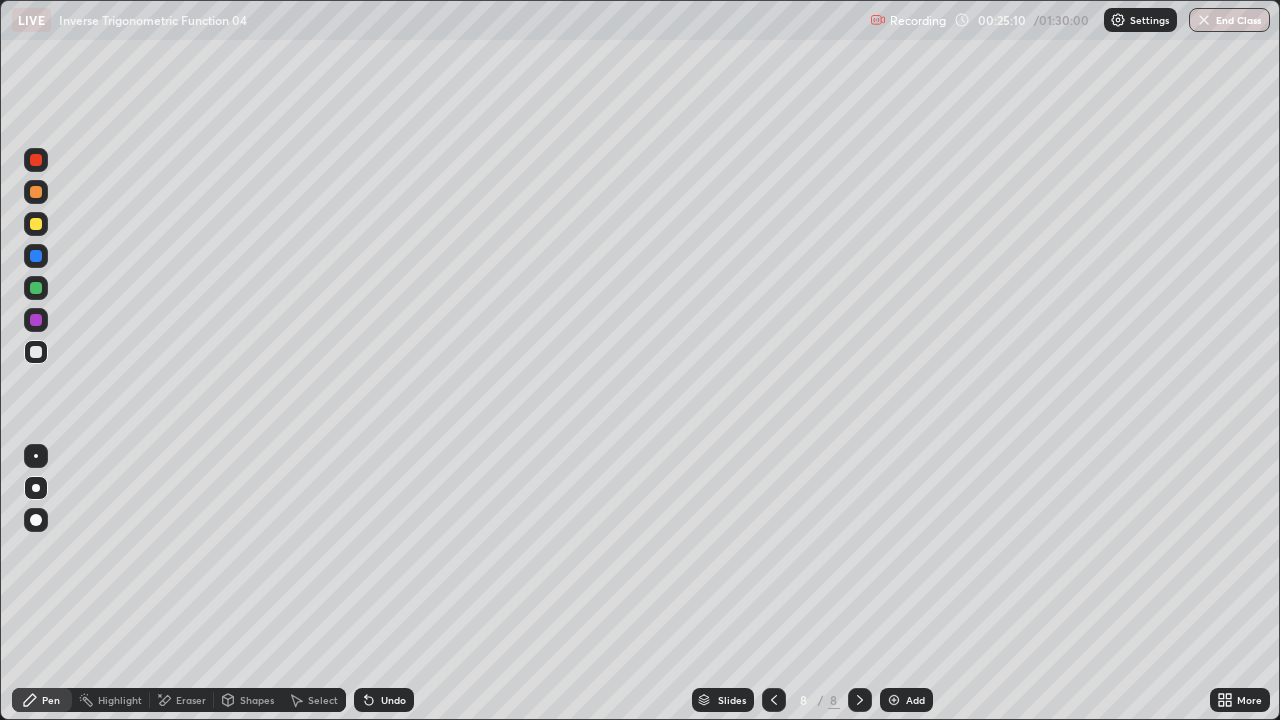 click on "Eraser" at bounding box center [182, 700] 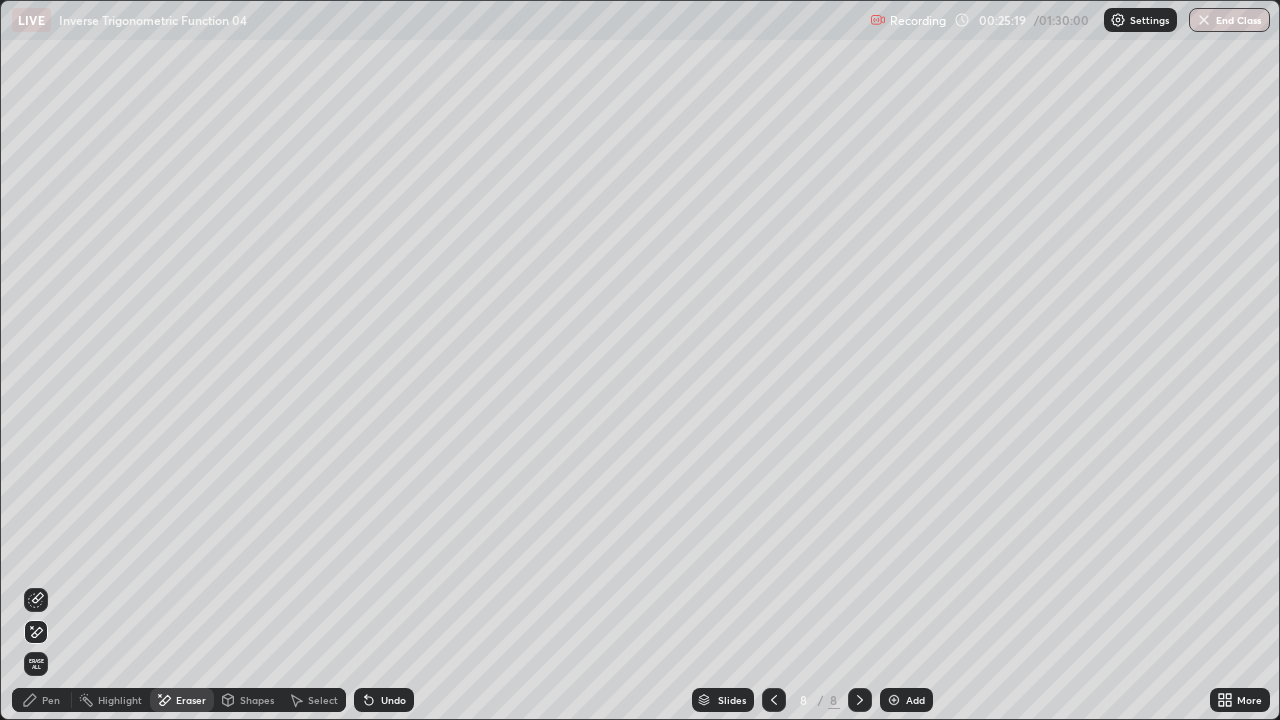 click on "Pen" at bounding box center [42, 700] 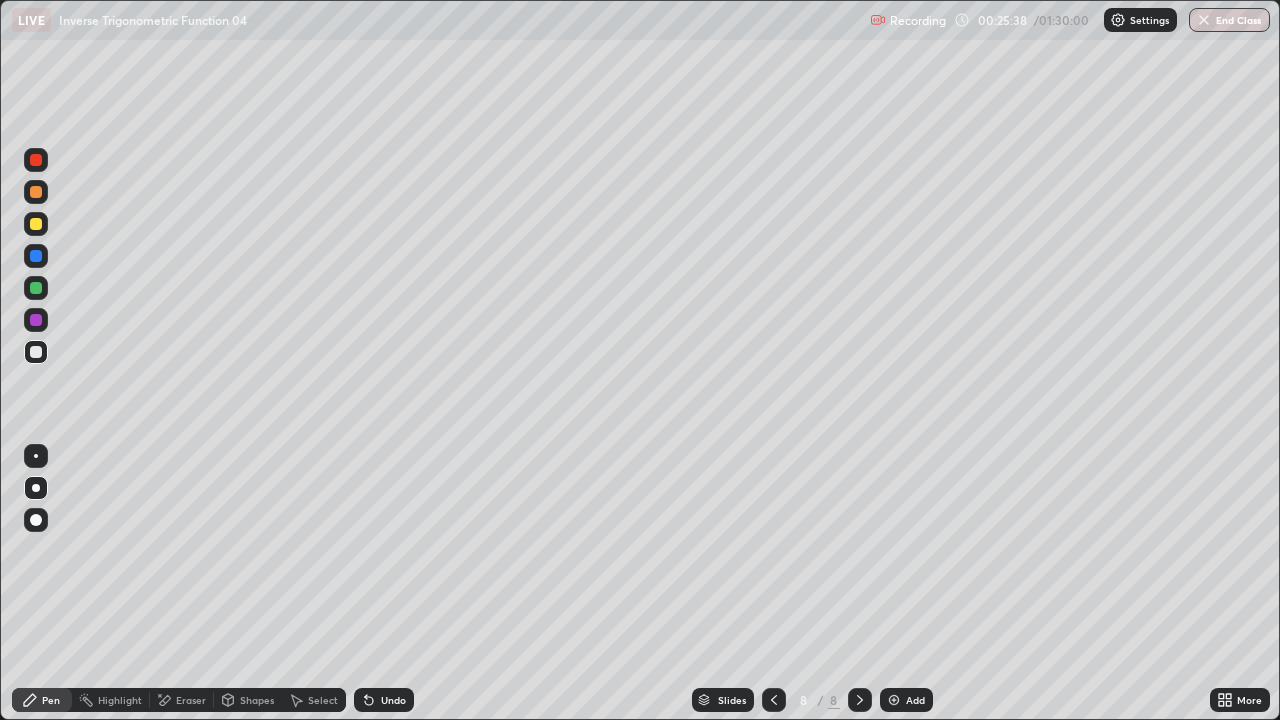 click on "Eraser" at bounding box center [191, 700] 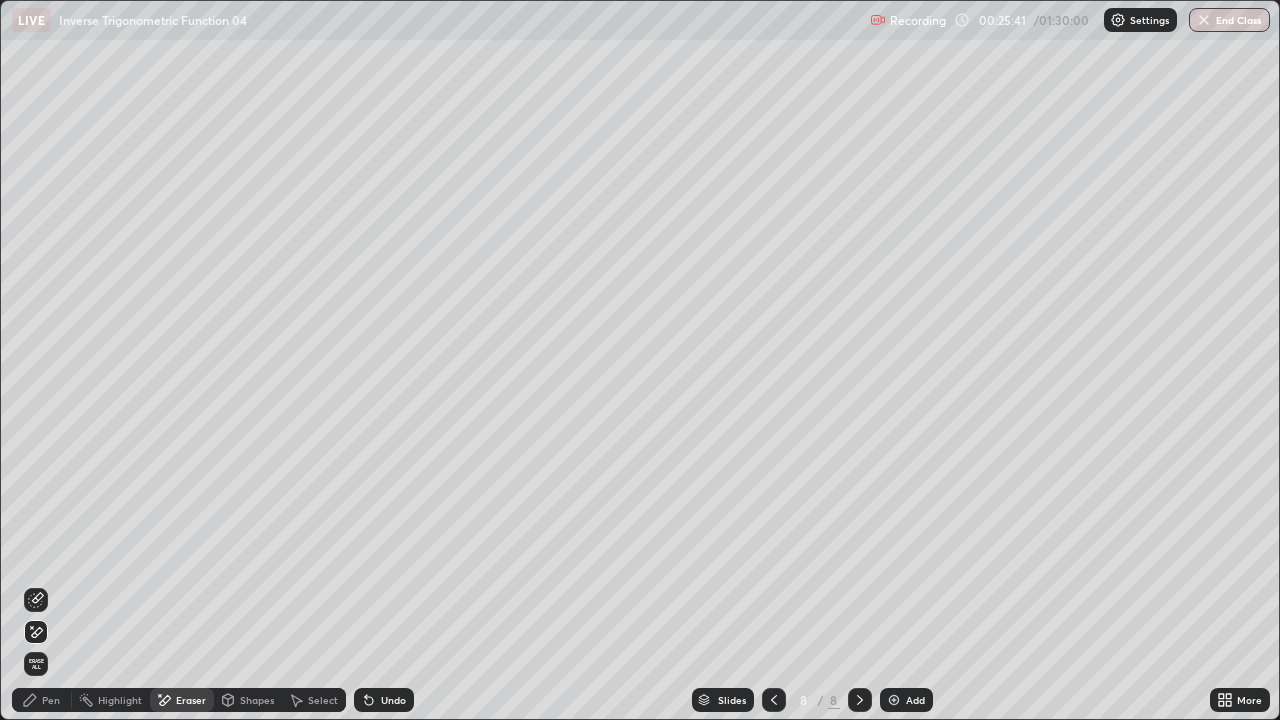 click on "Pen" at bounding box center (42, 700) 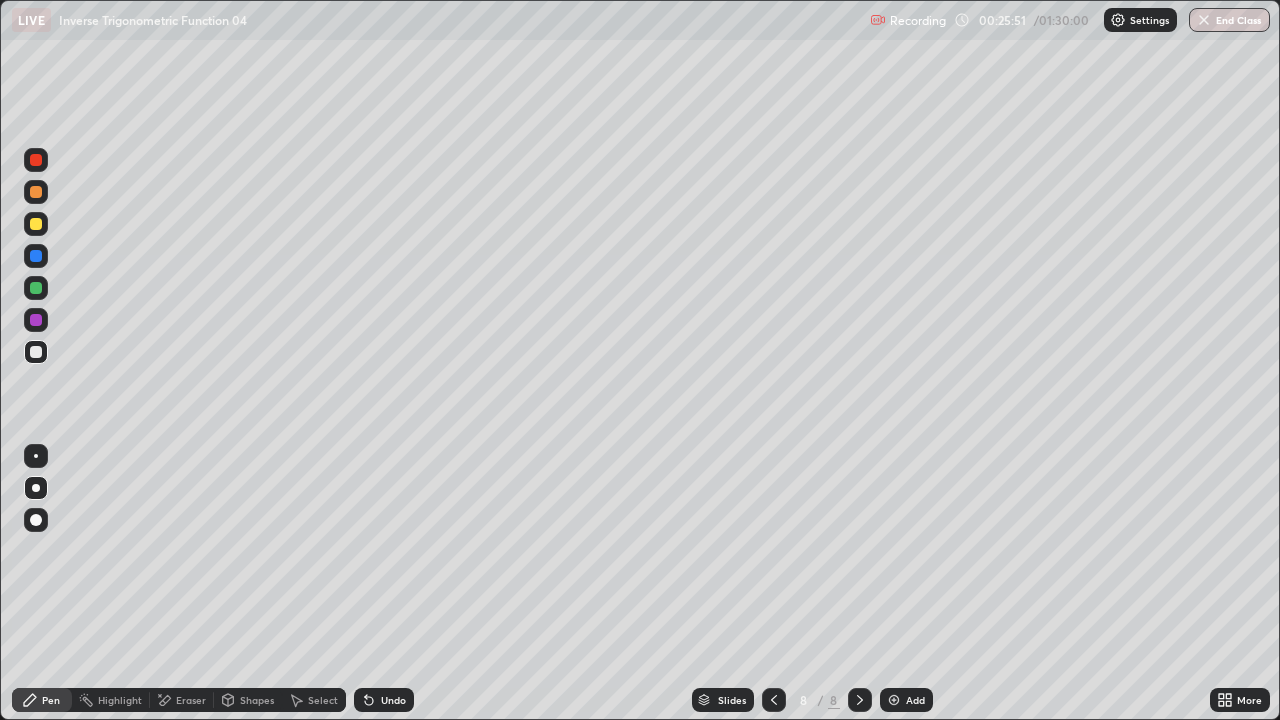 click on "Eraser" at bounding box center (182, 700) 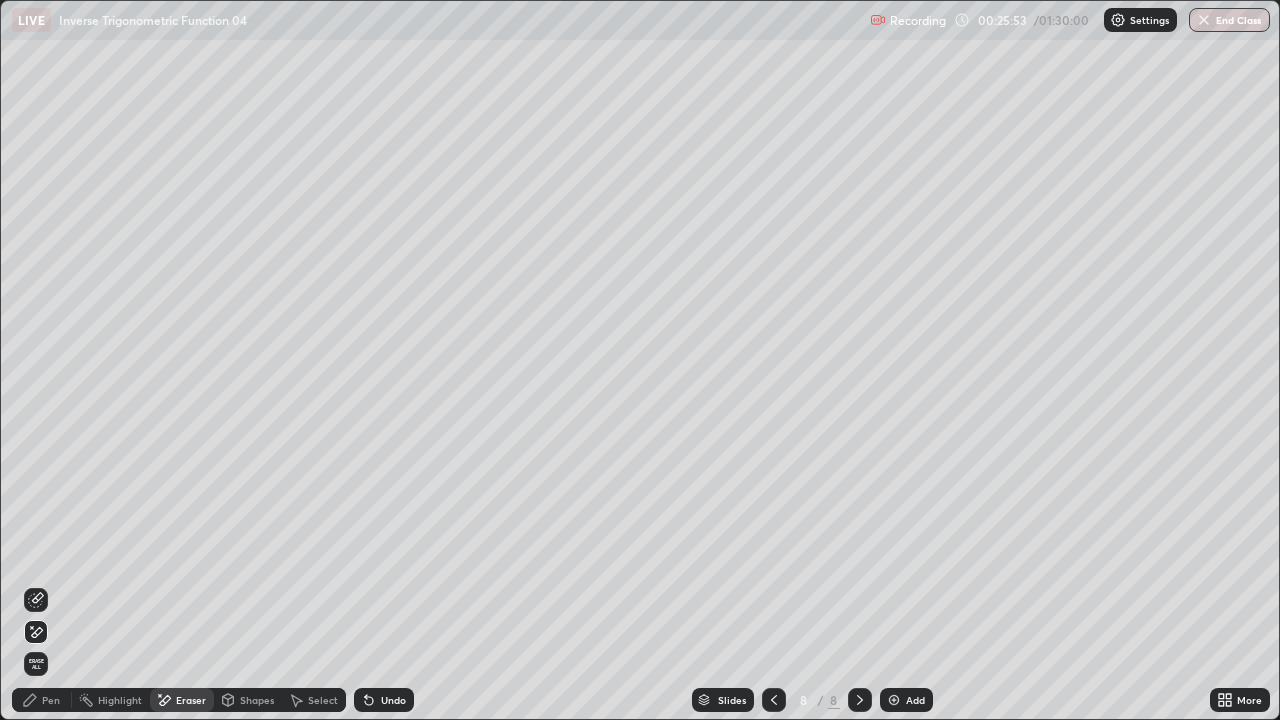 click on "Pen" at bounding box center (51, 700) 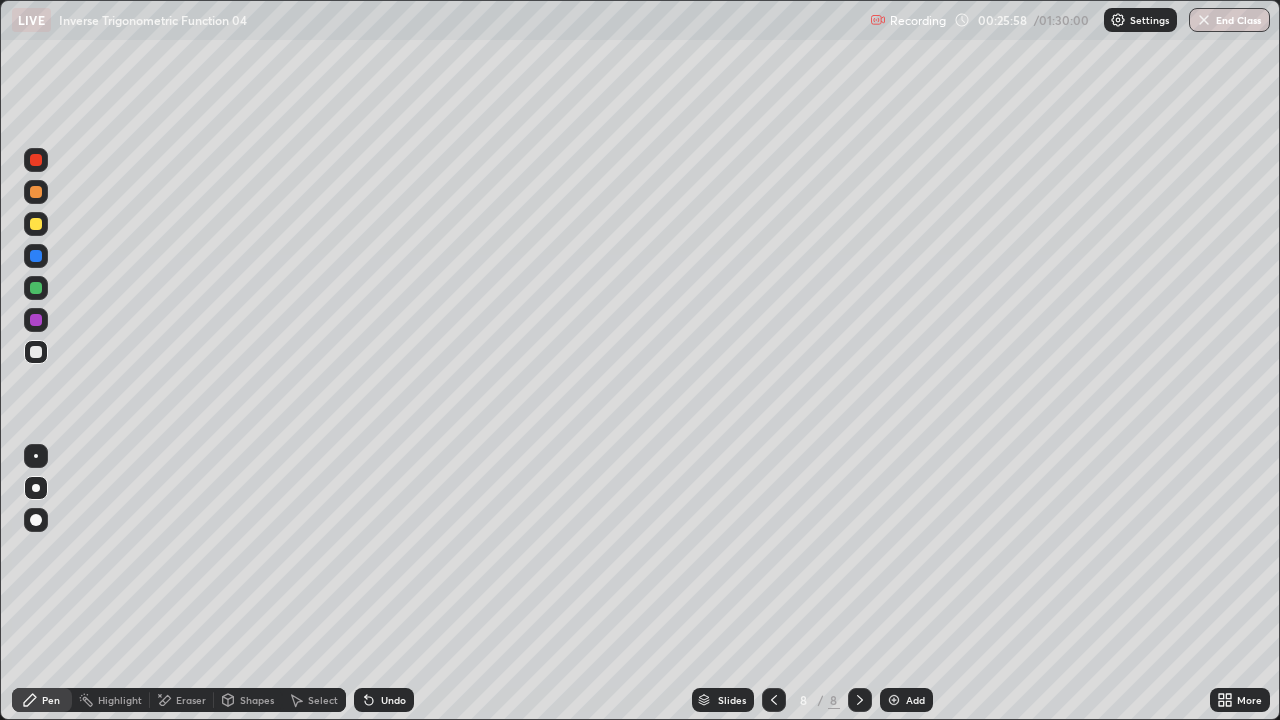 click on "Select" at bounding box center [314, 700] 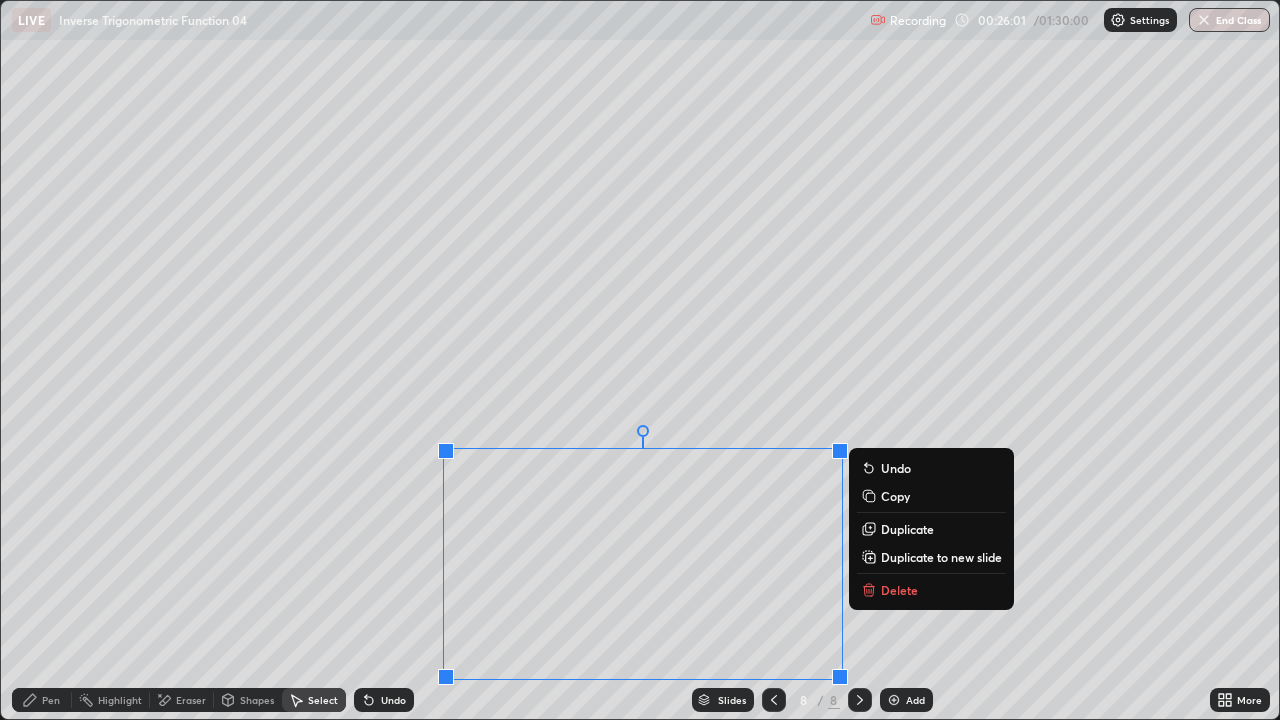 click on "Duplicate" at bounding box center (907, 529) 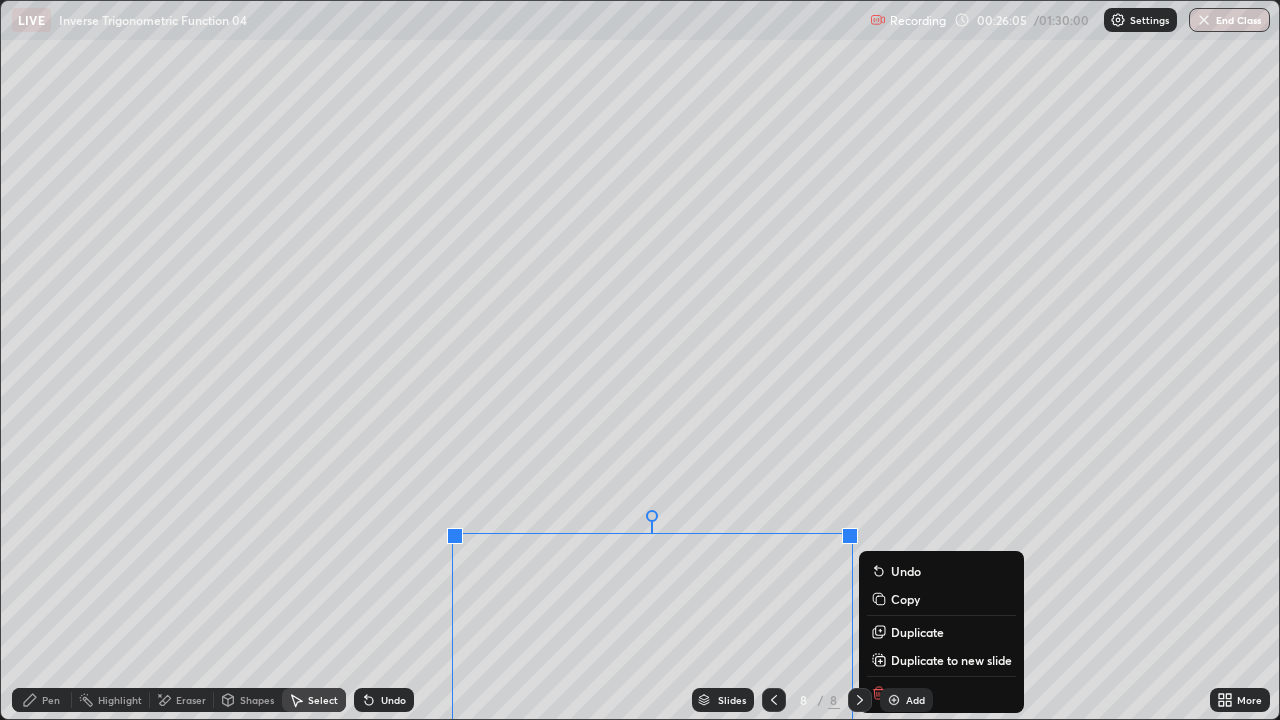 click on "Undo" at bounding box center [941, 571] 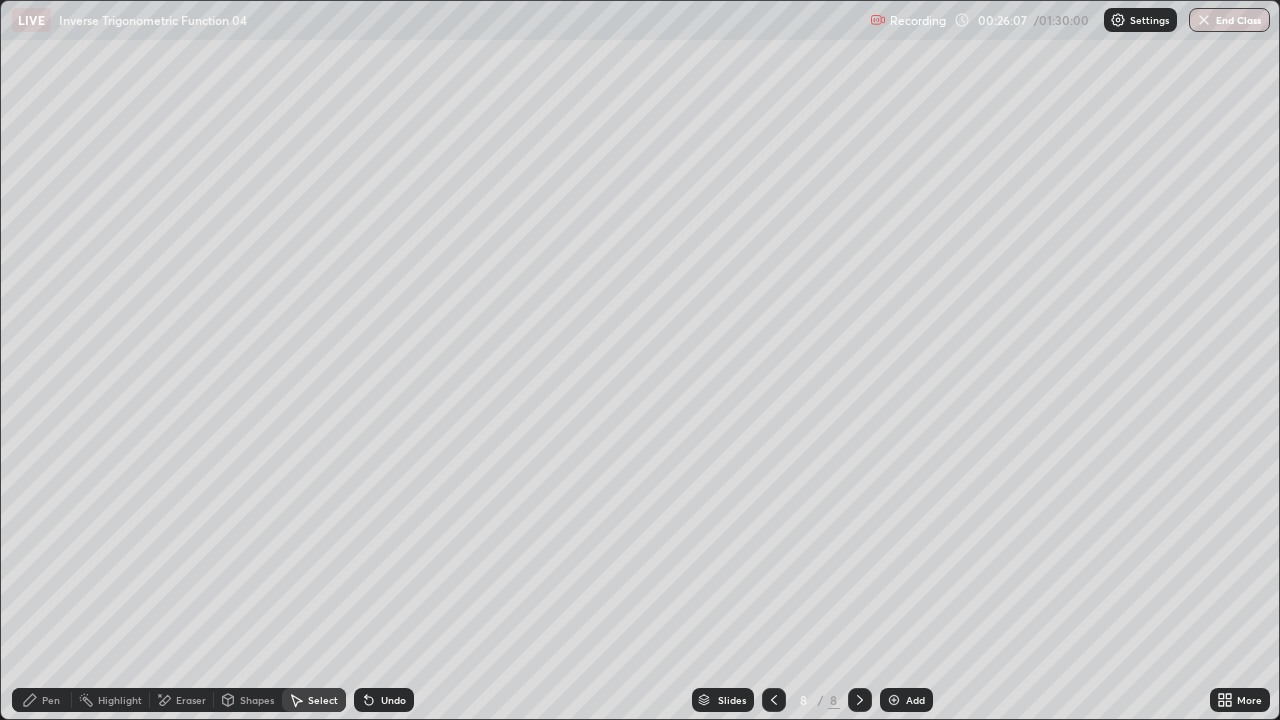 click on "Undo" at bounding box center (393, 700) 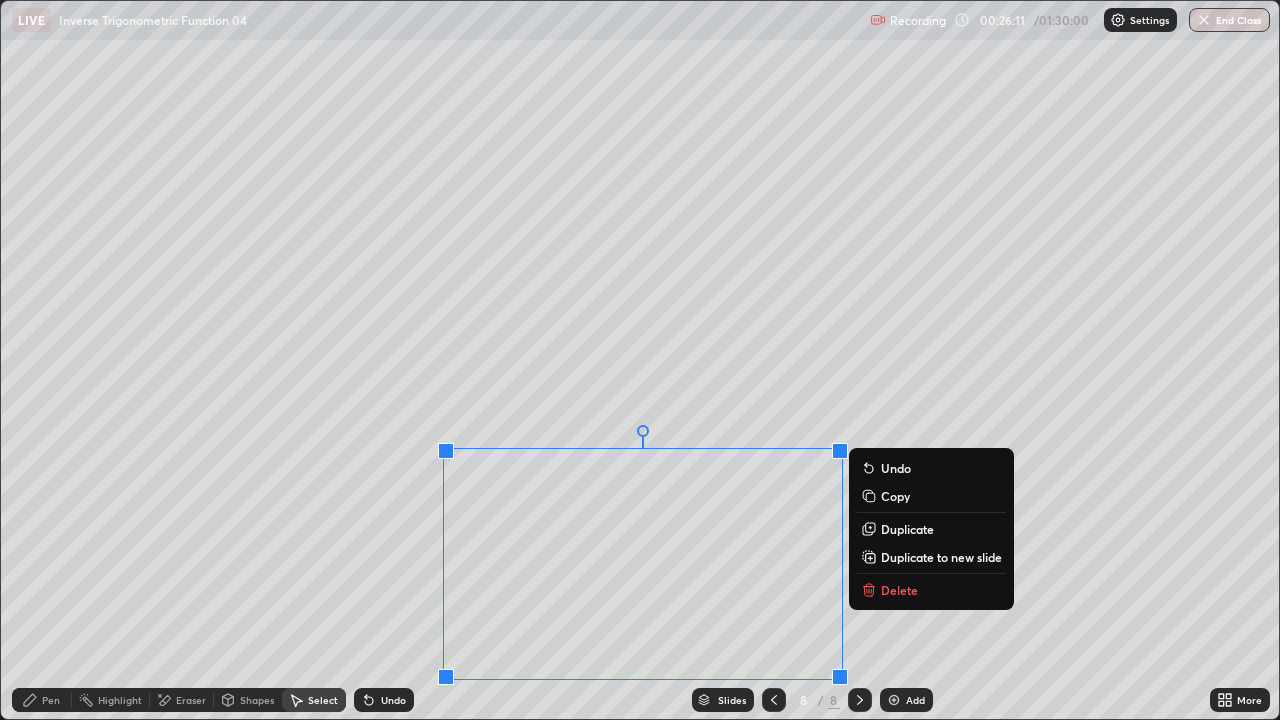 click on "Duplicate" at bounding box center [907, 529] 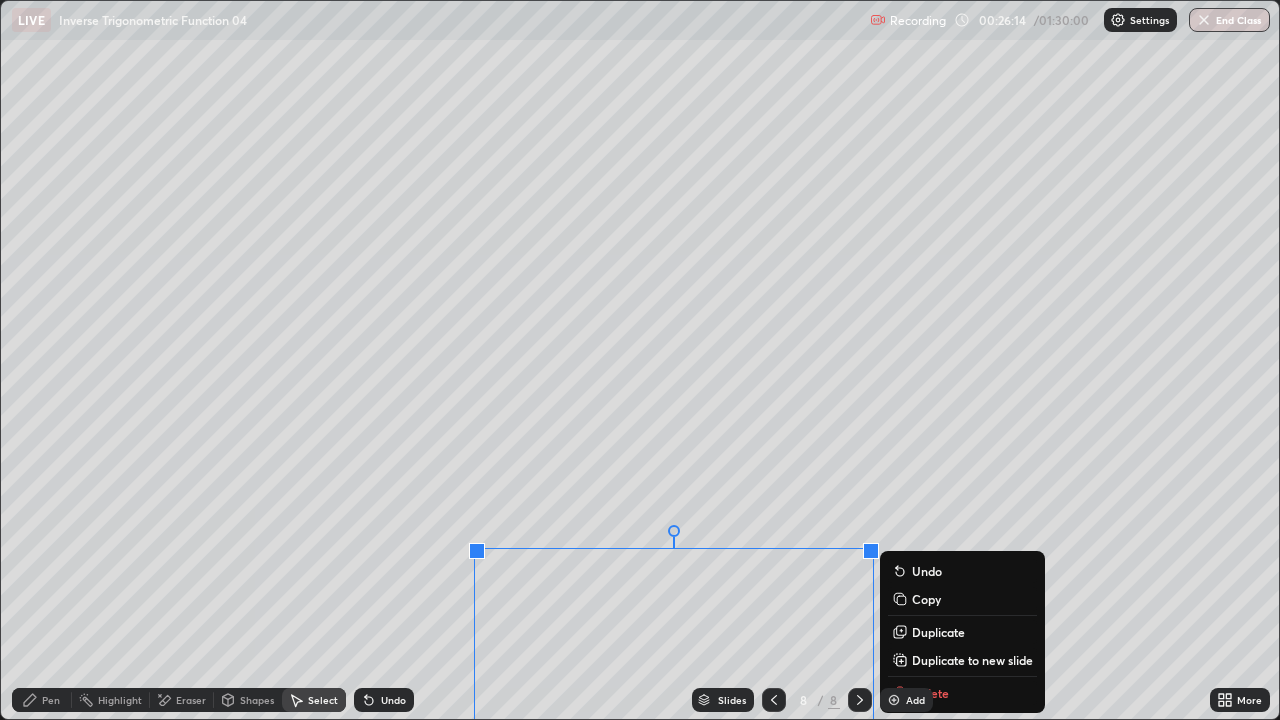 click on "0 ° Undo Copy Duplicate Duplicate to new slide Delete" at bounding box center [640, 360] 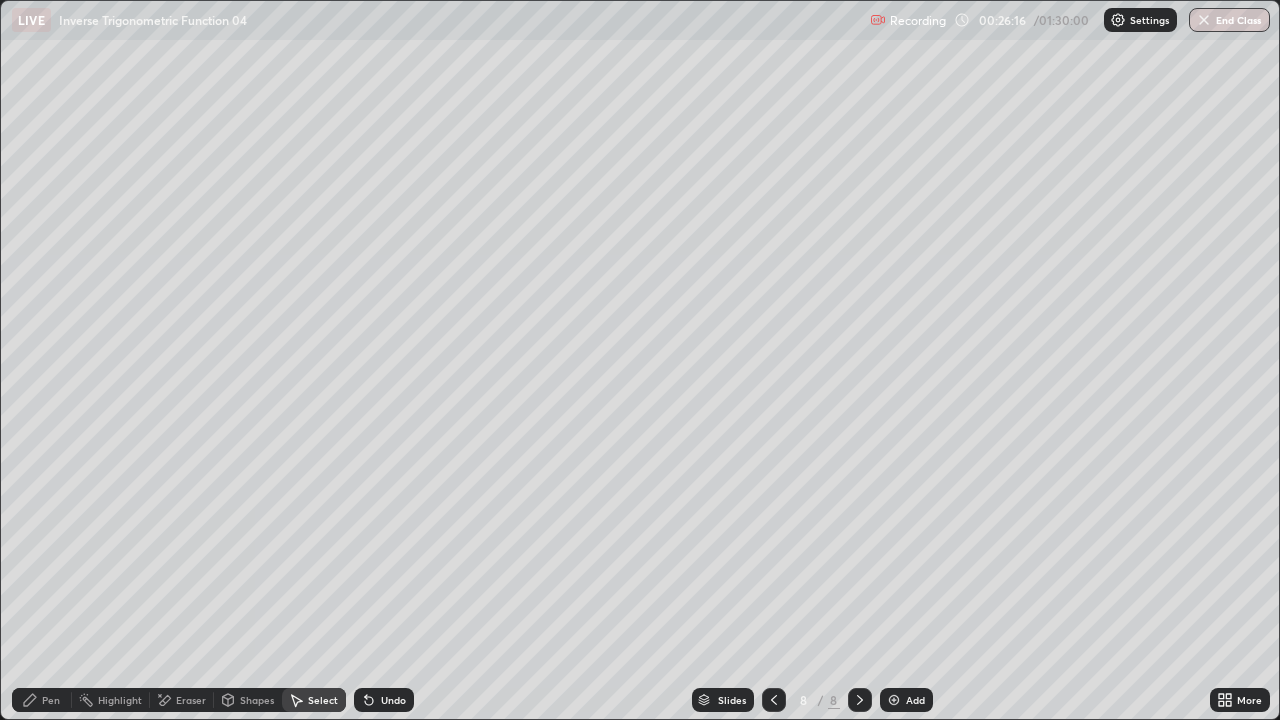 click on "Eraser" at bounding box center [191, 700] 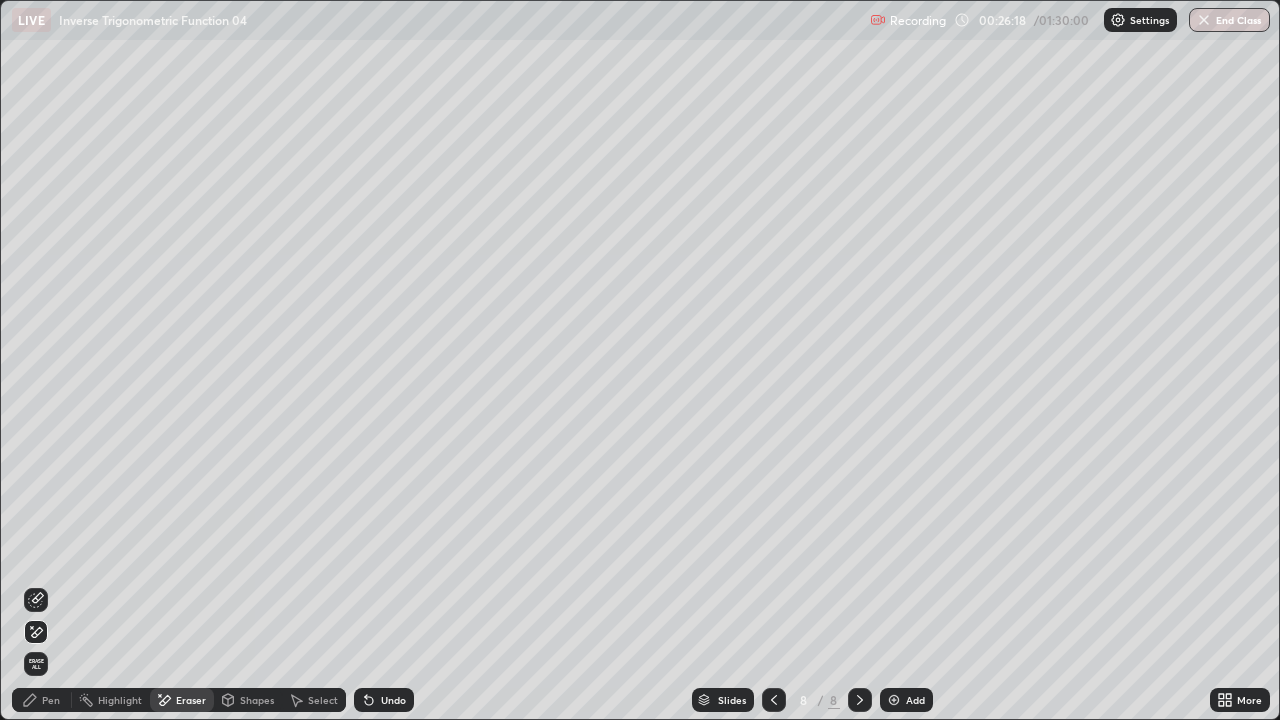 click on "Pen" at bounding box center [51, 700] 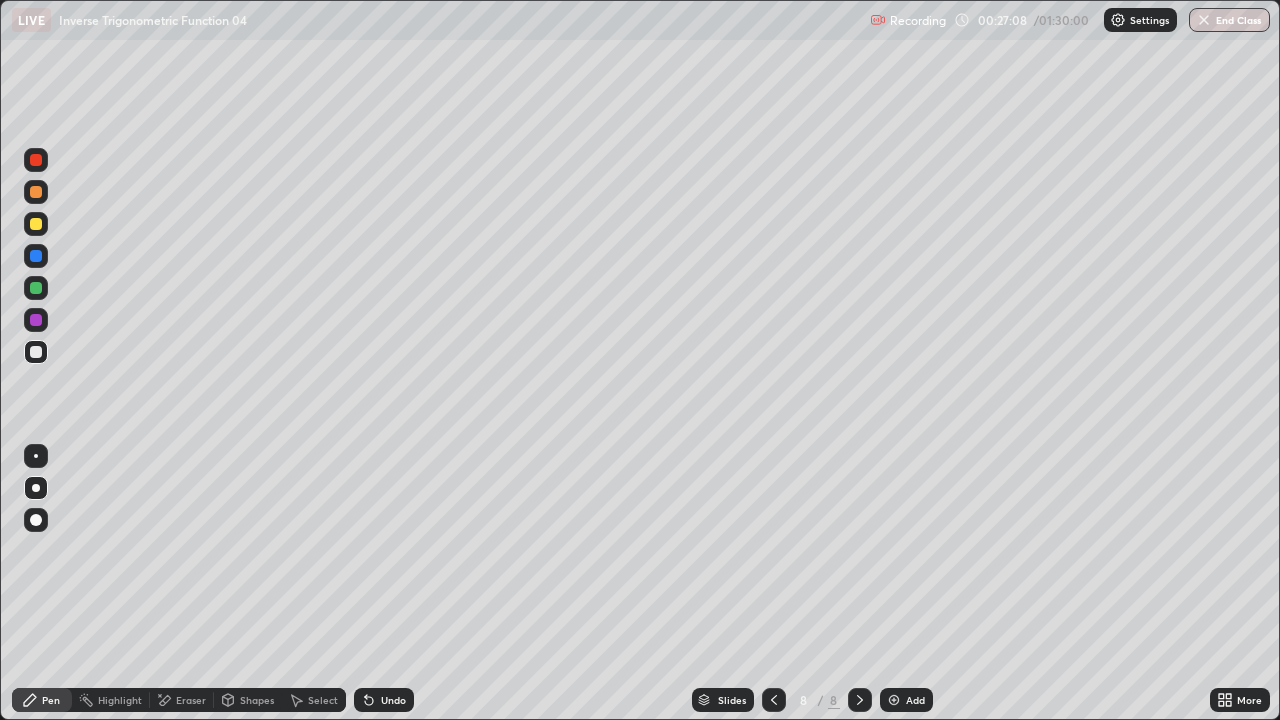 click at bounding box center [36, 288] 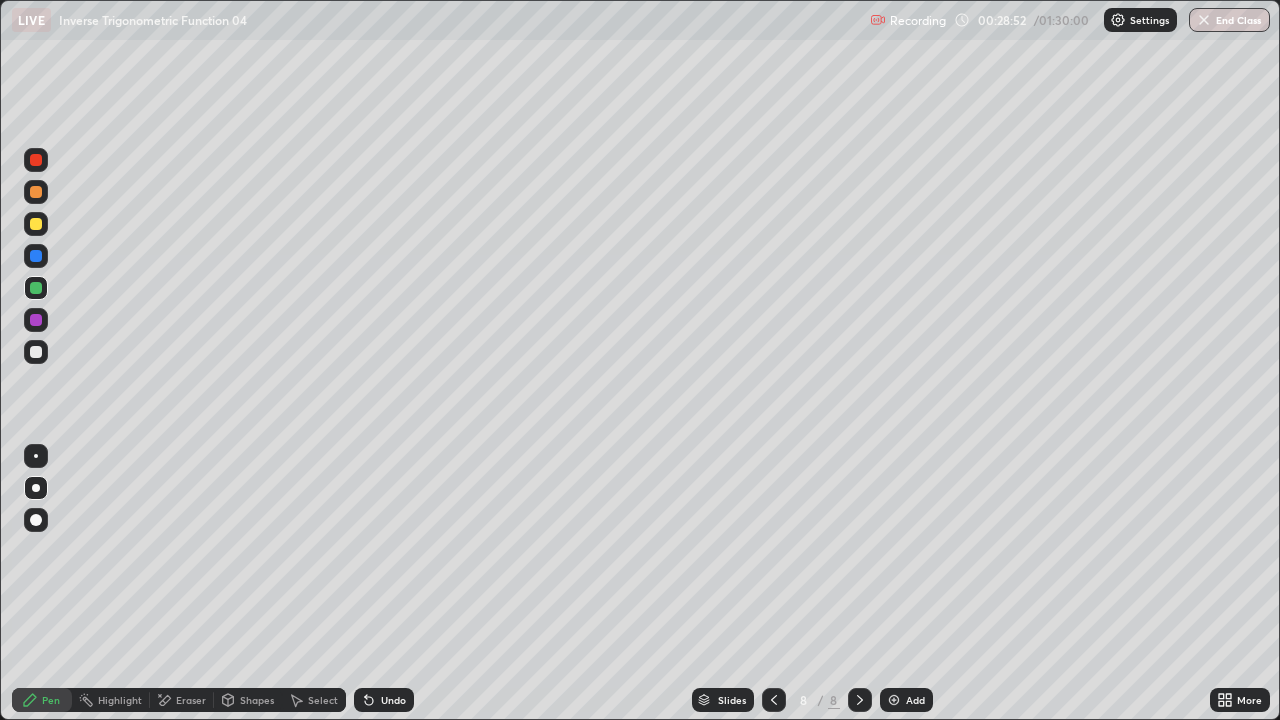 click on "Add" at bounding box center [906, 700] 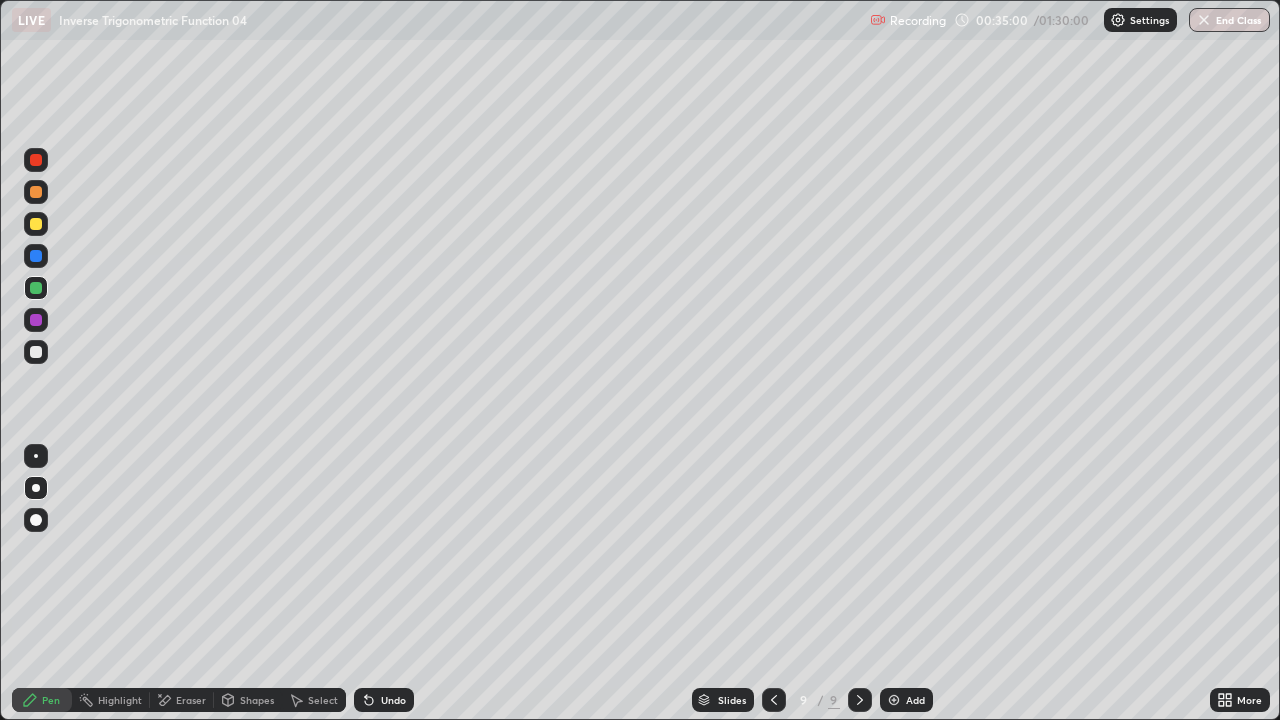 click on "Select" at bounding box center (323, 700) 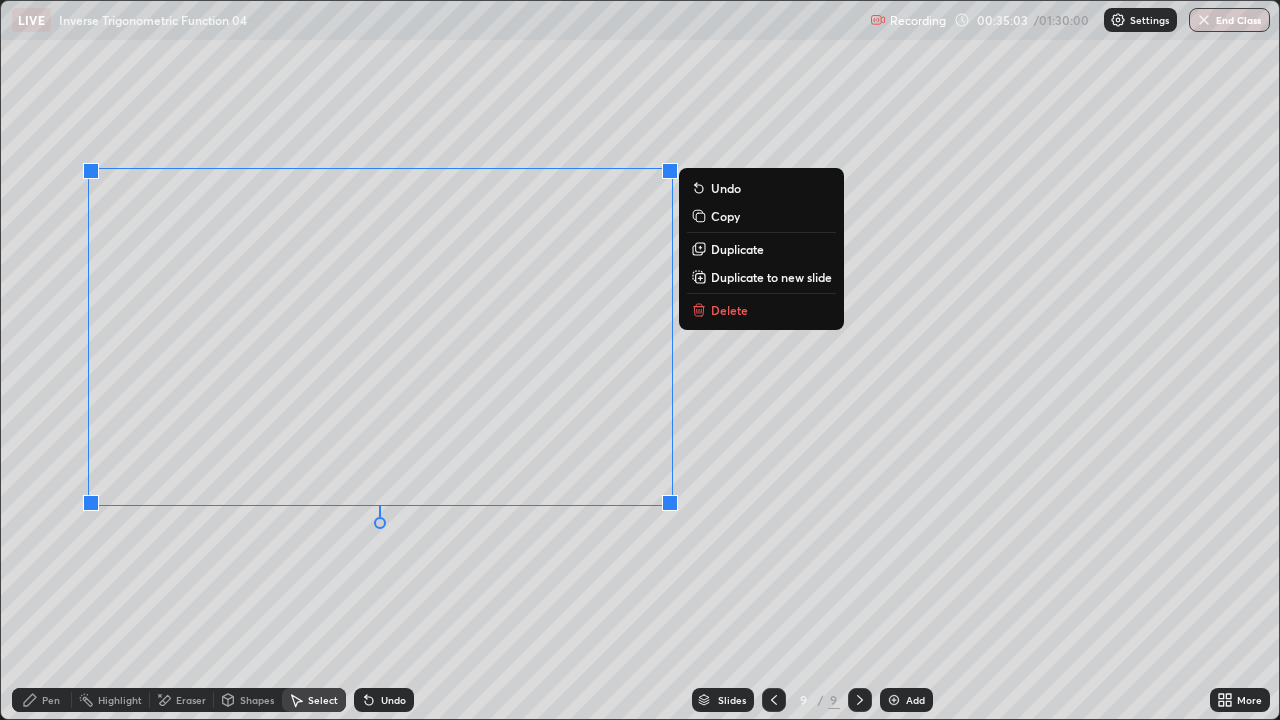 click on "Duplicate to new slide" at bounding box center [771, 277] 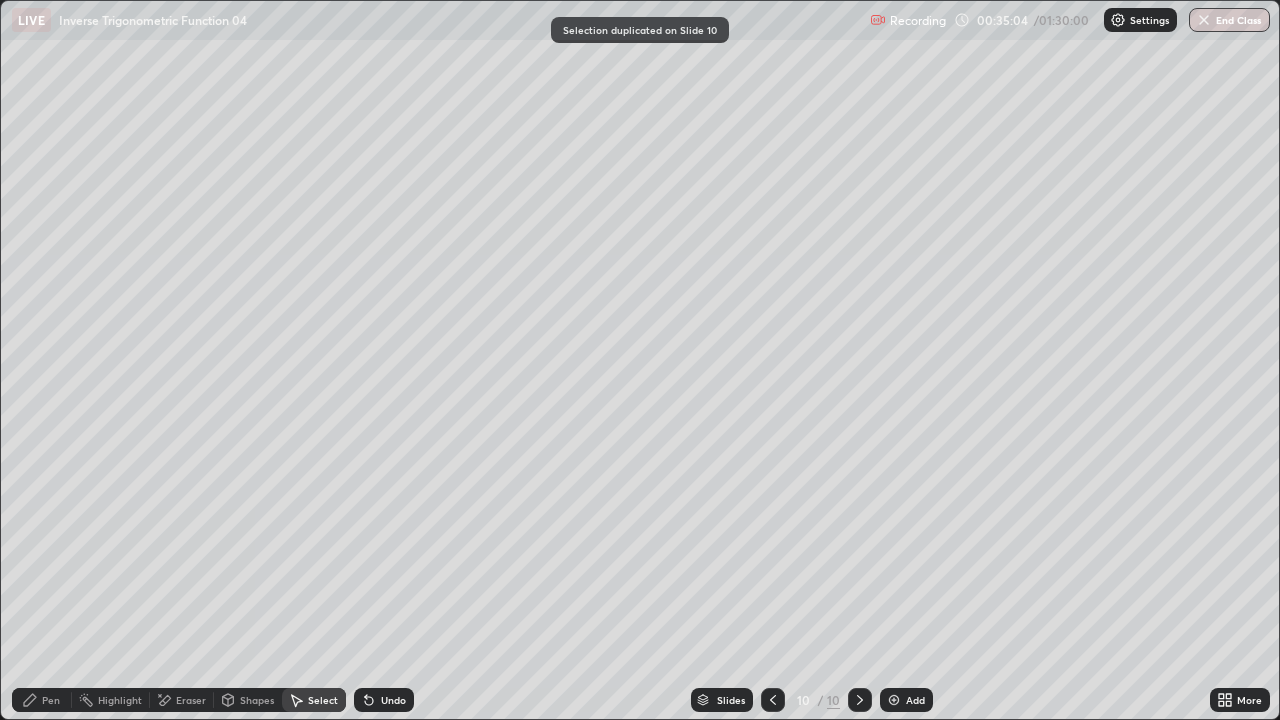 click 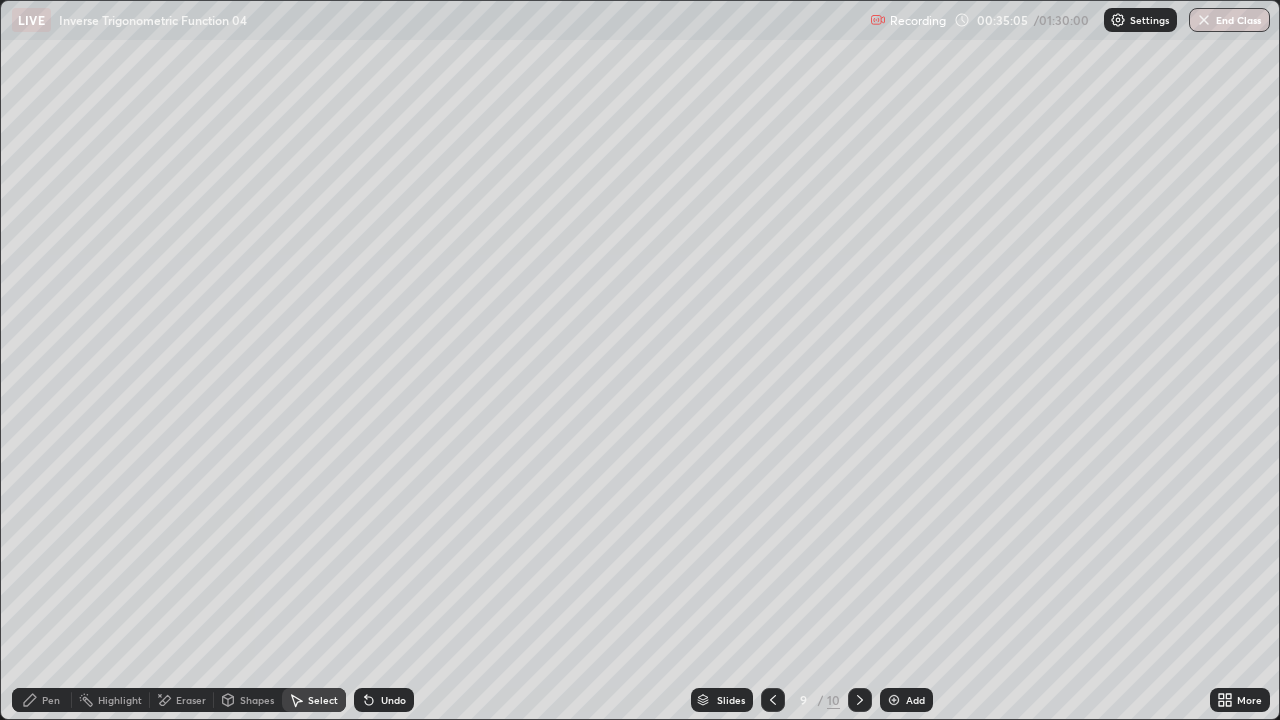 click on "Eraser" at bounding box center (191, 700) 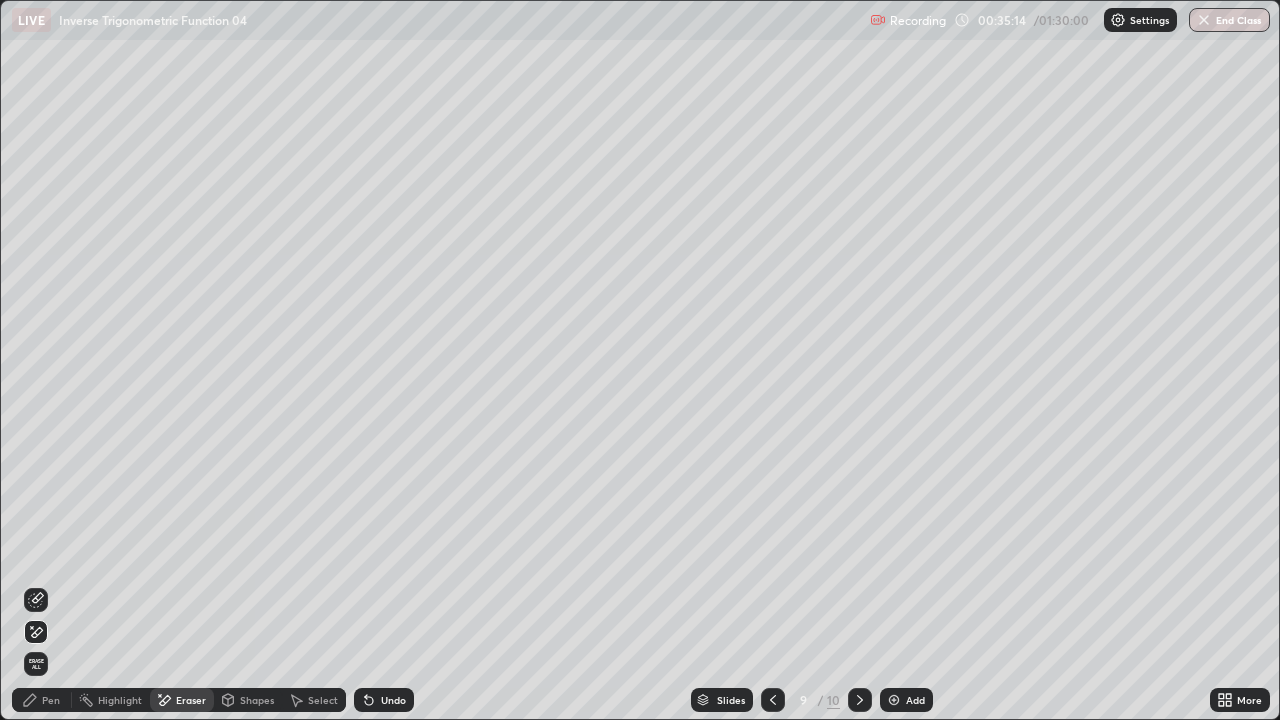click on "Pen" at bounding box center (51, 700) 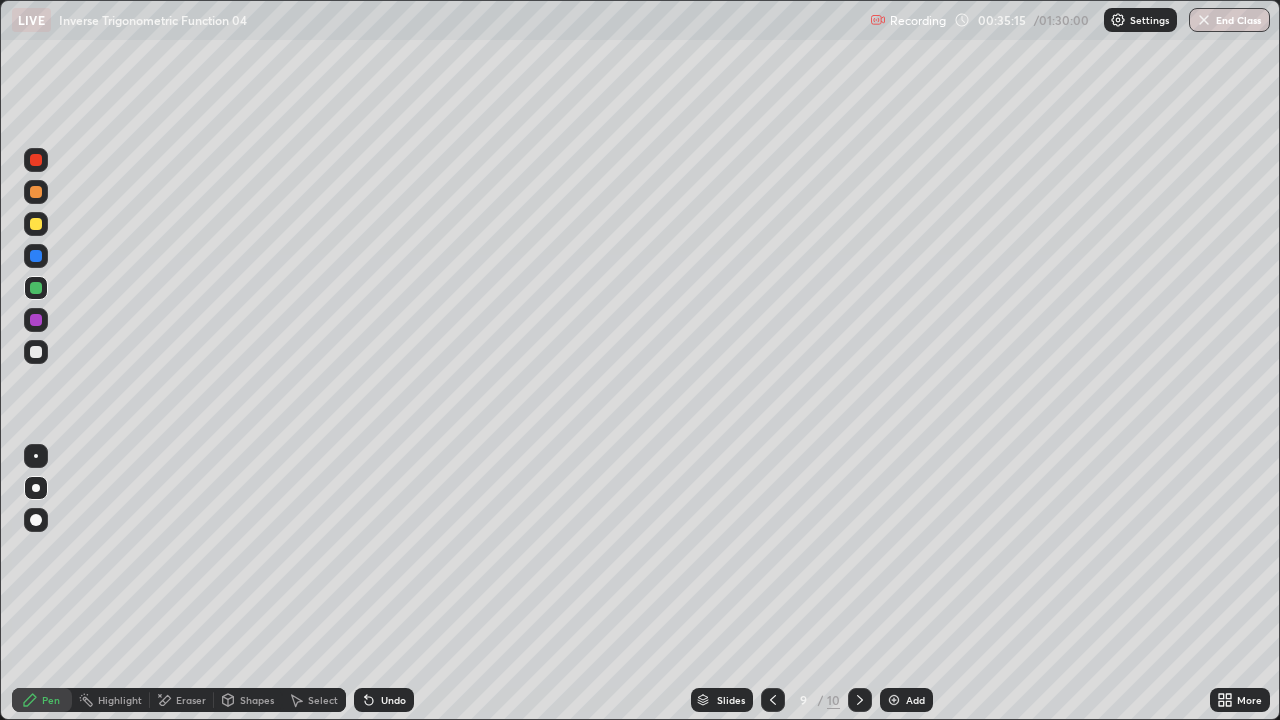 click at bounding box center (36, 352) 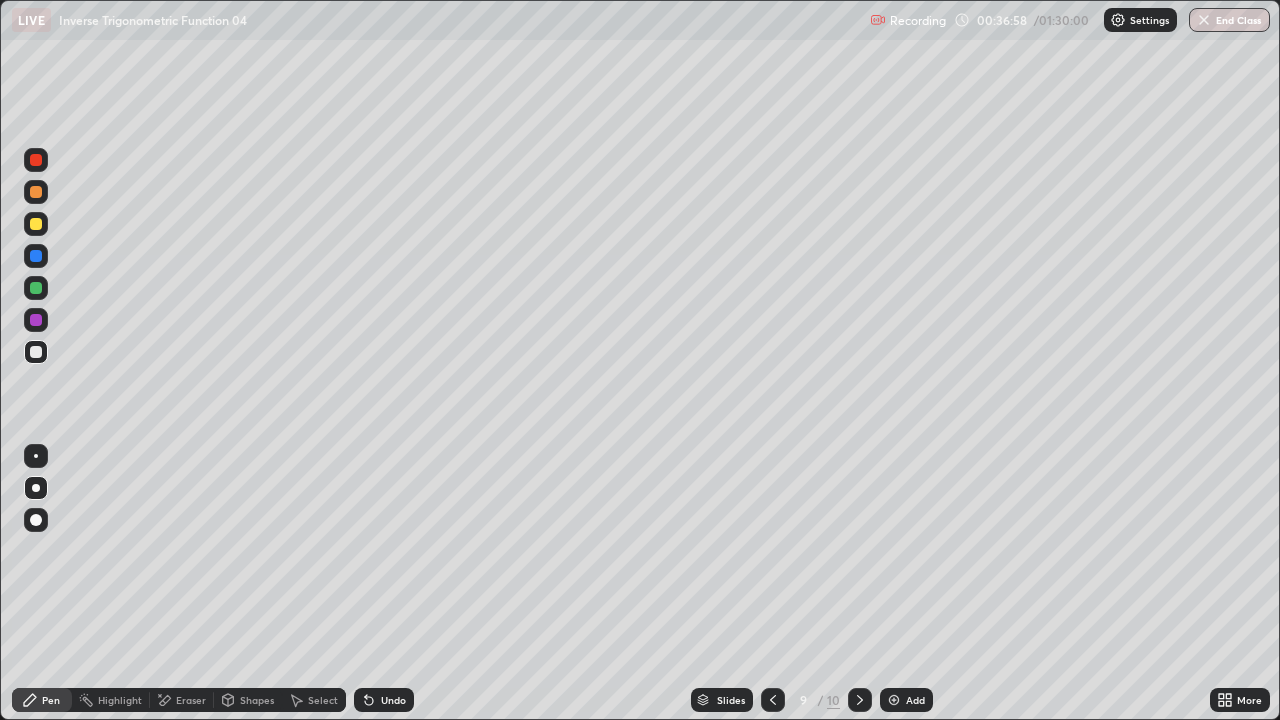 click at bounding box center [36, 192] 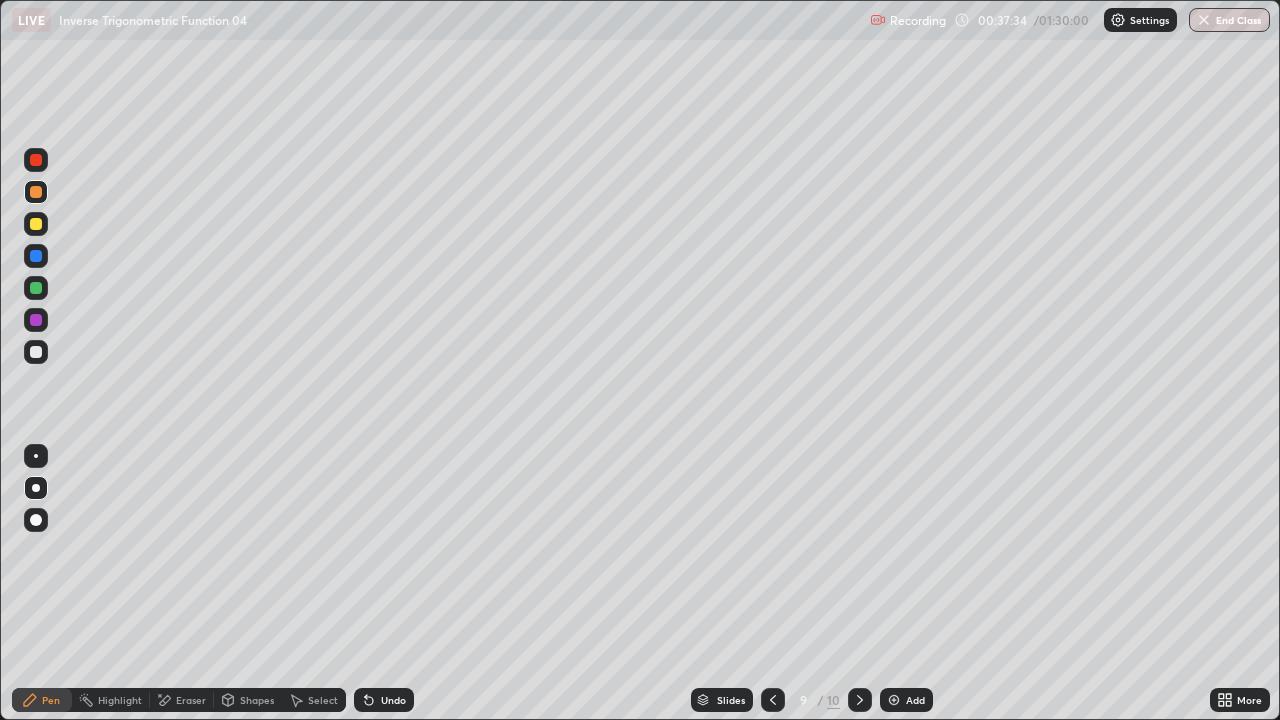 click 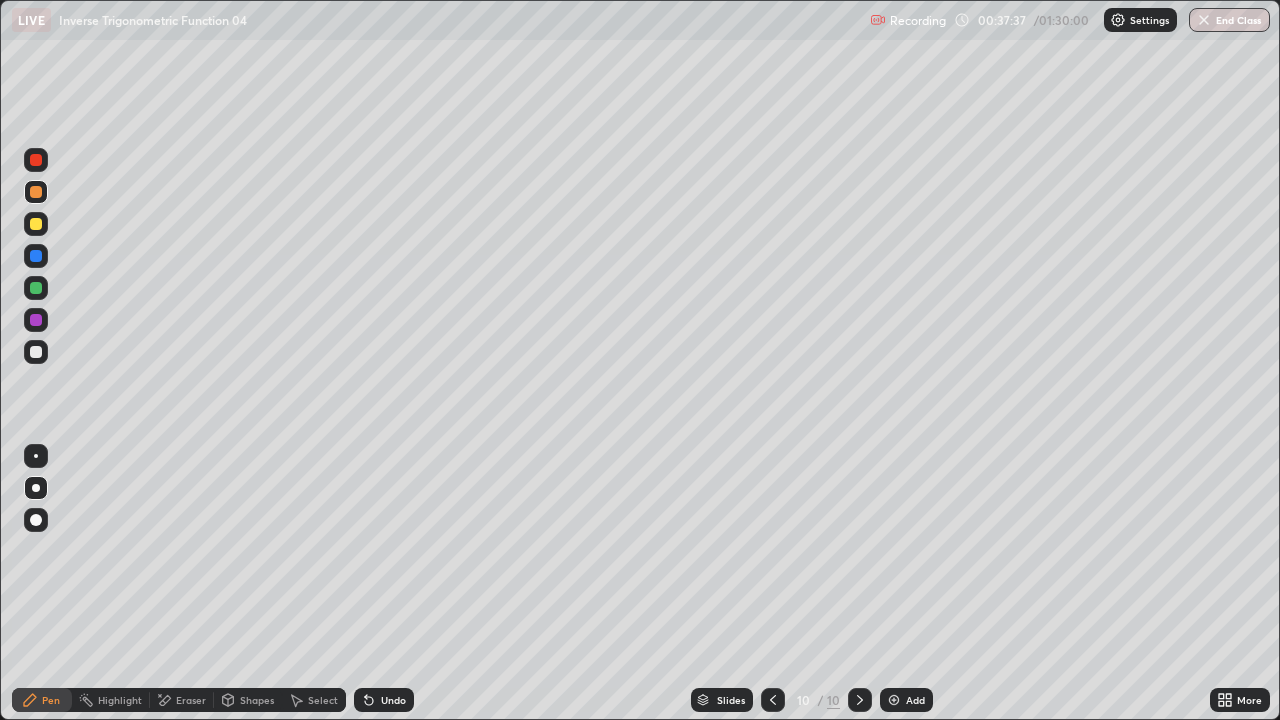 click on "Select" at bounding box center (323, 700) 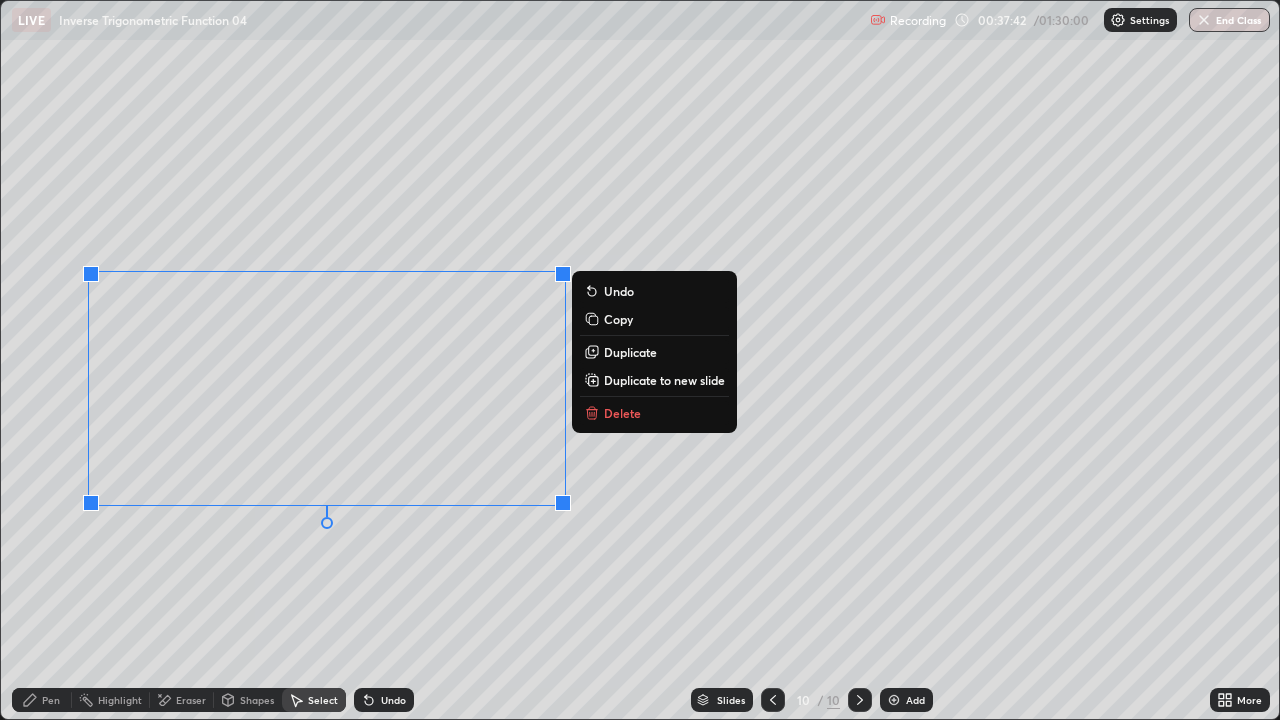 click on "Duplicate to new slide" at bounding box center [664, 380] 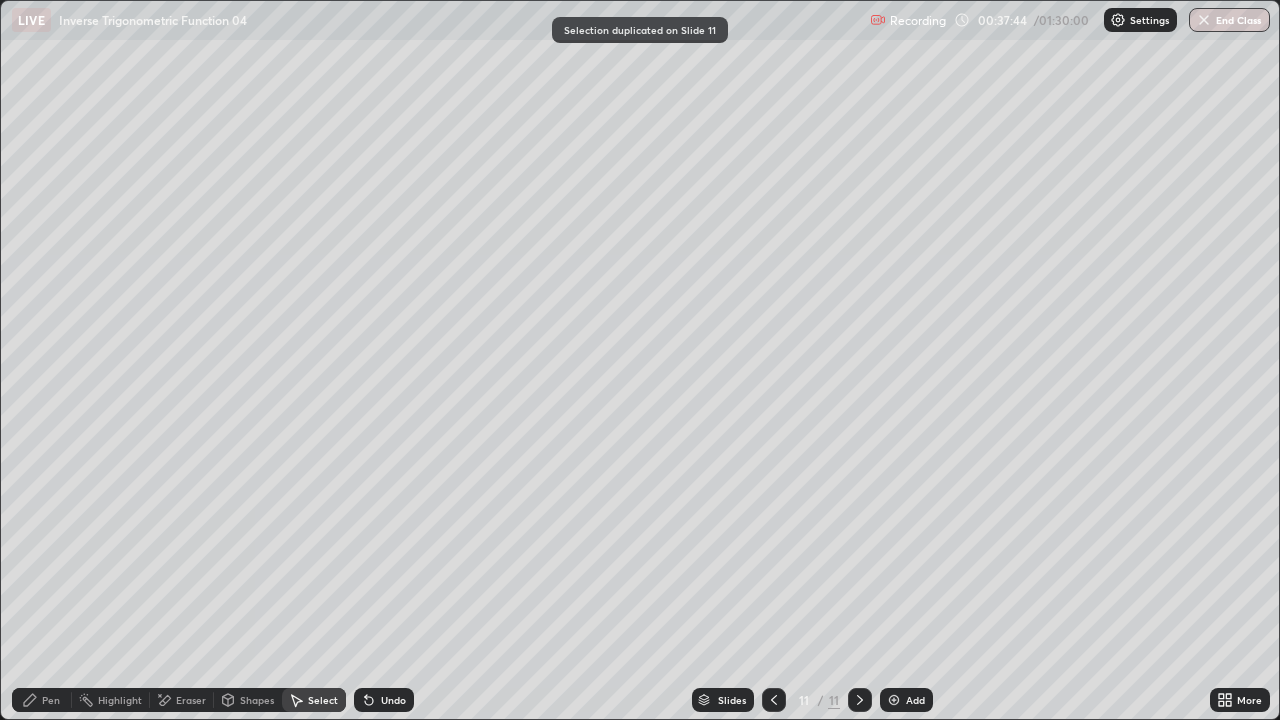 click 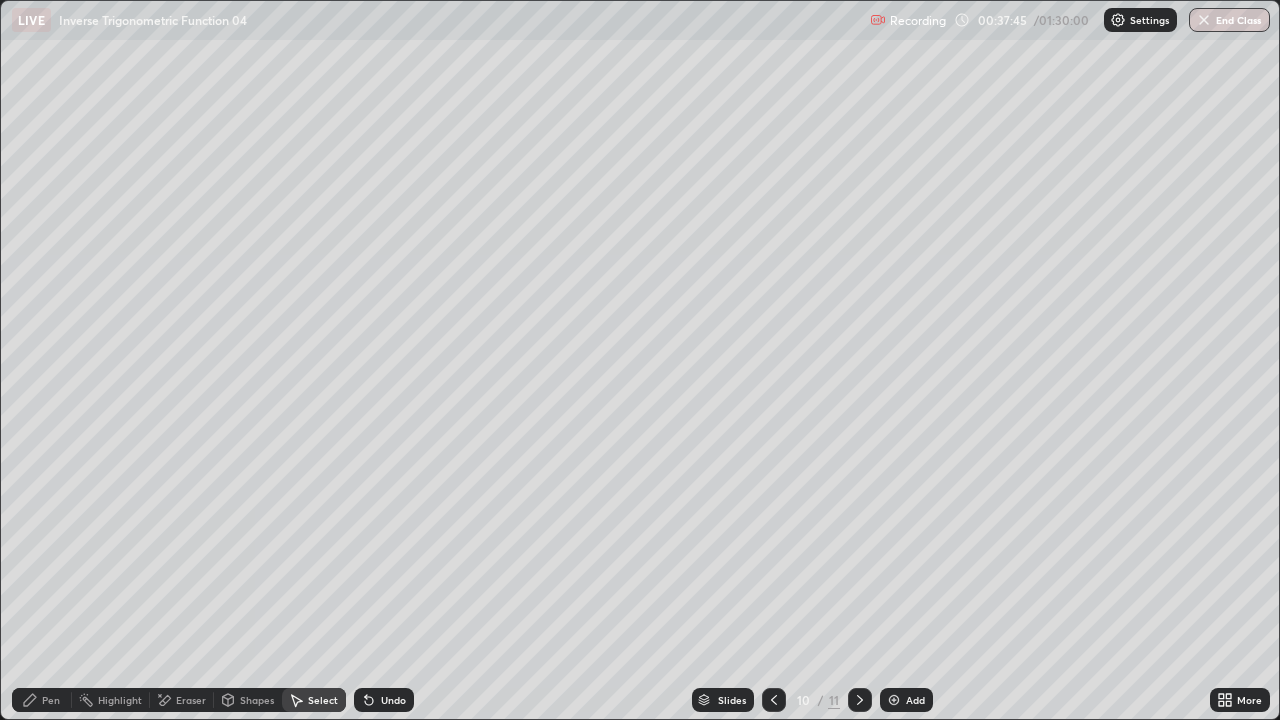 click on "Eraser" at bounding box center [191, 700] 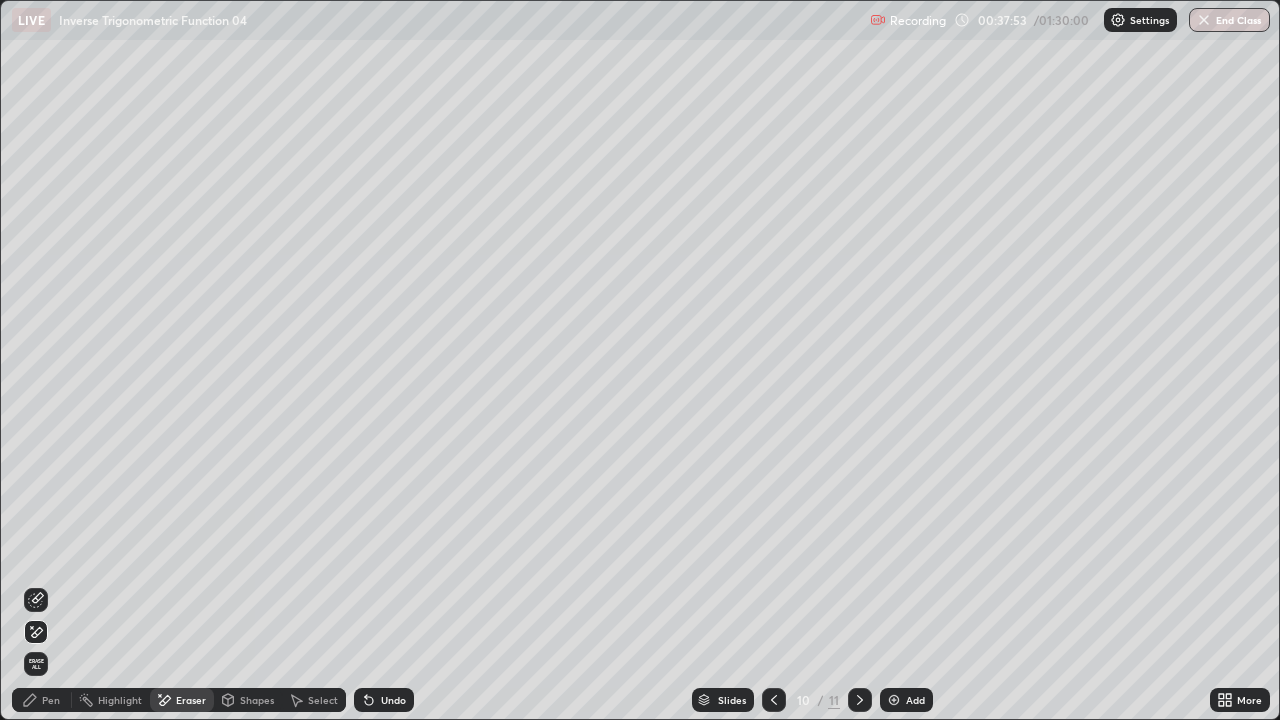 click on "Pen" at bounding box center [51, 700] 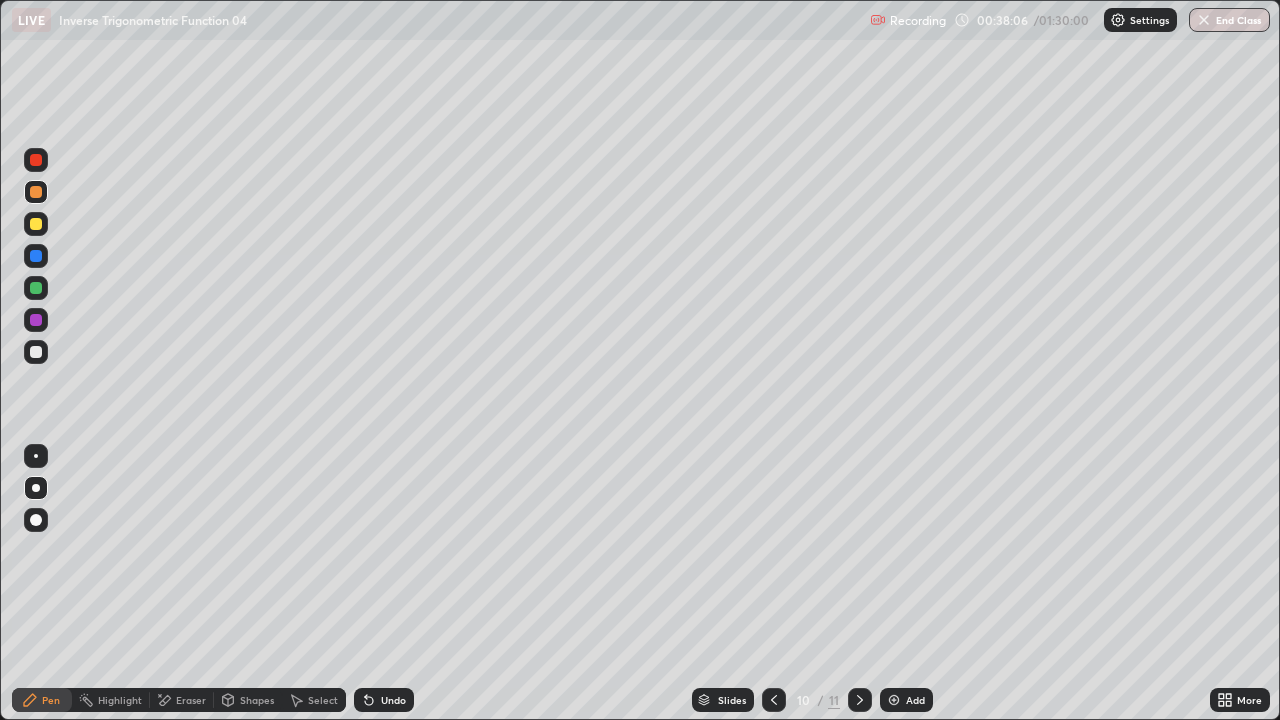 click on "Eraser" at bounding box center (191, 700) 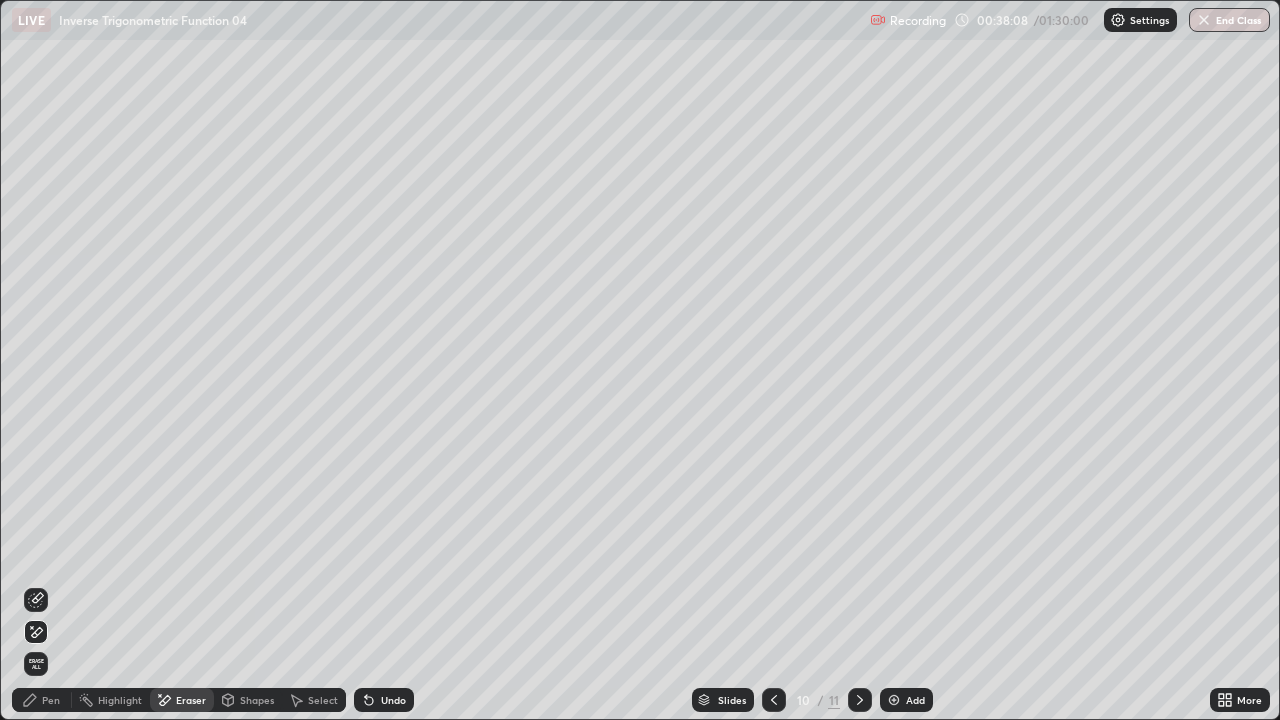 click on "Pen" at bounding box center (51, 700) 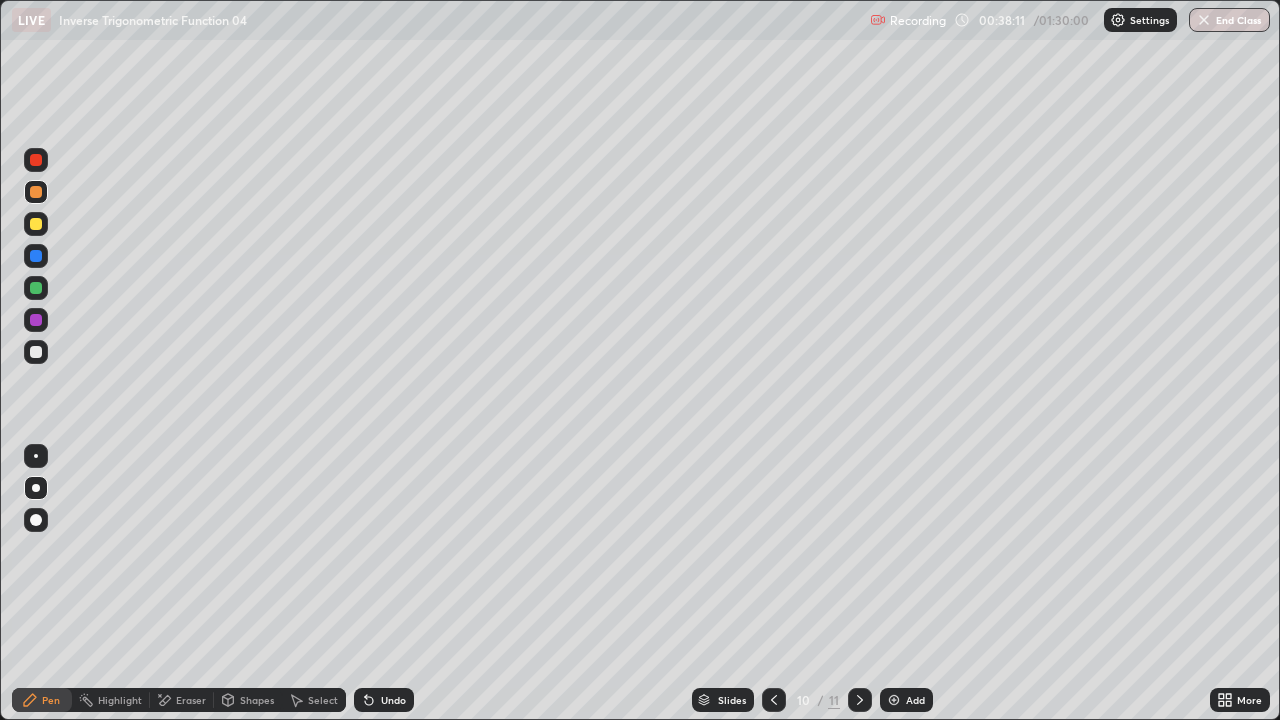 click at bounding box center (36, 224) 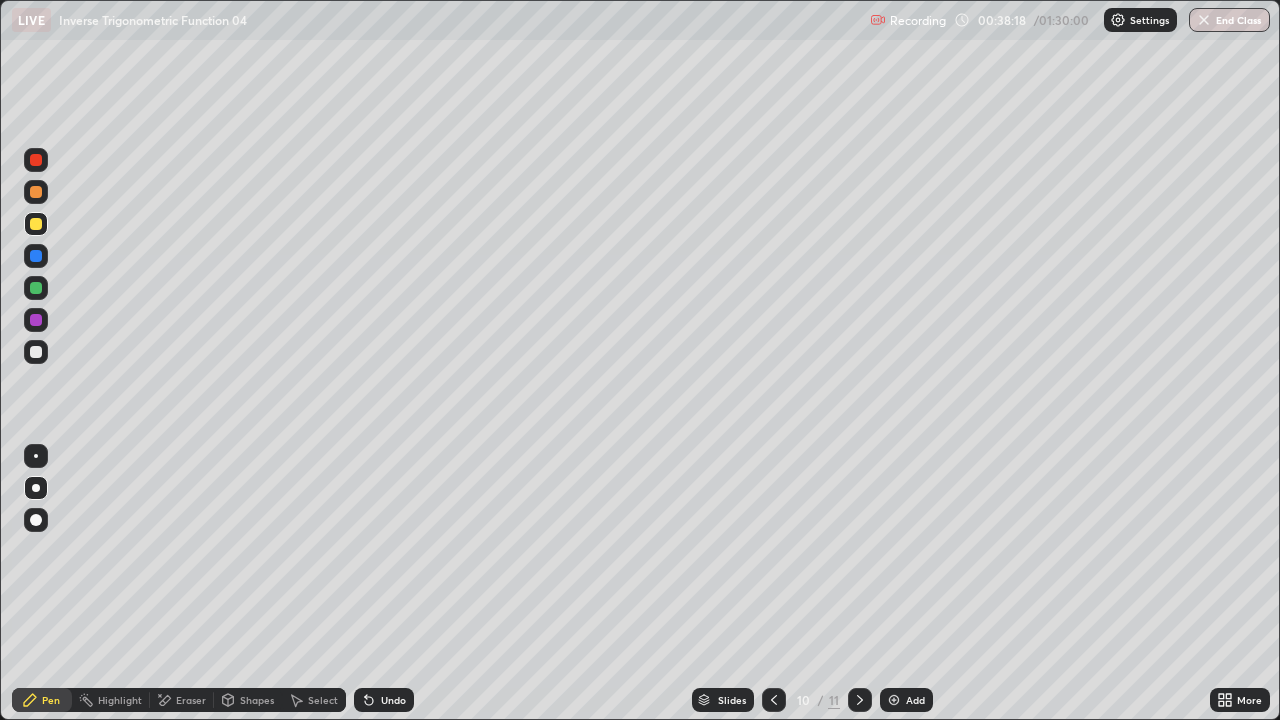 click on "Slides" at bounding box center [723, 700] 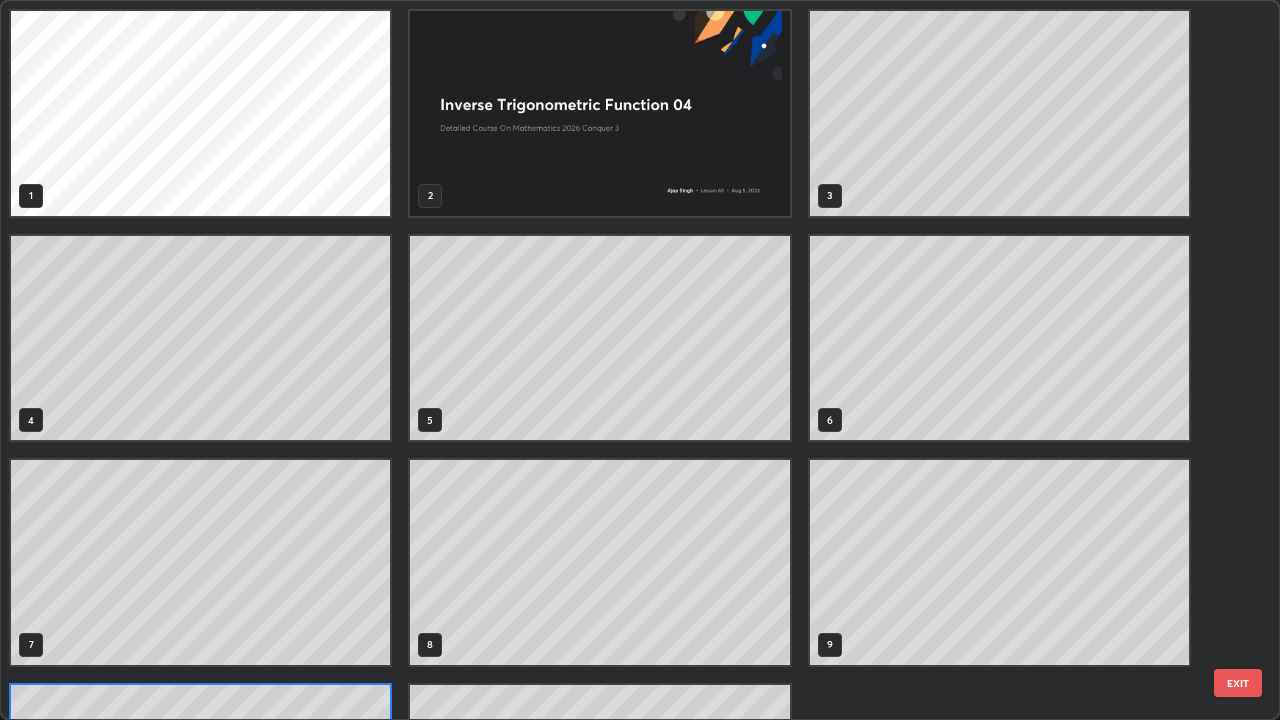 scroll, scrollTop: 180, scrollLeft: 0, axis: vertical 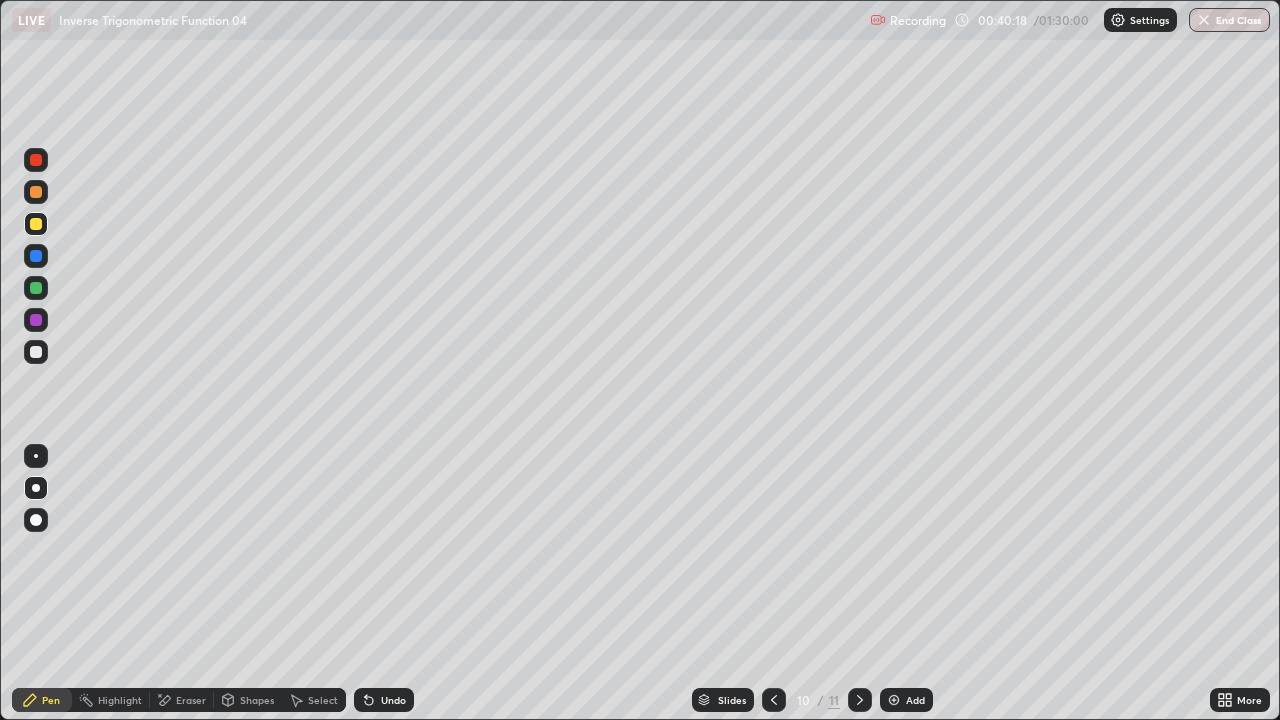 click on "Eraser" at bounding box center [191, 700] 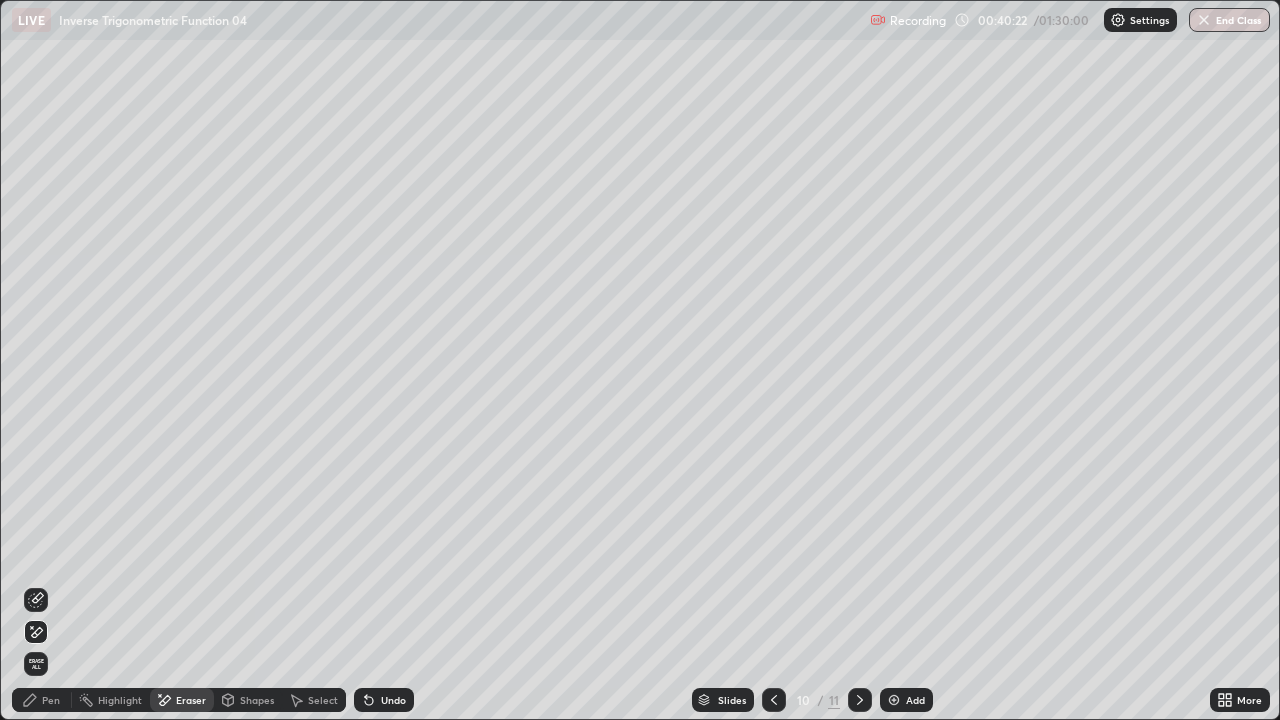 click on "Pen" at bounding box center (51, 700) 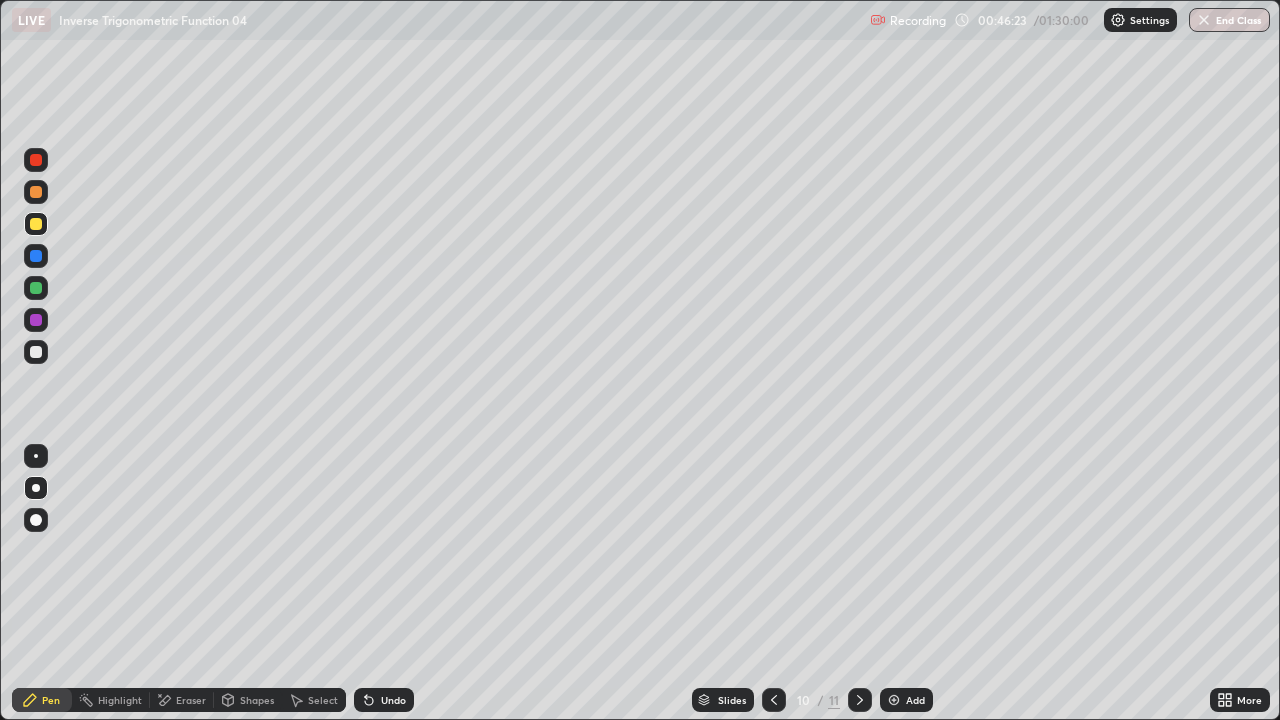 click 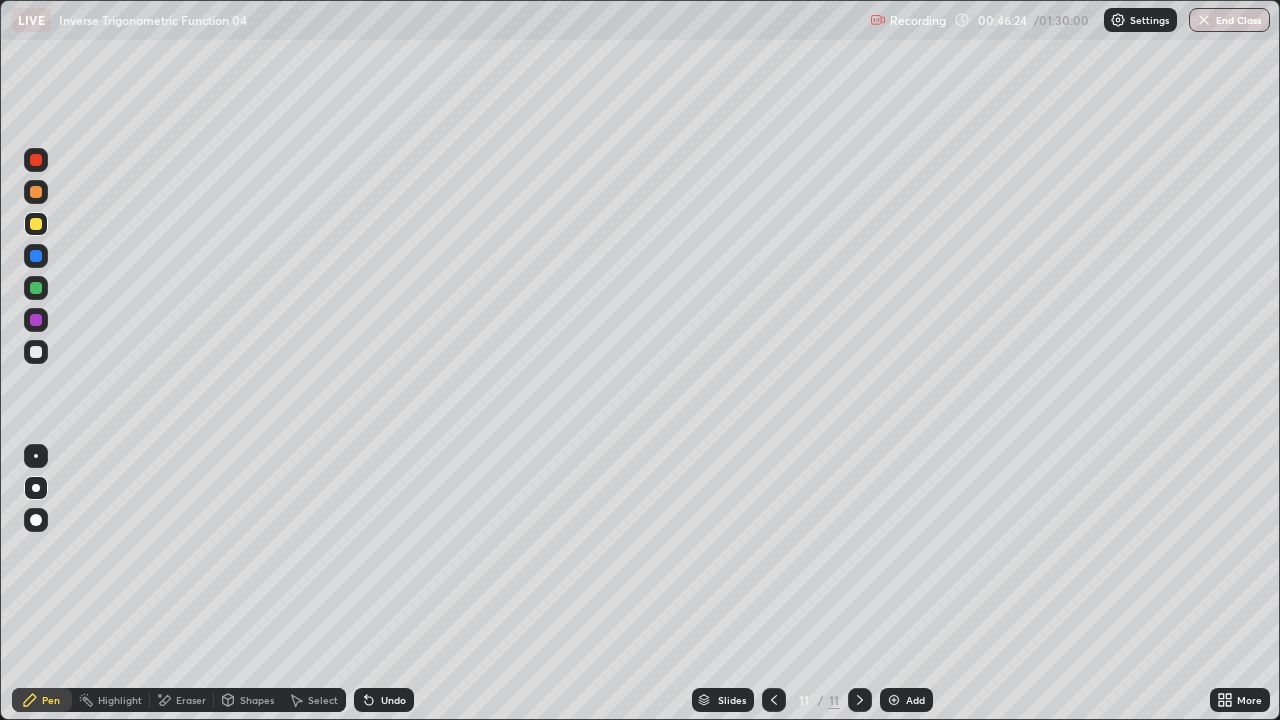 click on "Select" at bounding box center [323, 700] 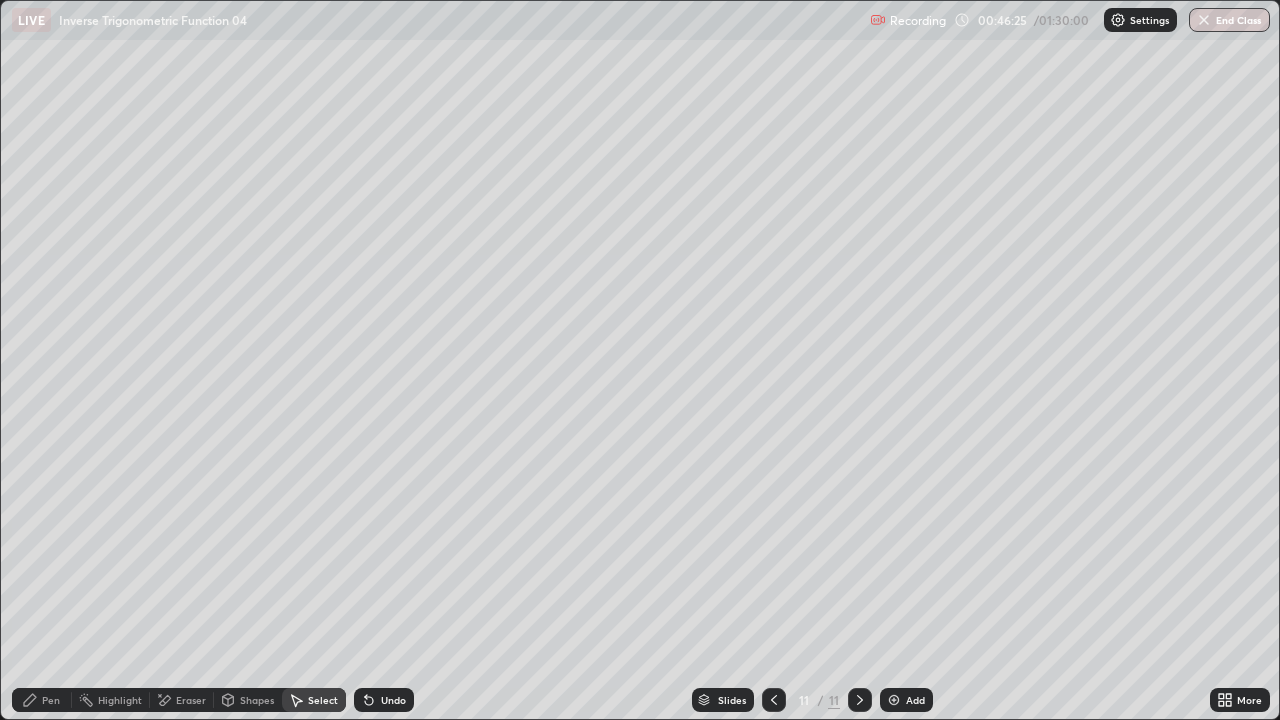 click on "Select" at bounding box center (323, 700) 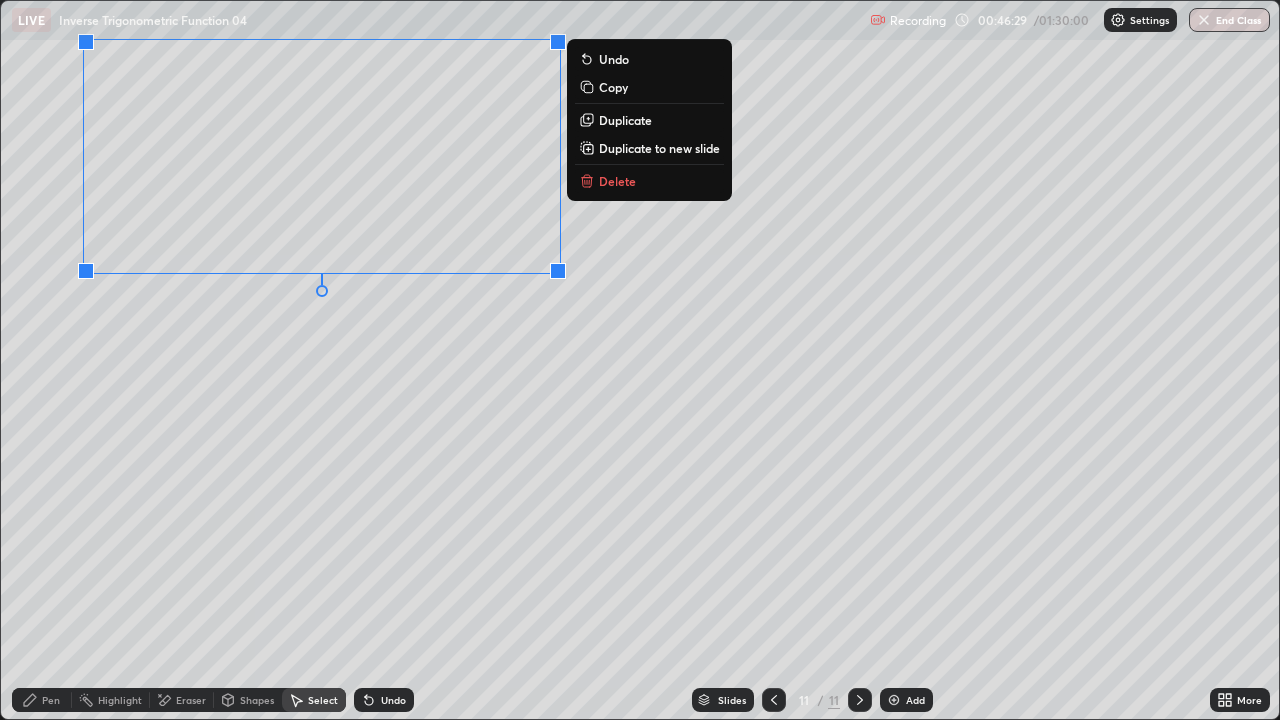 click on "0 ° Undo Copy Duplicate Duplicate to new slide Delete" at bounding box center (640, 360) 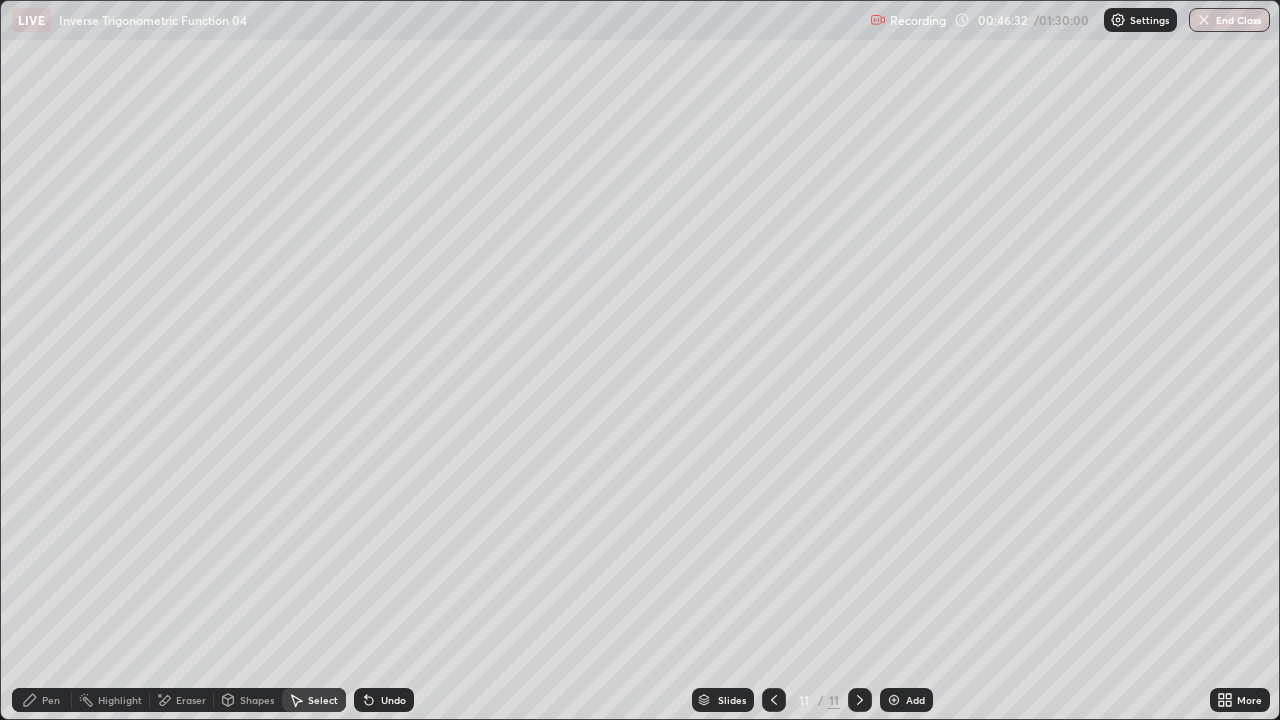 click 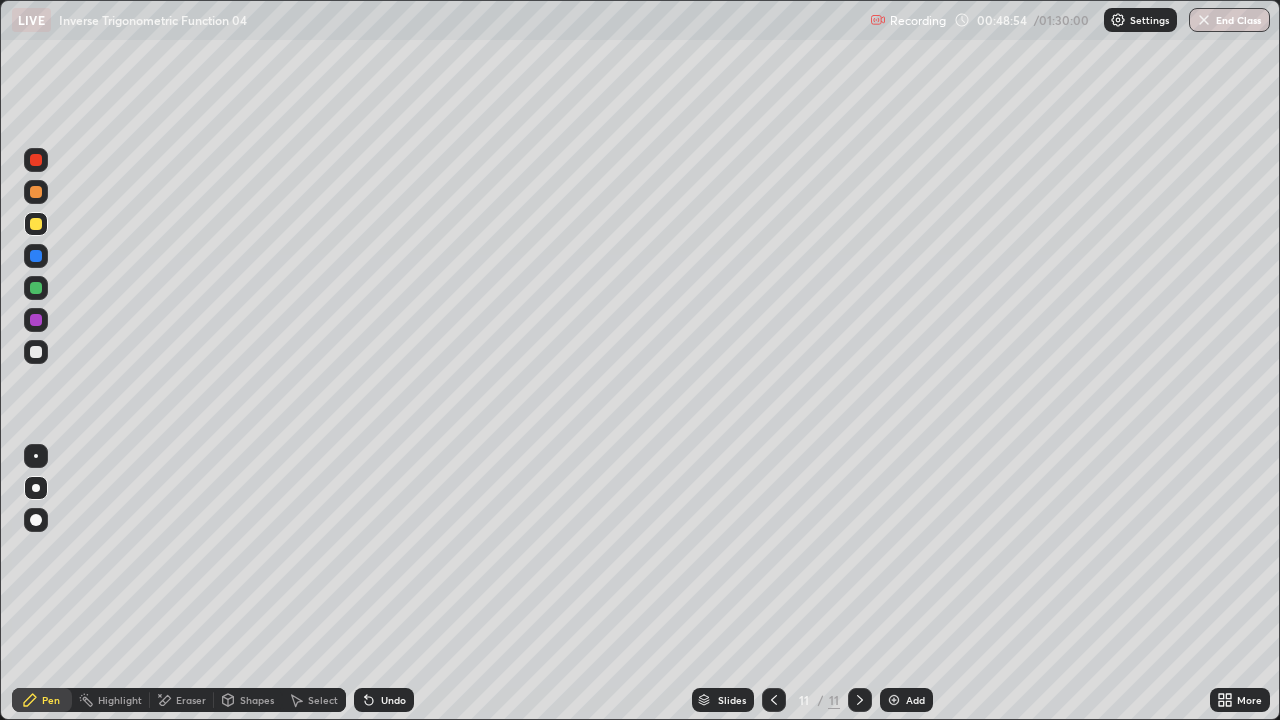 click on "Select" at bounding box center (323, 700) 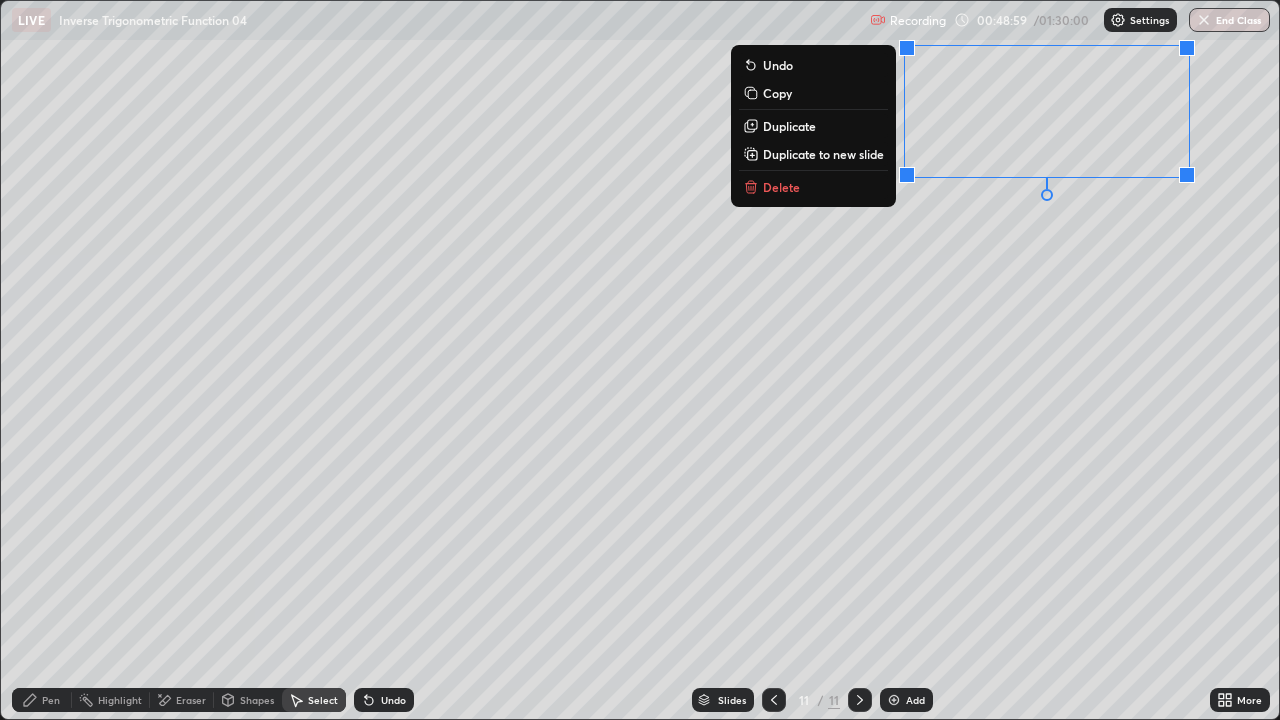 click on "Duplicate" at bounding box center [813, 126] 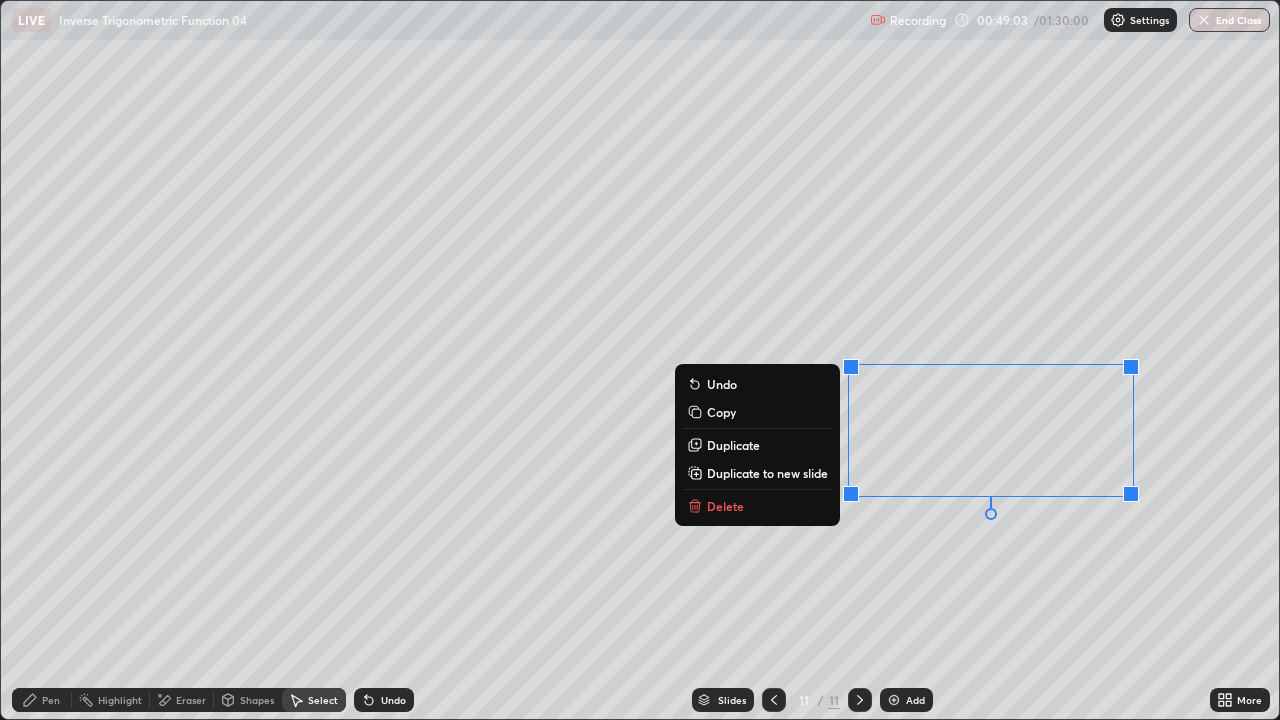 click on "0 ° Undo Copy Duplicate Duplicate to new slide Delete" at bounding box center [640, 360] 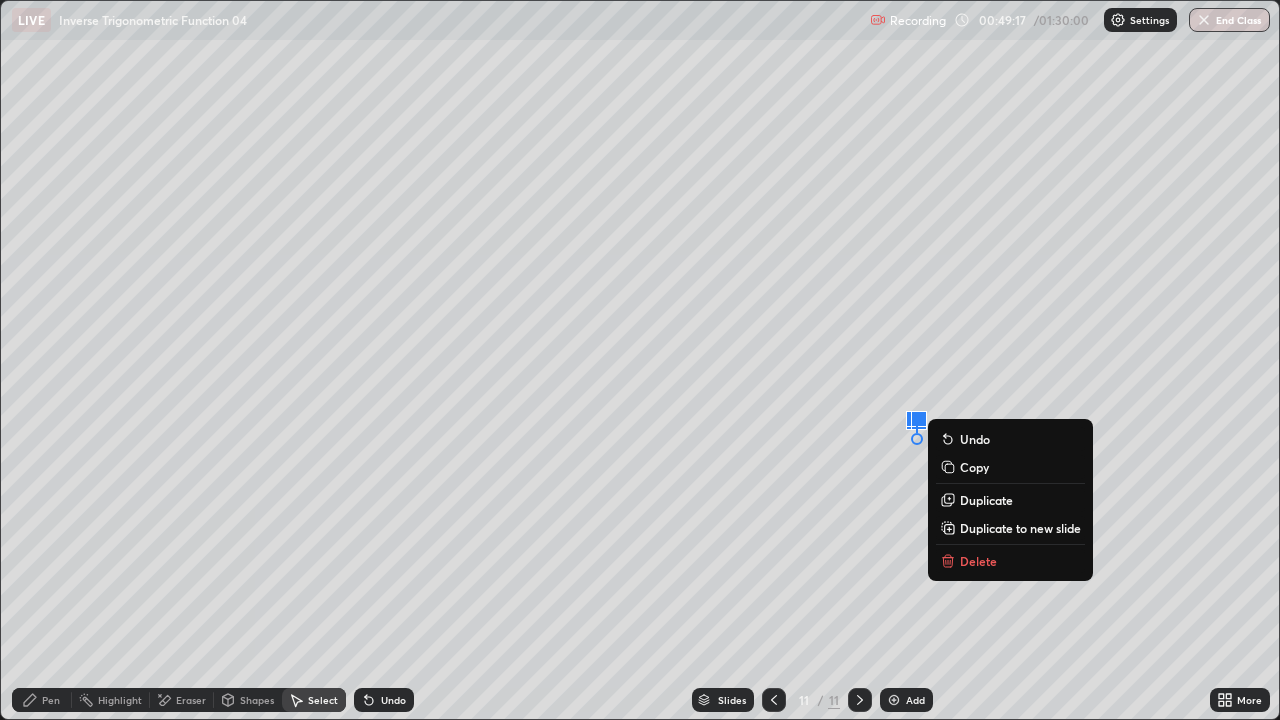 click on "0 ° Undo Copy Duplicate Duplicate to new slide Delete" at bounding box center (640, 360) 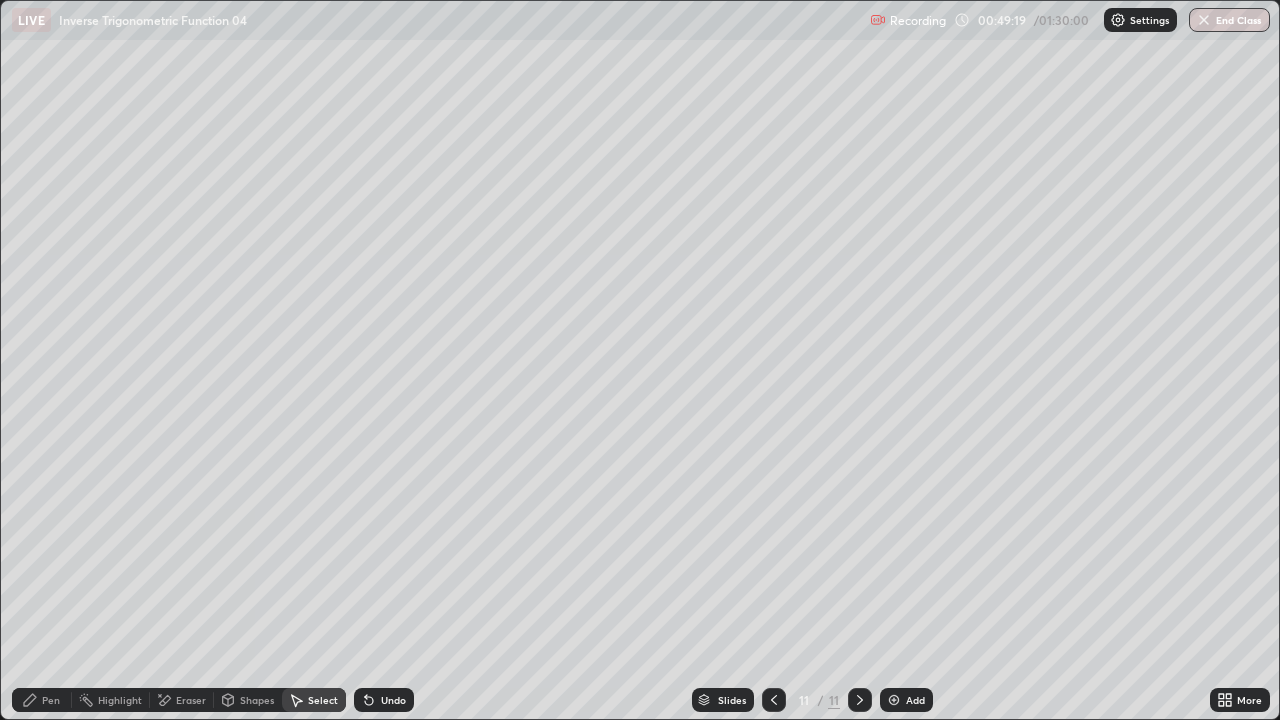 click on "Pen" at bounding box center [51, 700] 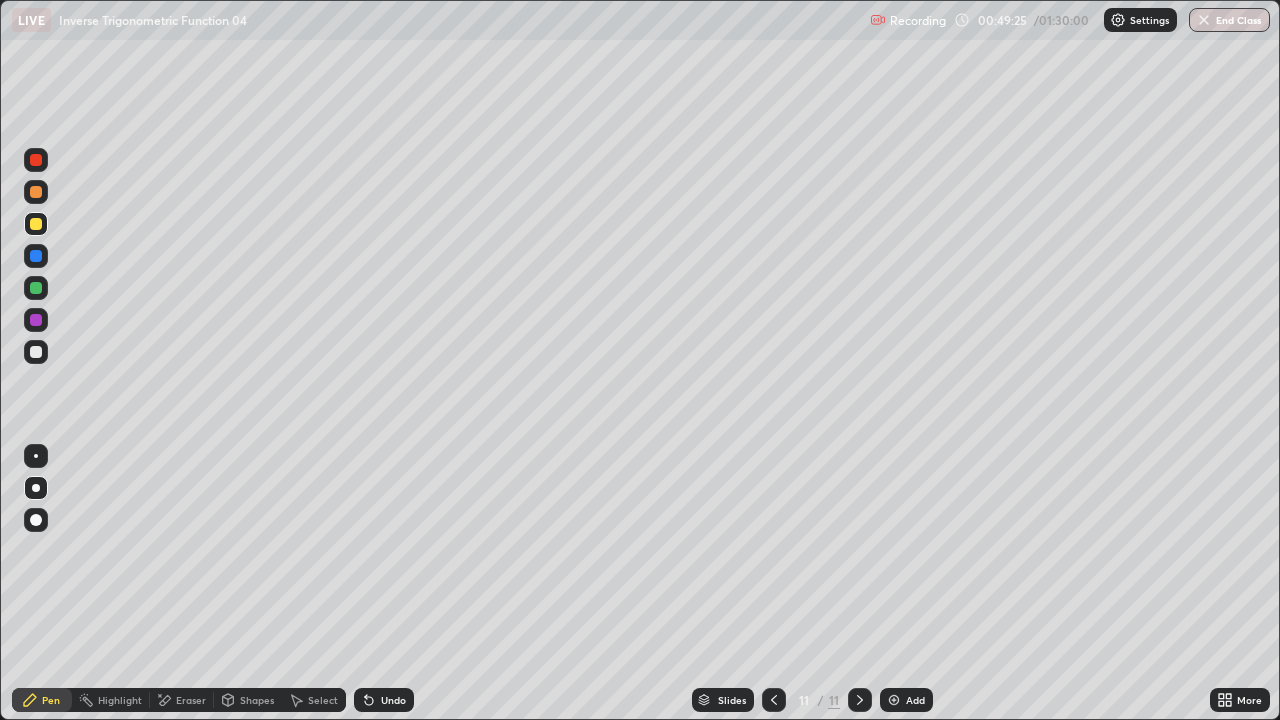 click on "Eraser" at bounding box center [191, 700] 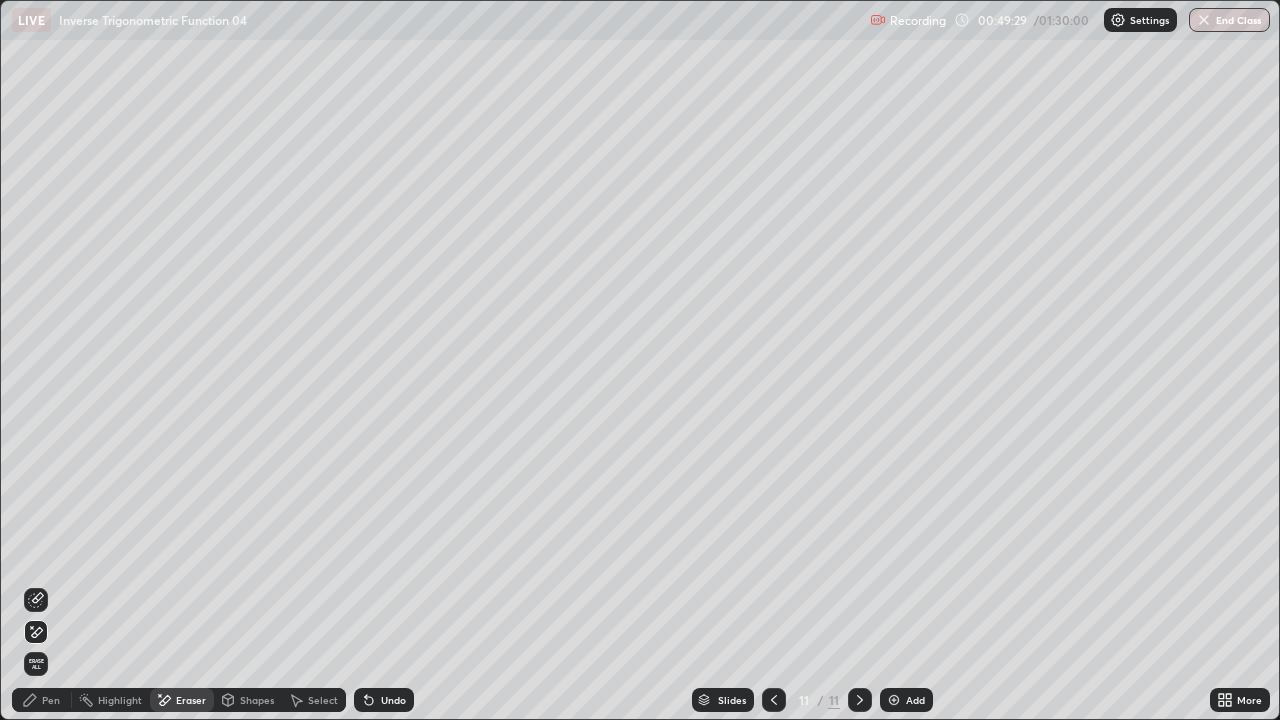 click on "Pen" at bounding box center (51, 700) 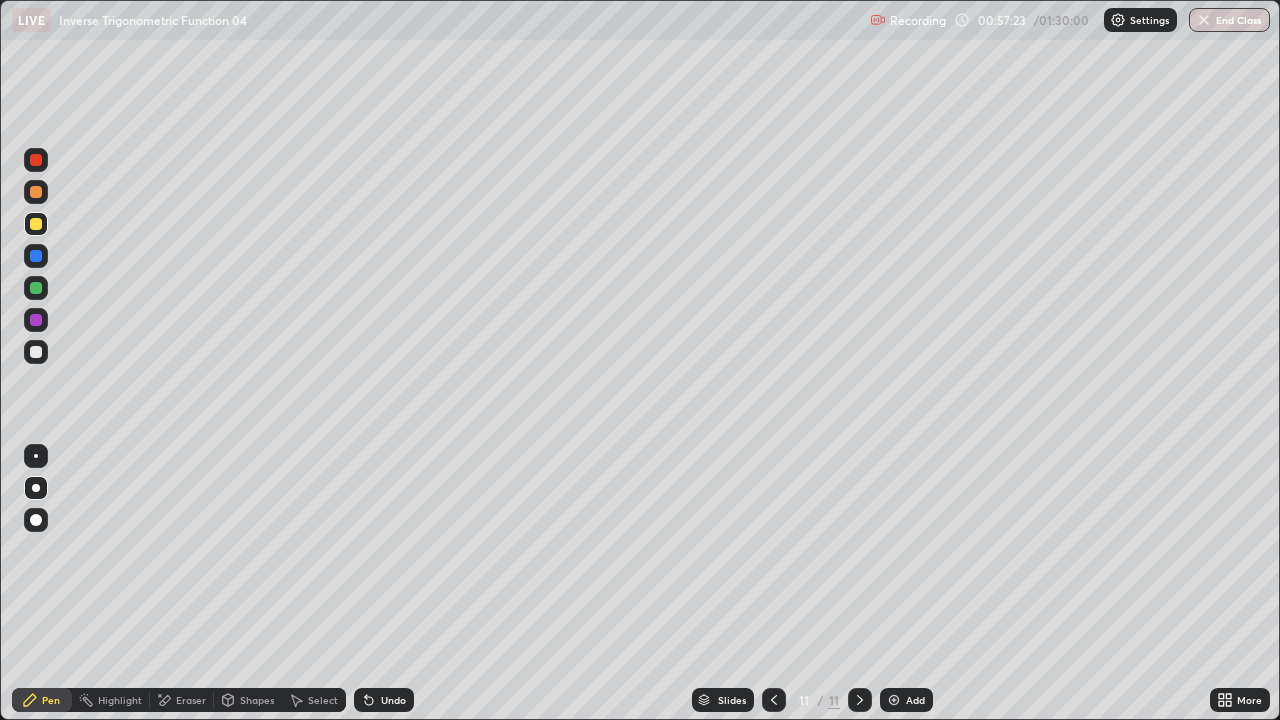 click on "Add" at bounding box center [906, 700] 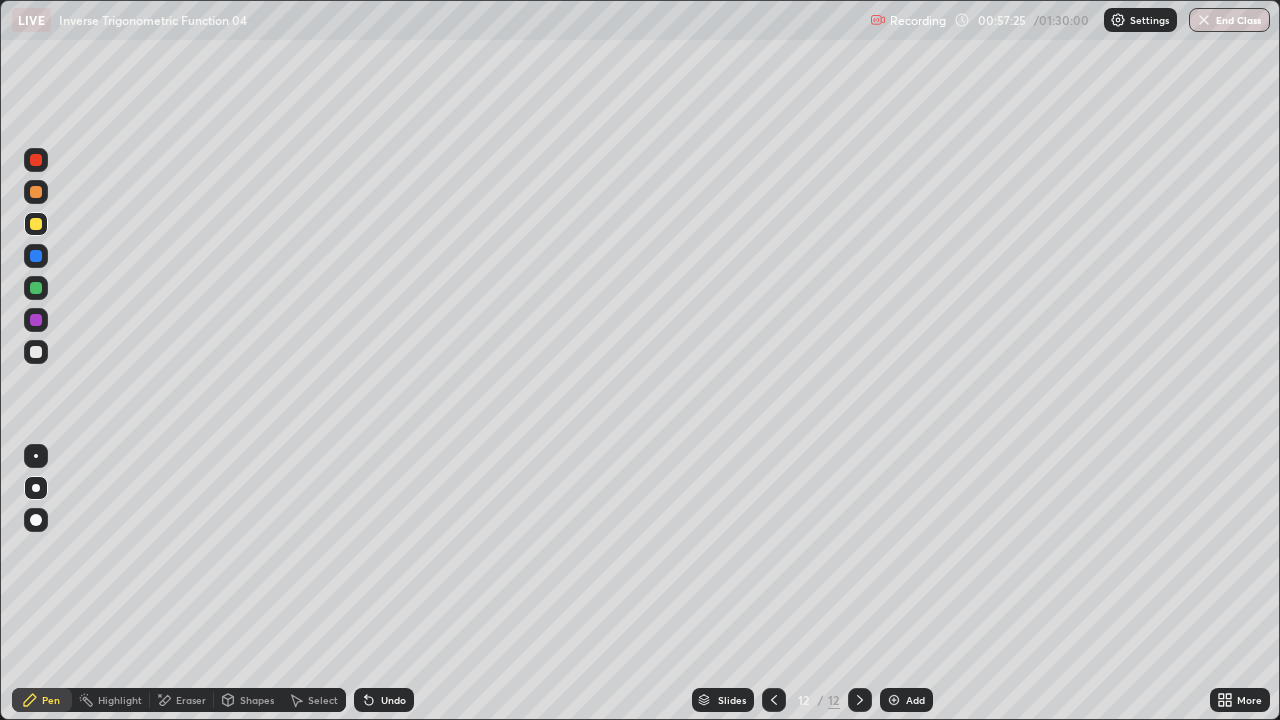 click at bounding box center (36, 192) 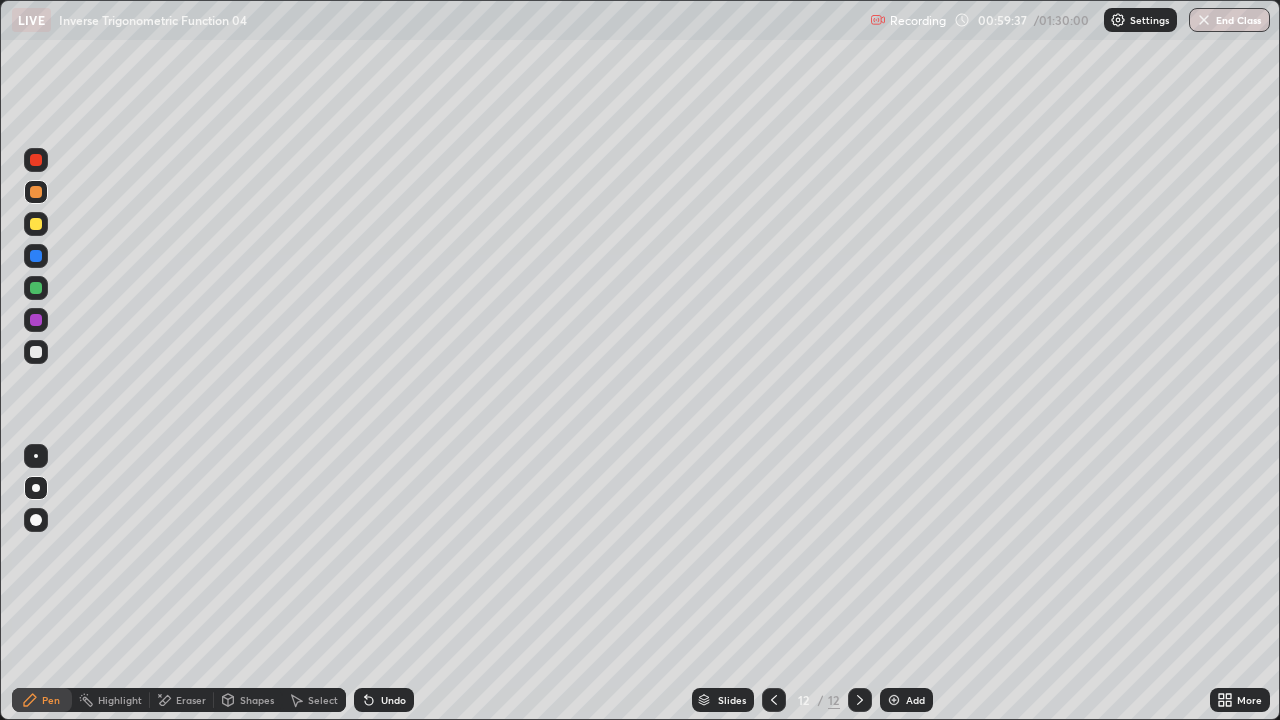 click at bounding box center [36, 352] 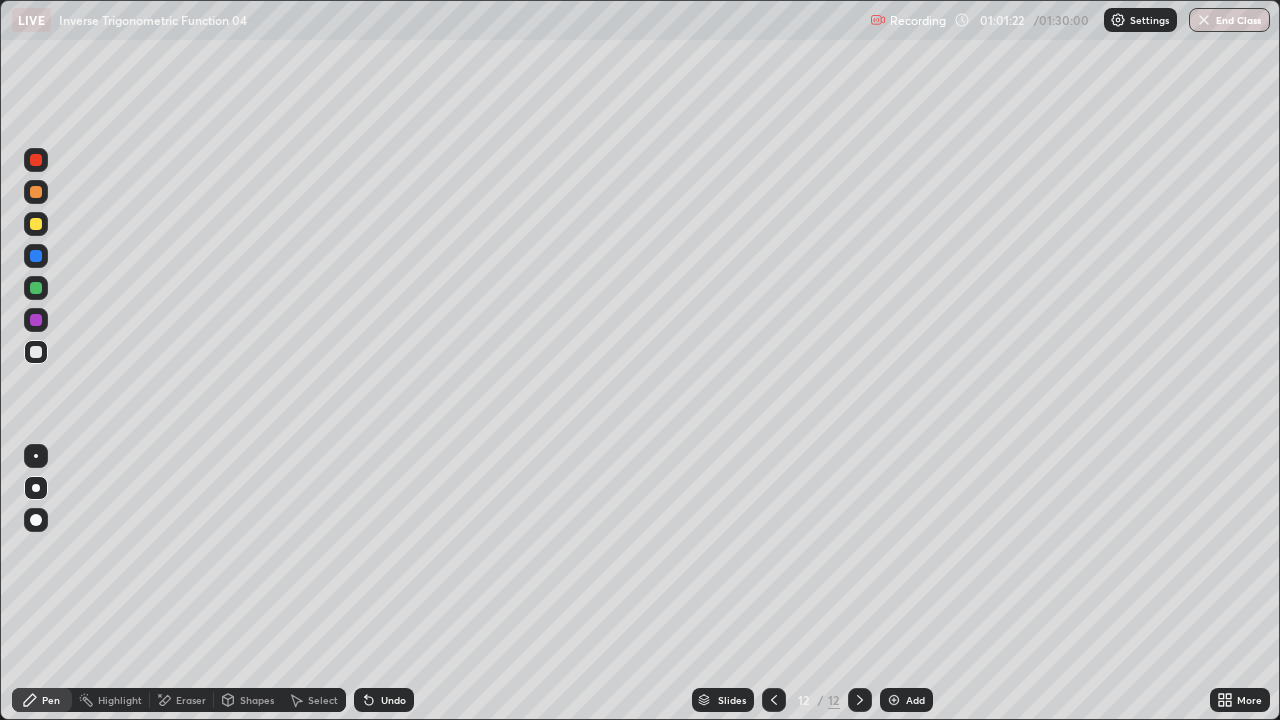 click on "Add" at bounding box center [915, 700] 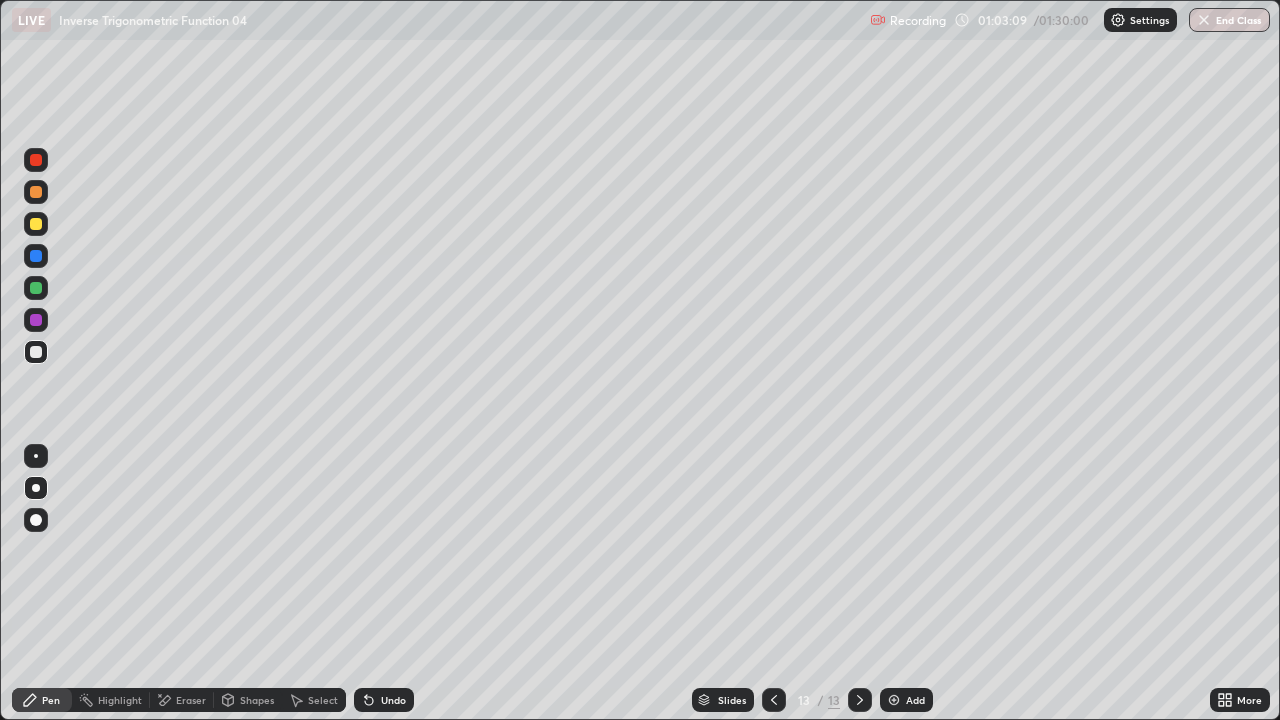 click 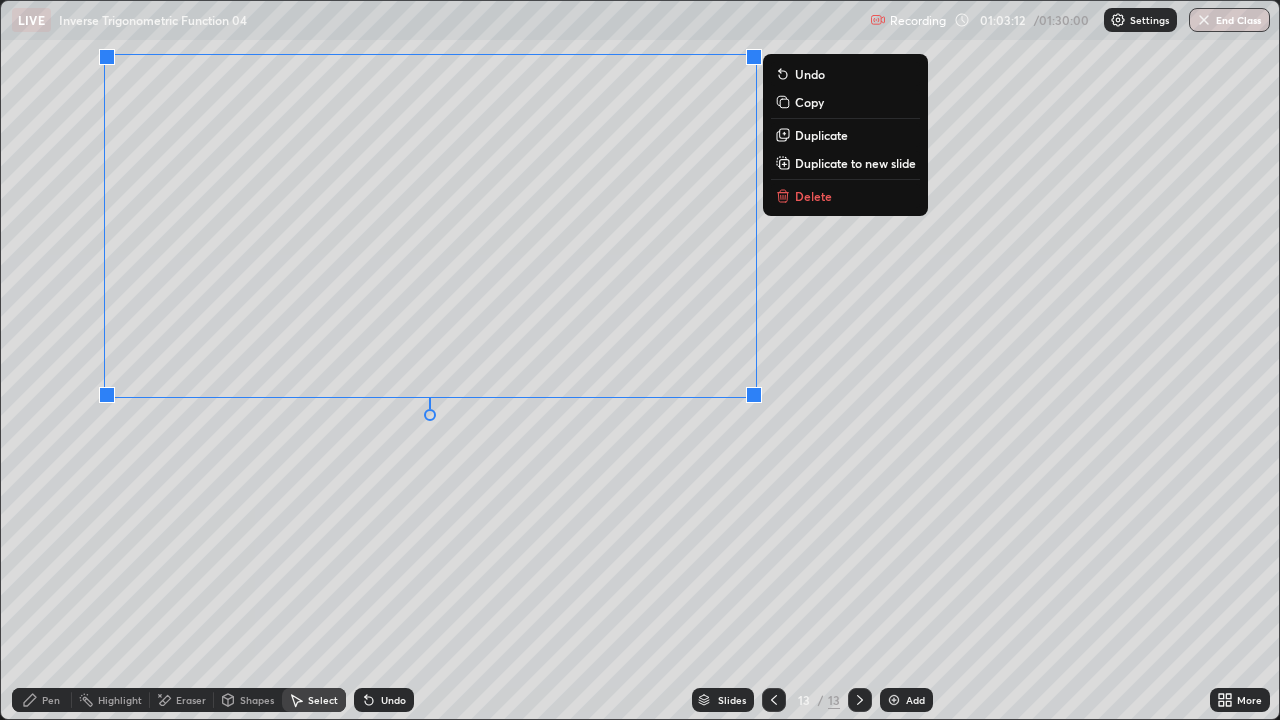 click on "Duplicate to new slide" at bounding box center (855, 163) 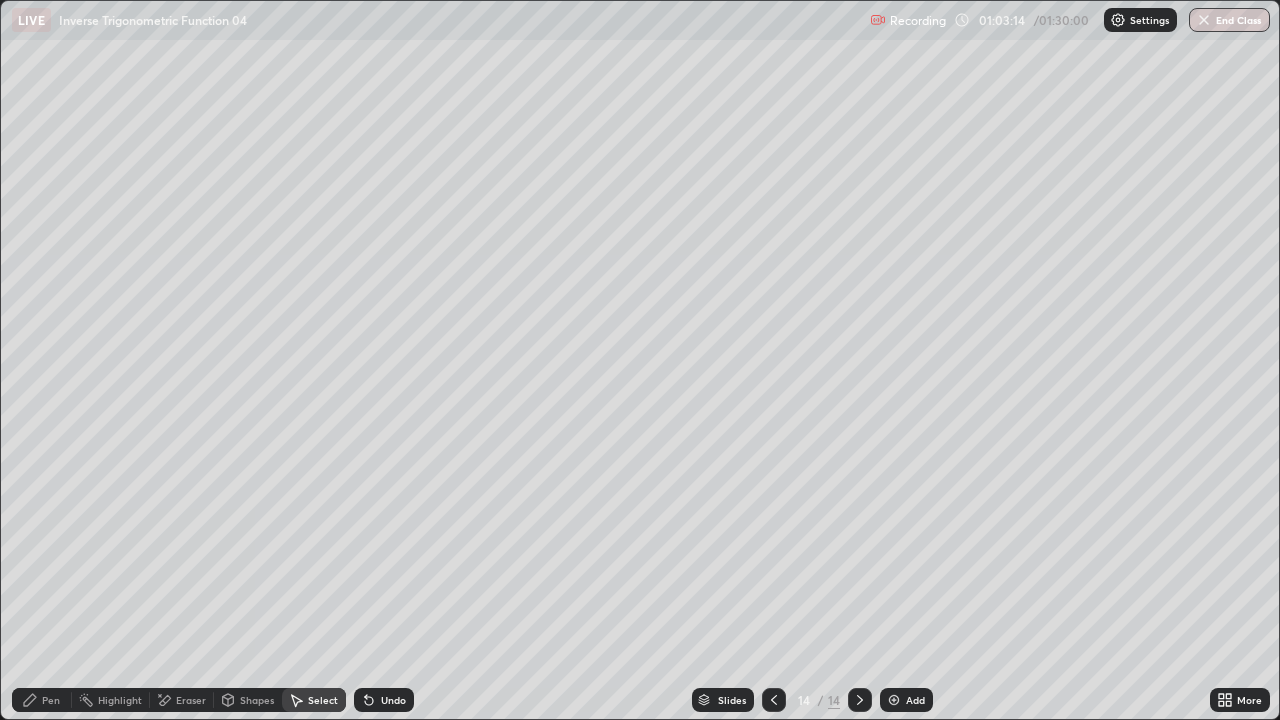 click on "Eraser" at bounding box center [191, 700] 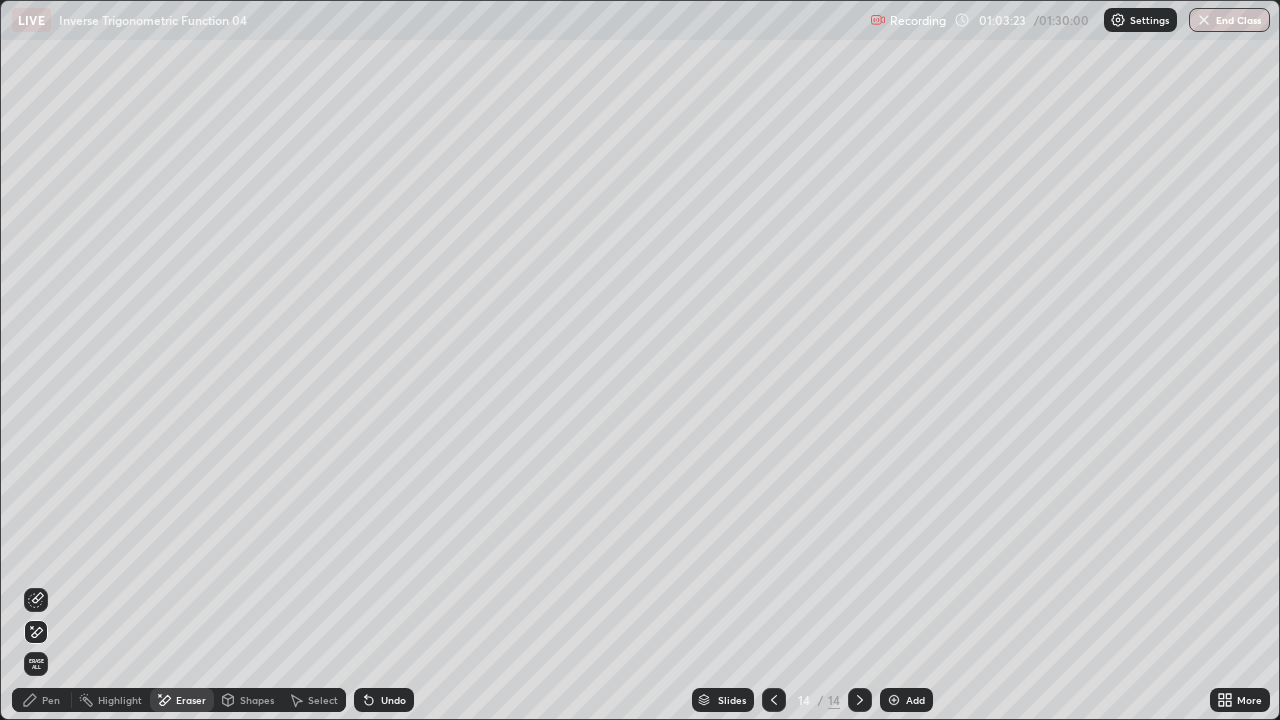 click on "Pen" at bounding box center [51, 700] 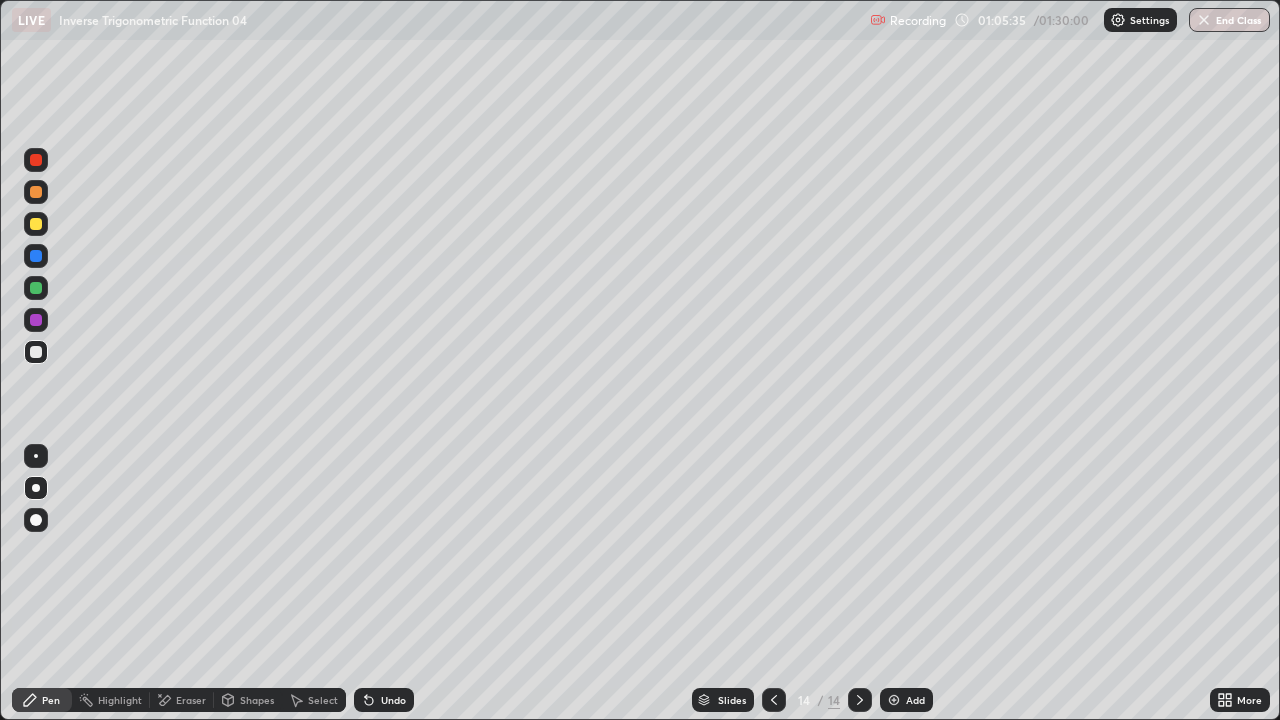 click on "Select" at bounding box center (323, 700) 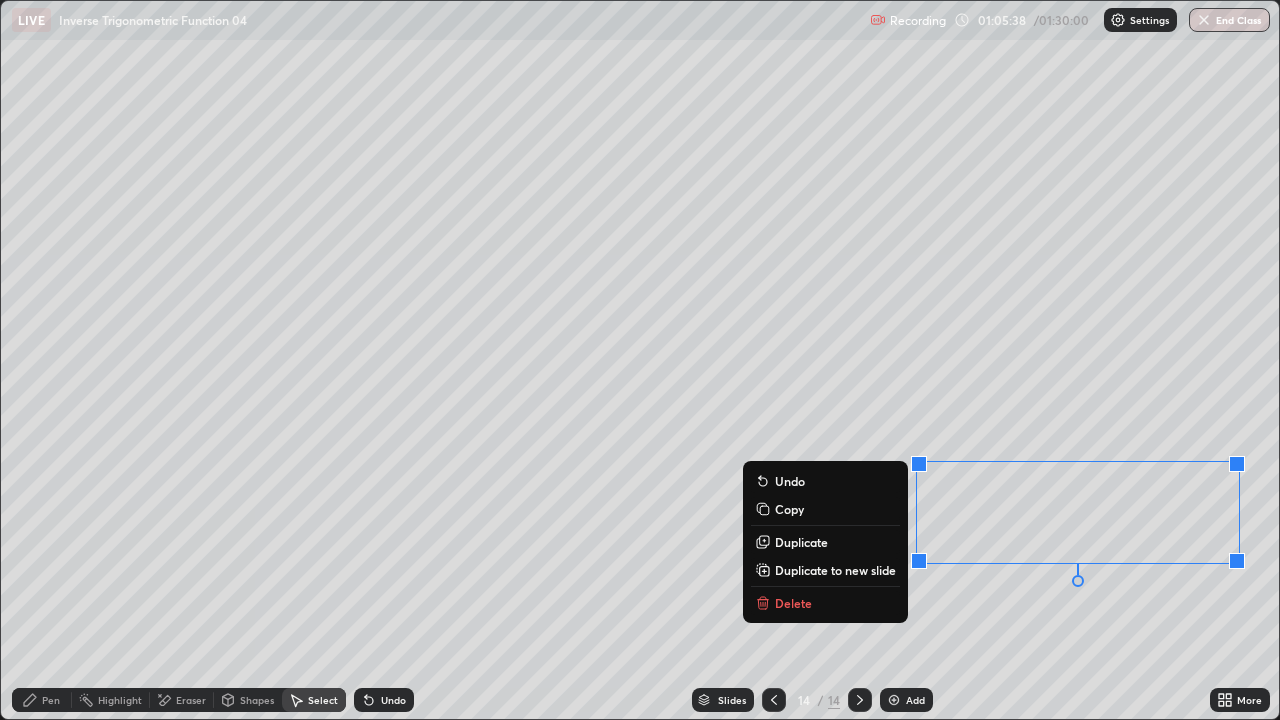 click on "Duplicate to new slide" at bounding box center (835, 570) 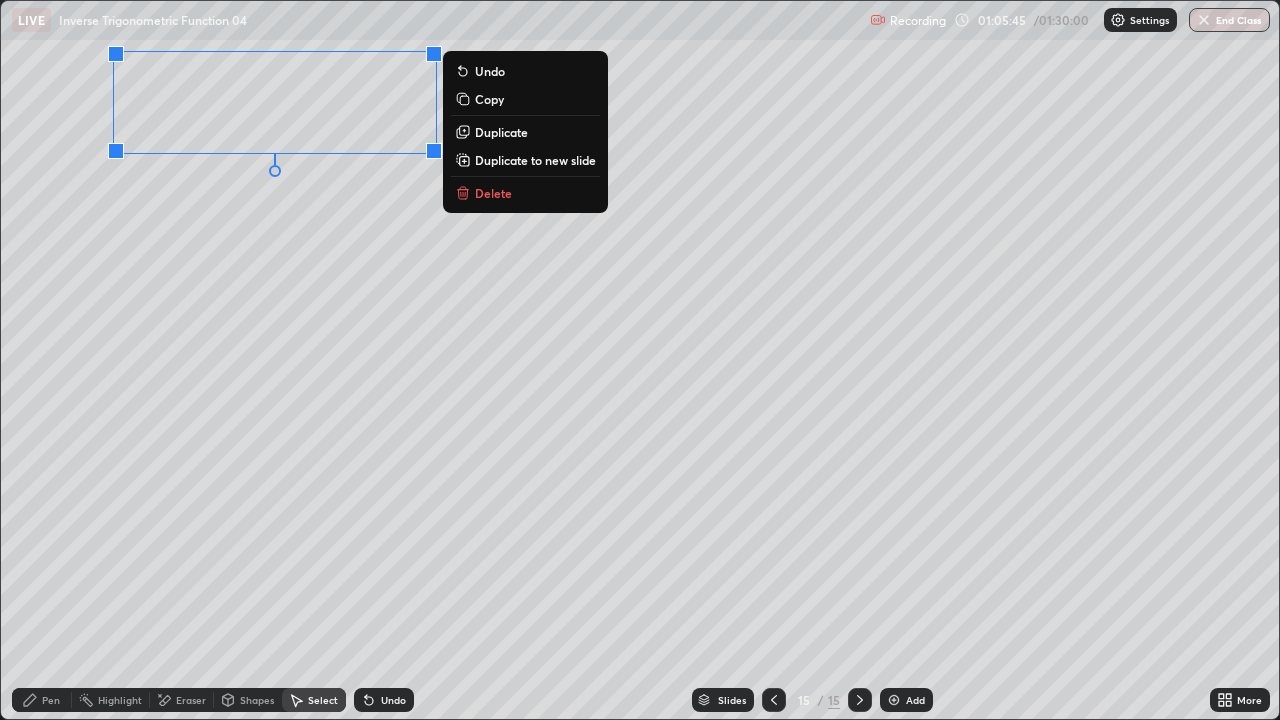 click on "Pen" at bounding box center (51, 700) 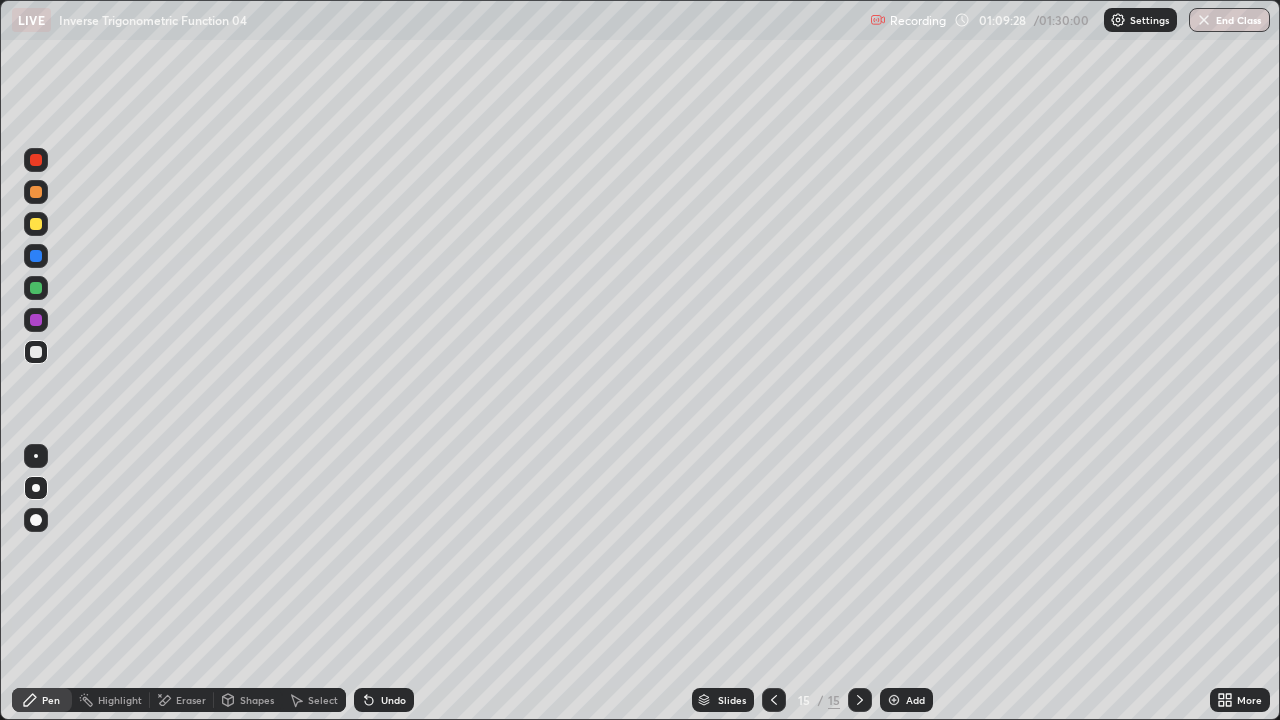 click 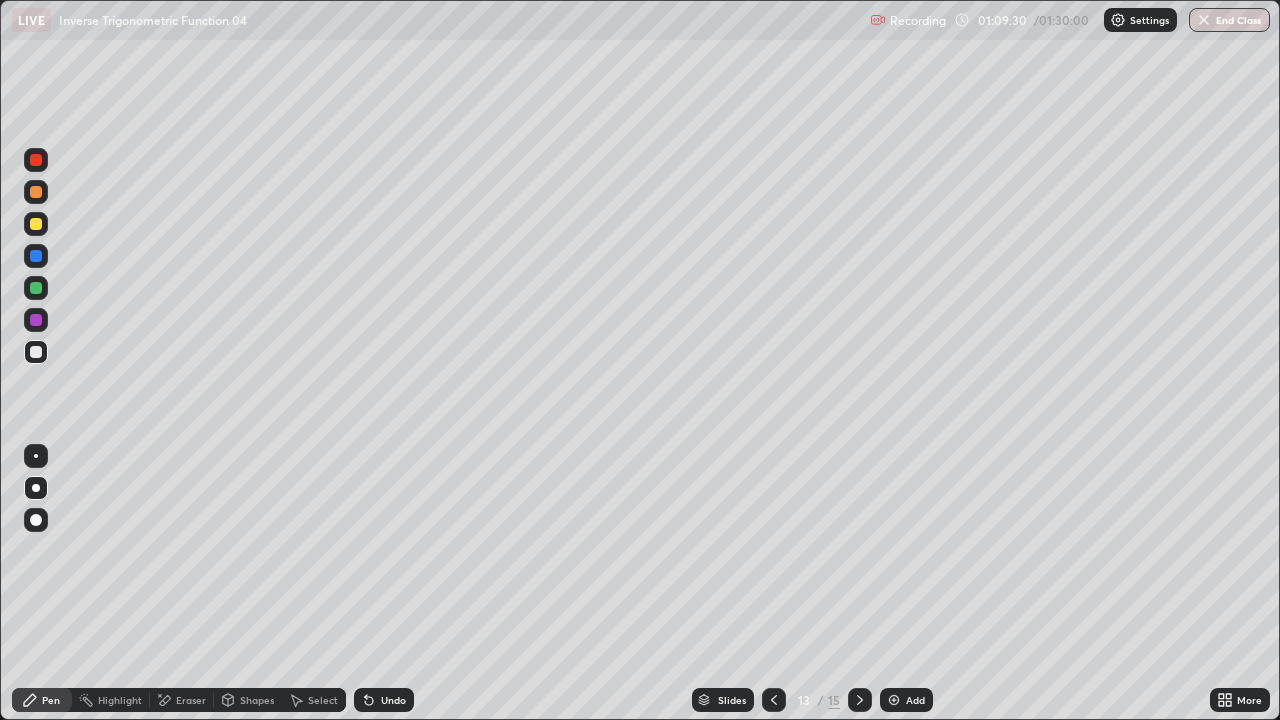 click at bounding box center [860, 700] 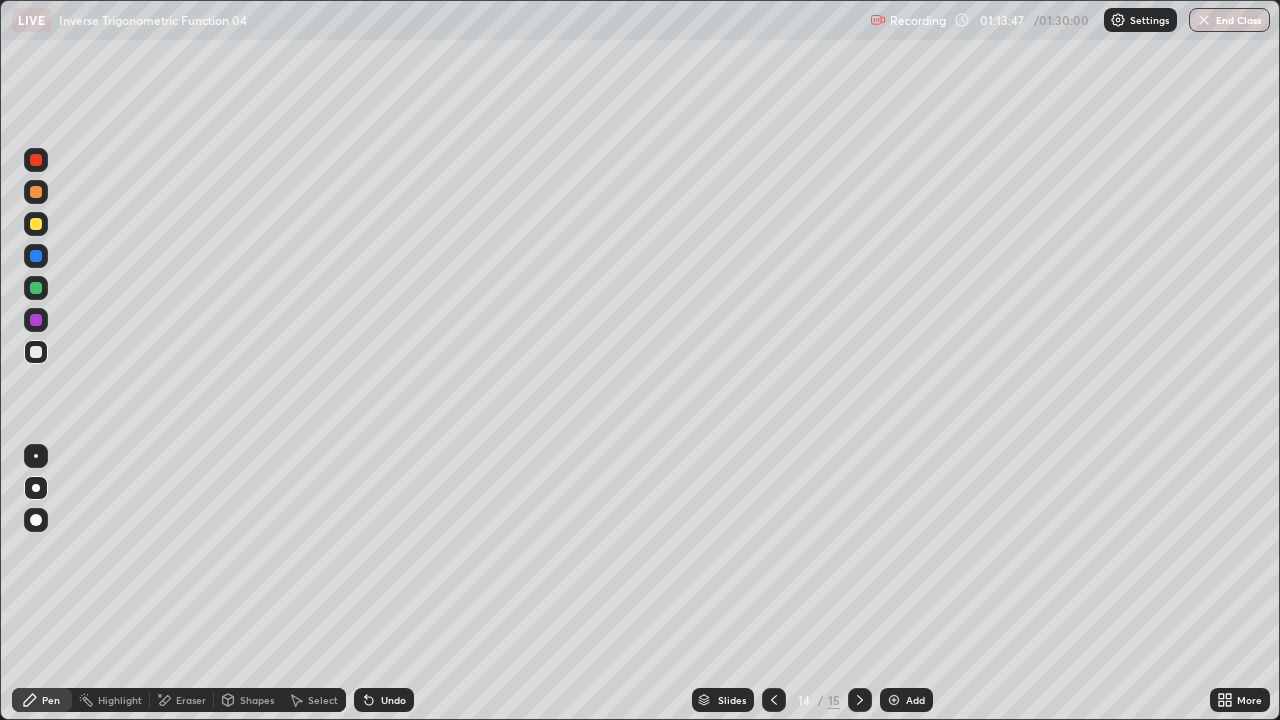 click 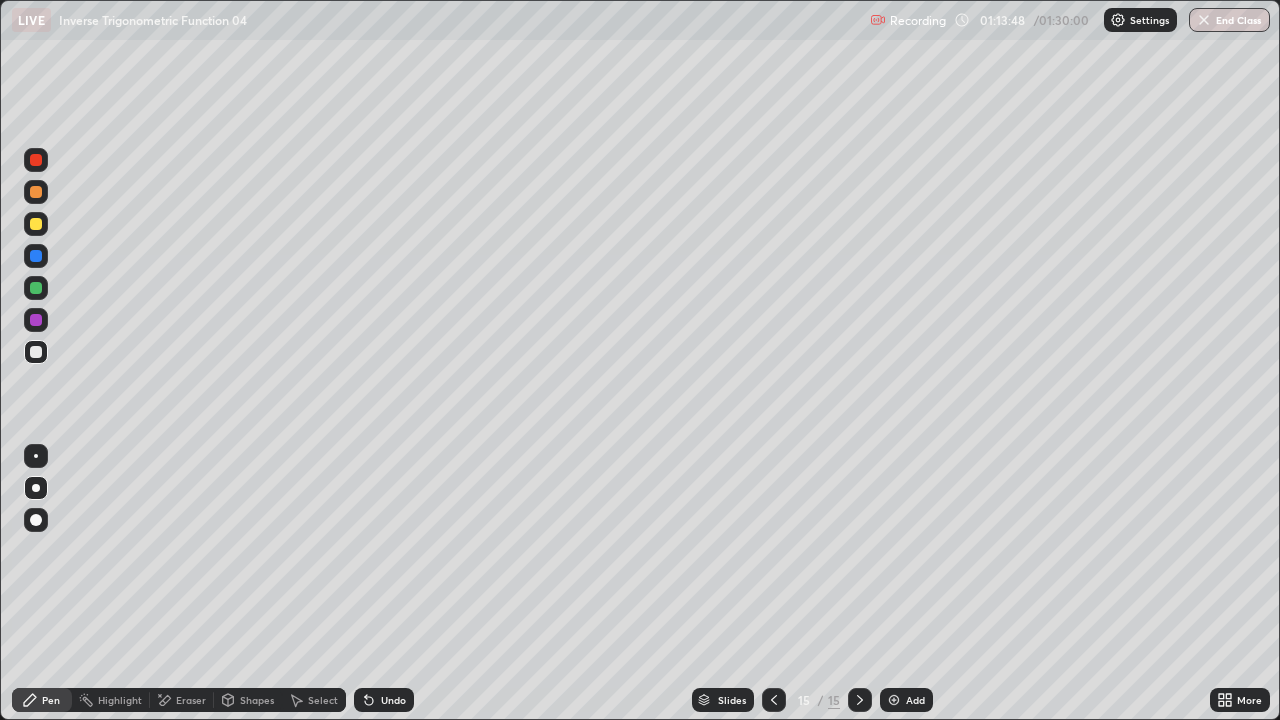 click 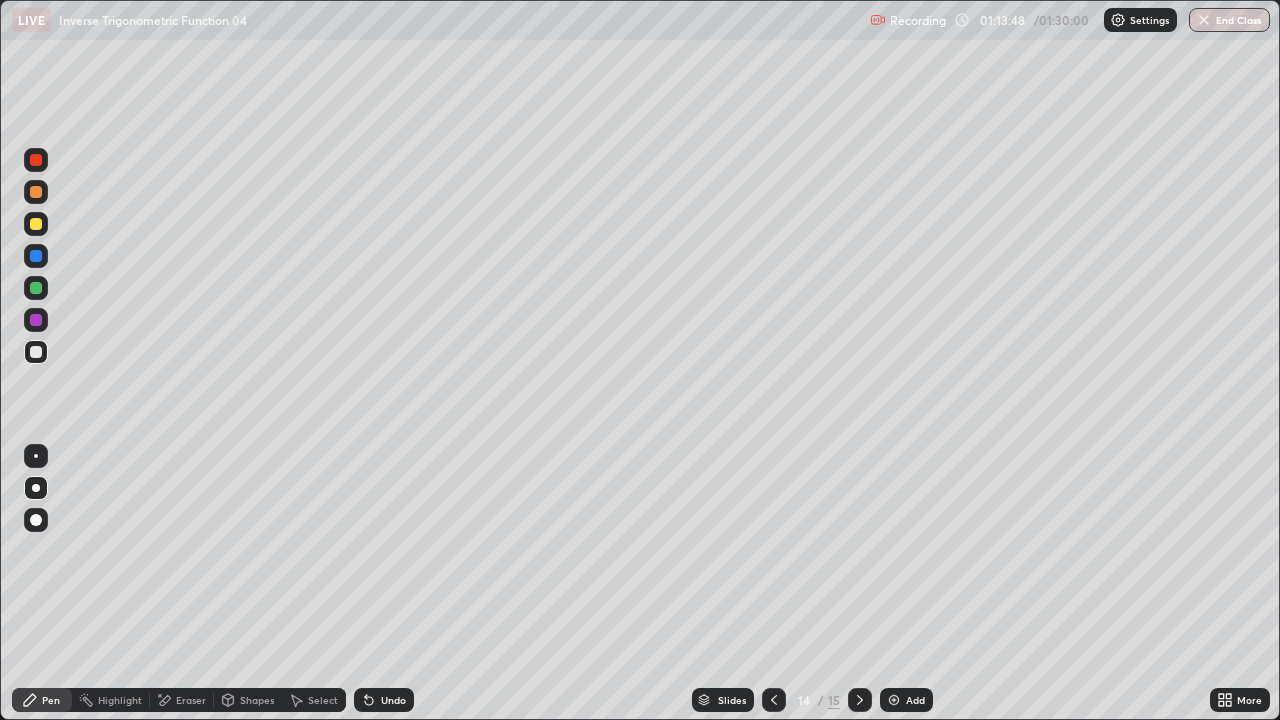 click at bounding box center [774, 700] 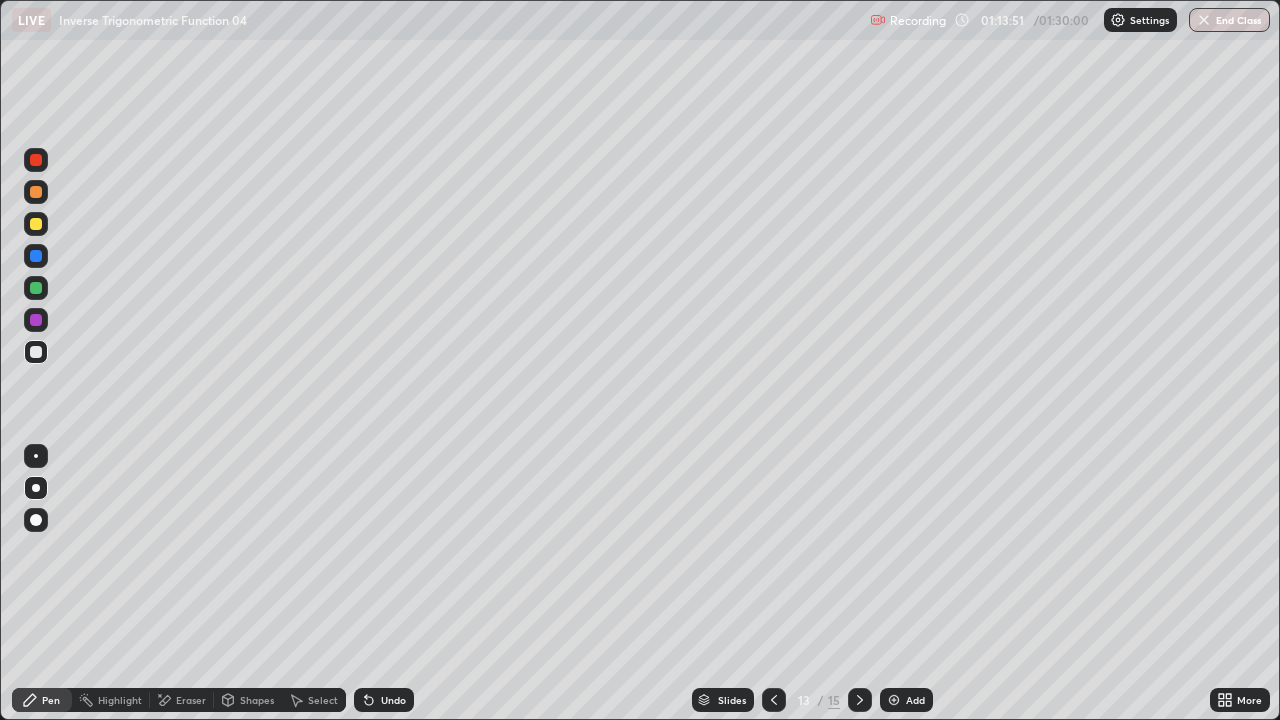 click on "Select" at bounding box center [323, 700] 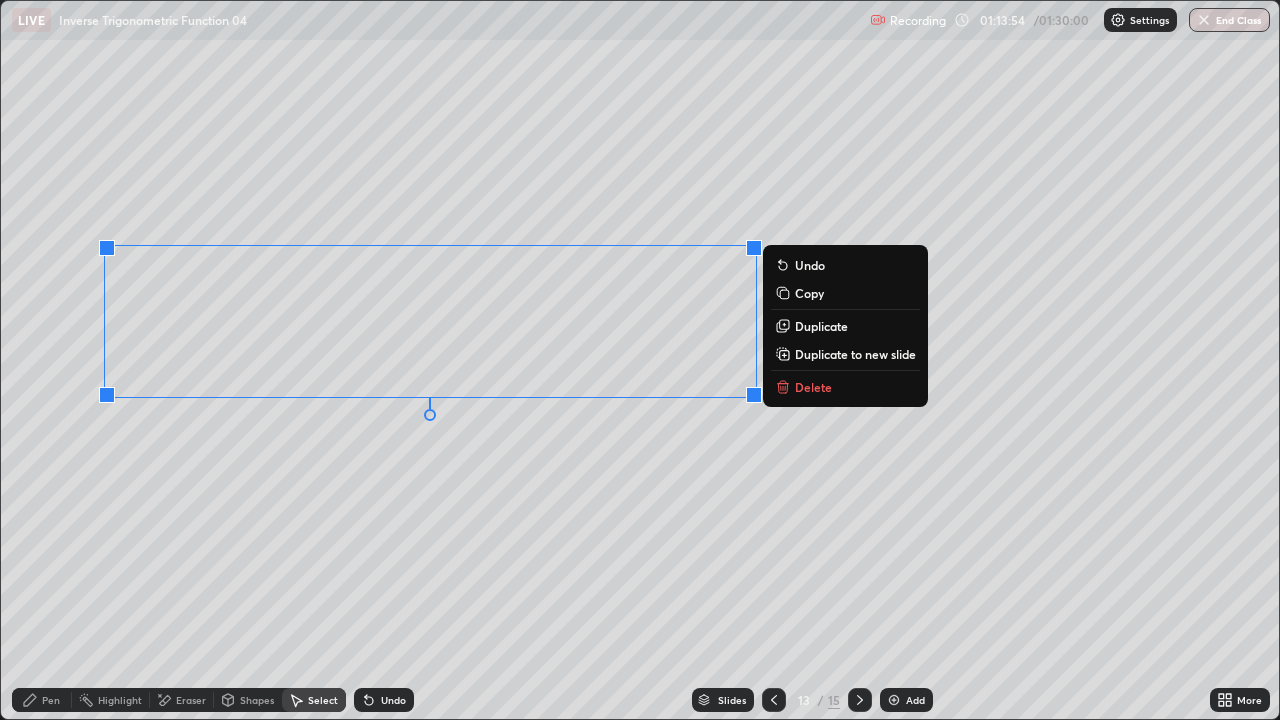 click on "Duplicate to new slide" at bounding box center (855, 354) 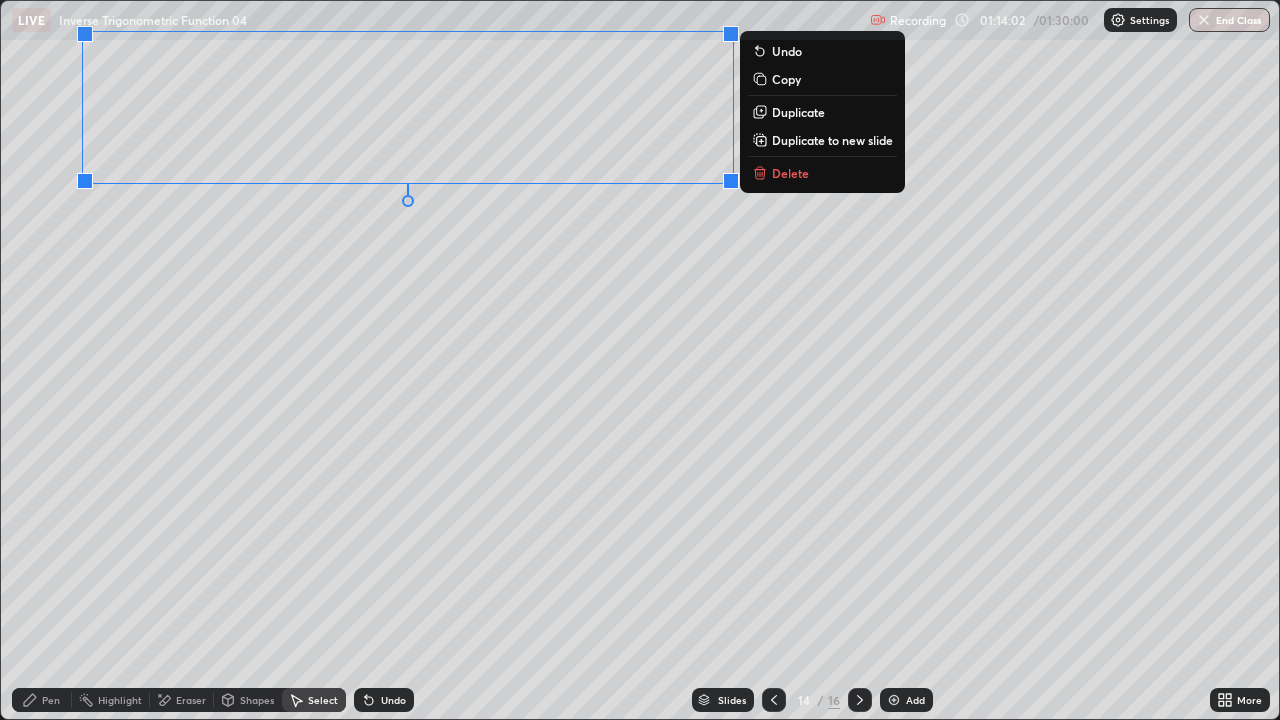 click 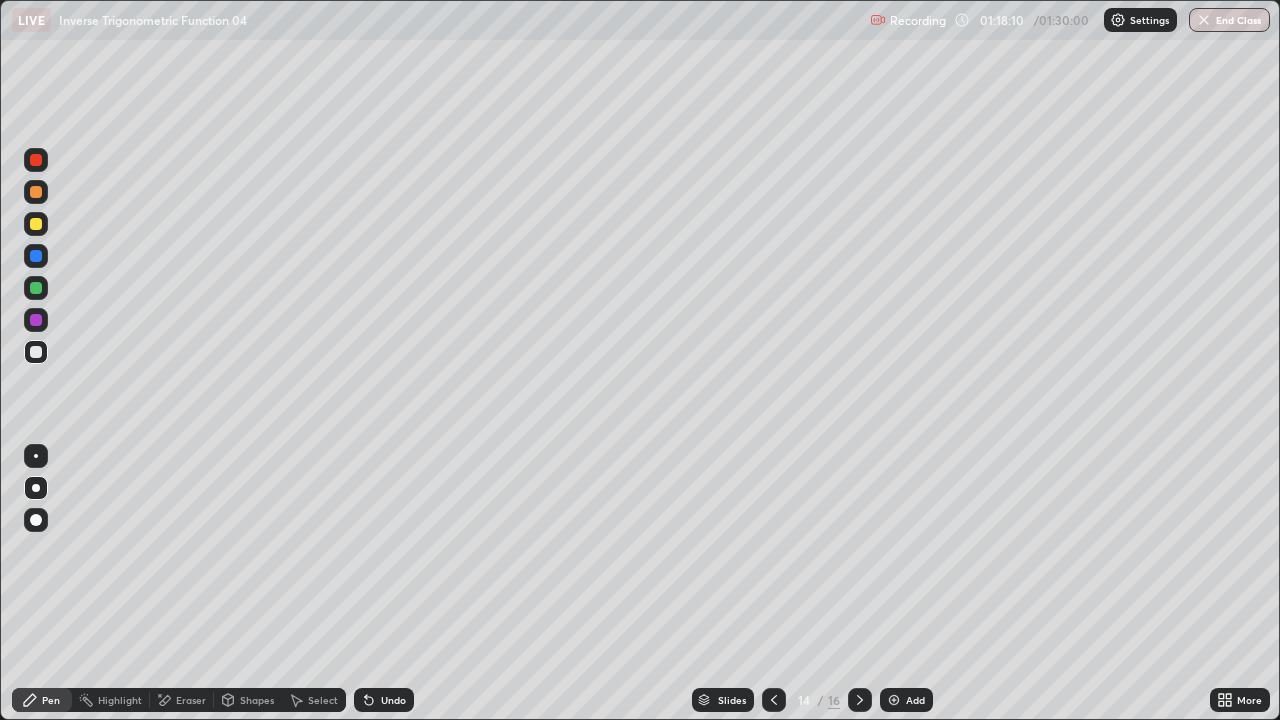 click on "End Class" at bounding box center [1229, 20] 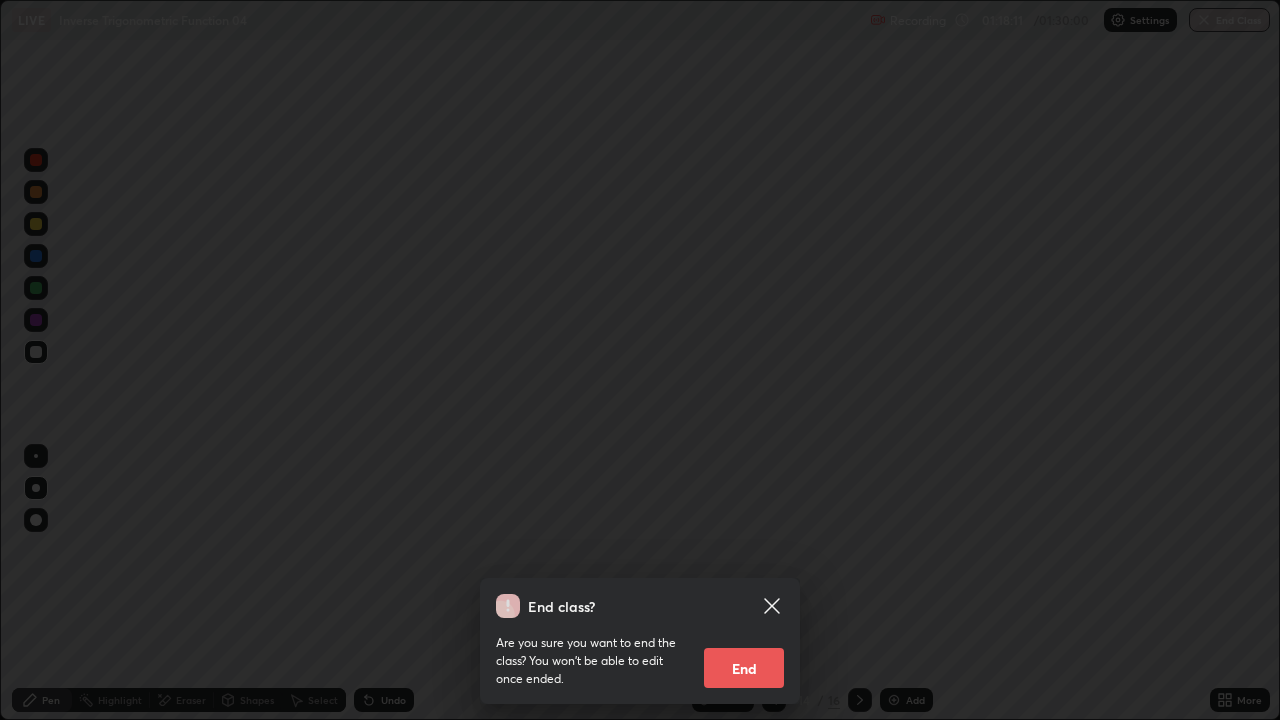 click on "End" at bounding box center (744, 668) 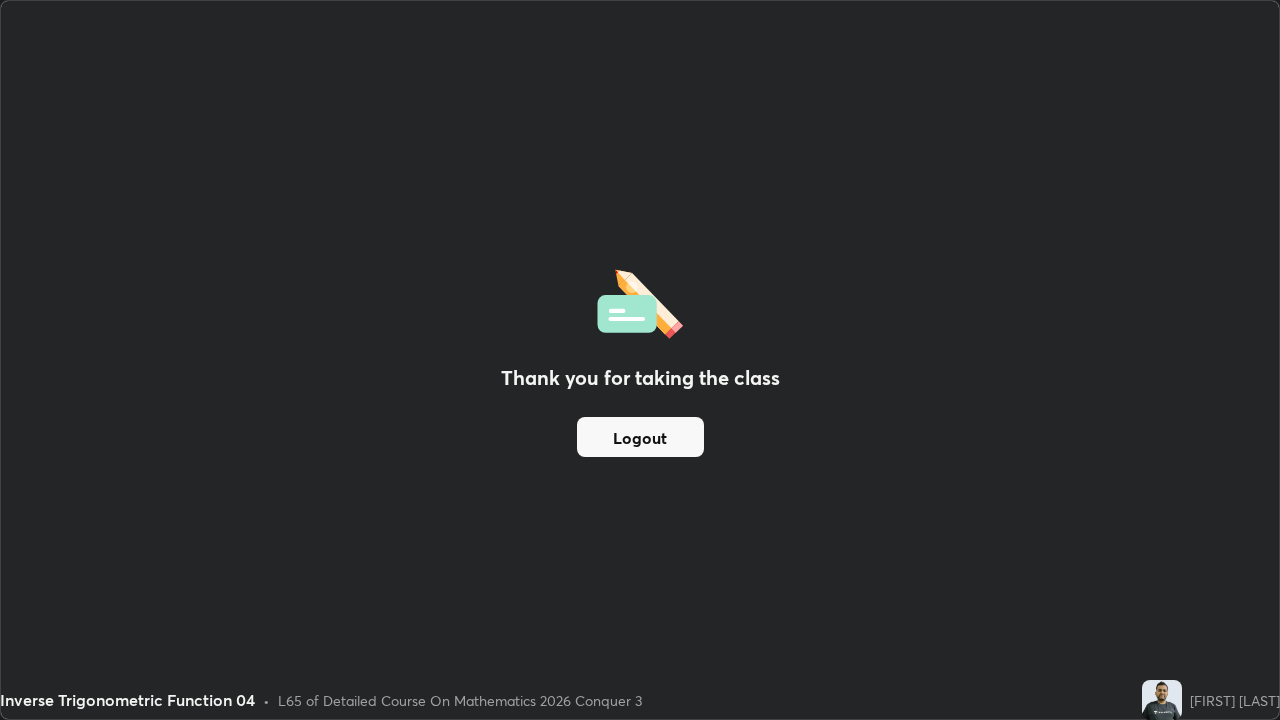 click on "Logout" at bounding box center [640, 437] 